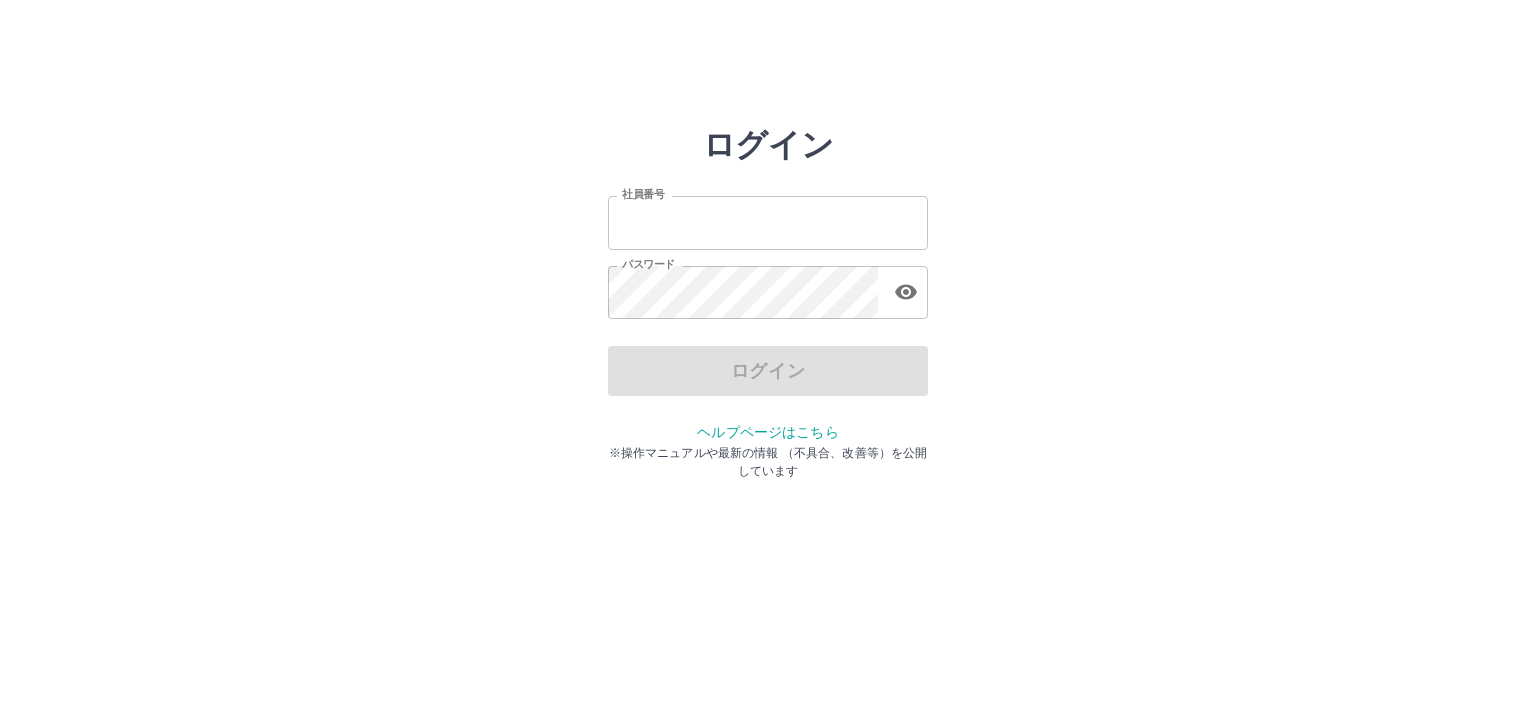 scroll, scrollTop: 0, scrollLeft: 0, axis: both 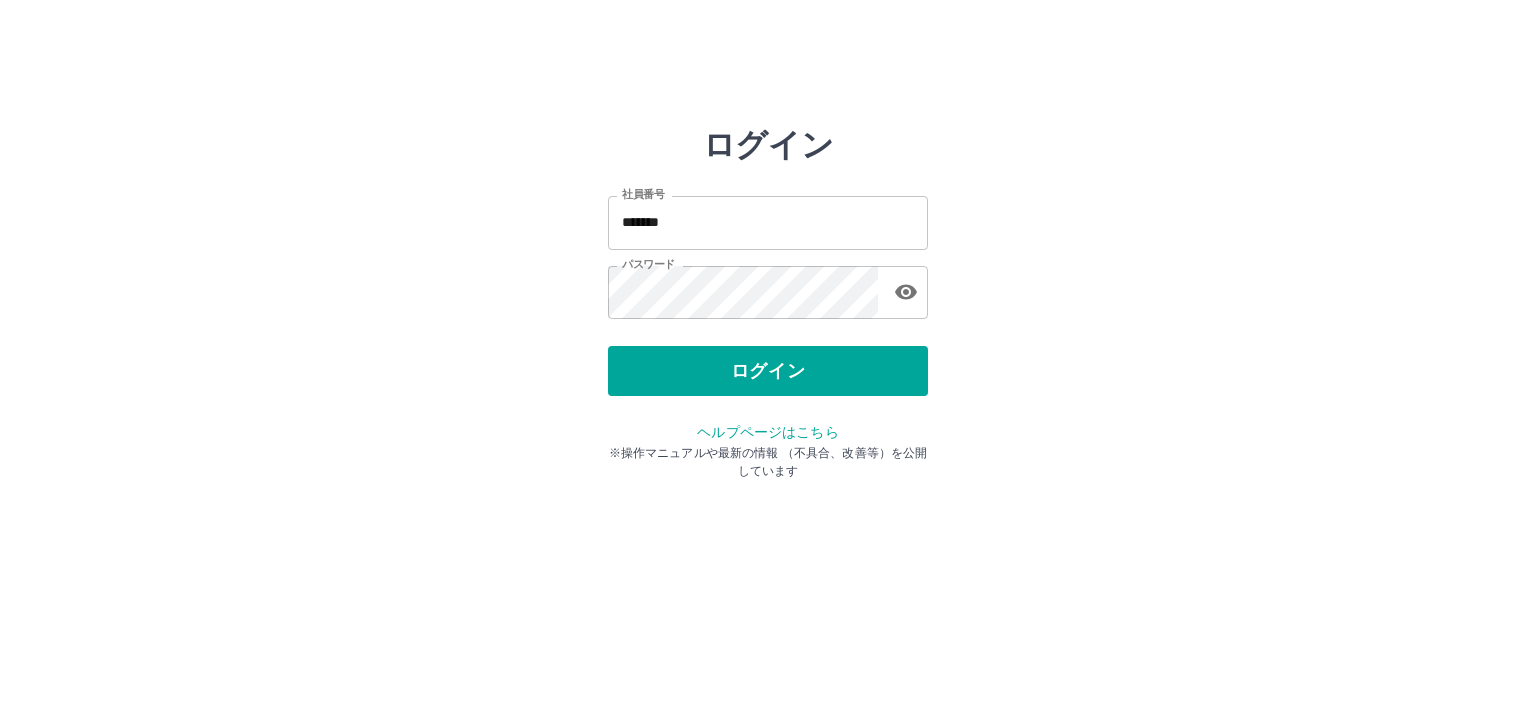 click on "ログイン" at bounding box center [768, 371] 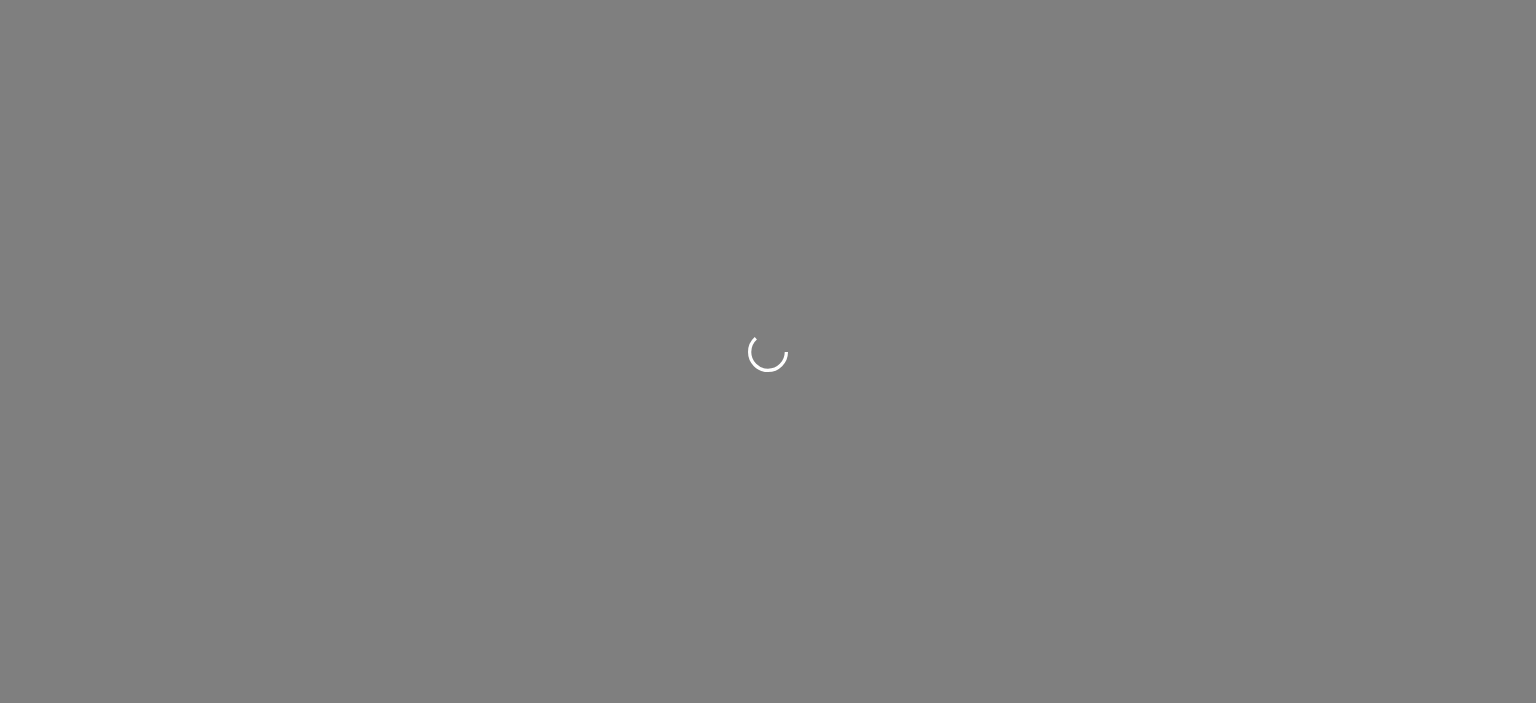 scroll, scrollTop: 0, scrollLeft: 0, axis: both 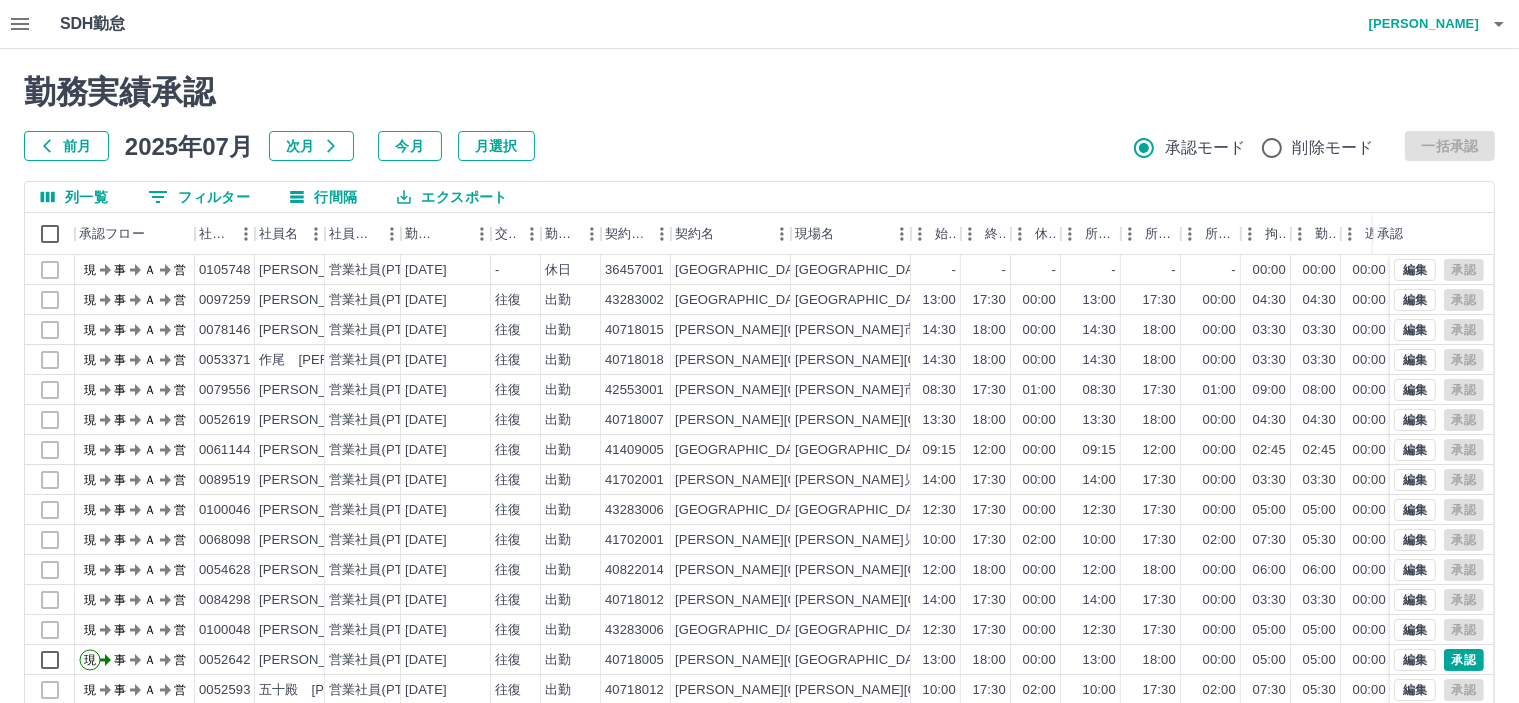 click 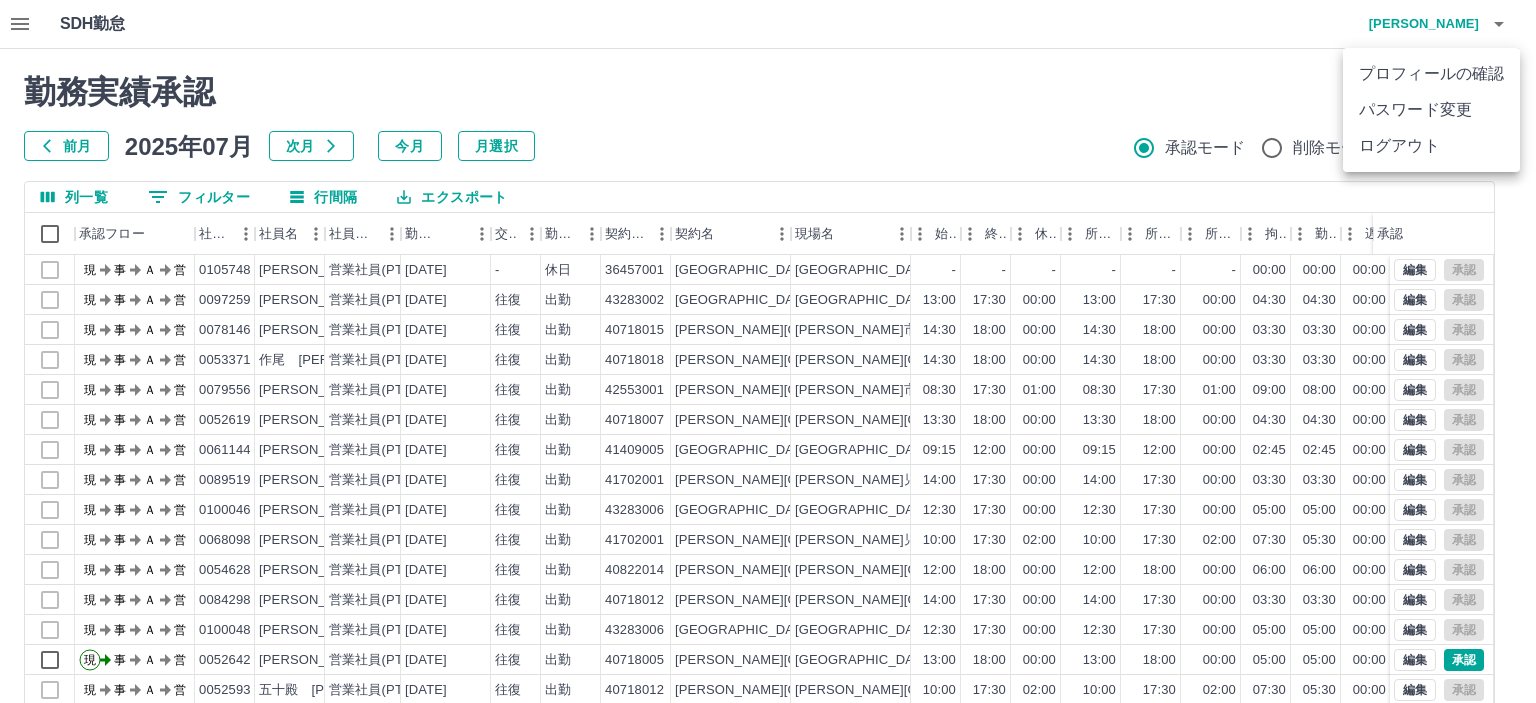 click on "ログアウト" at bounding box center [1431, 146] 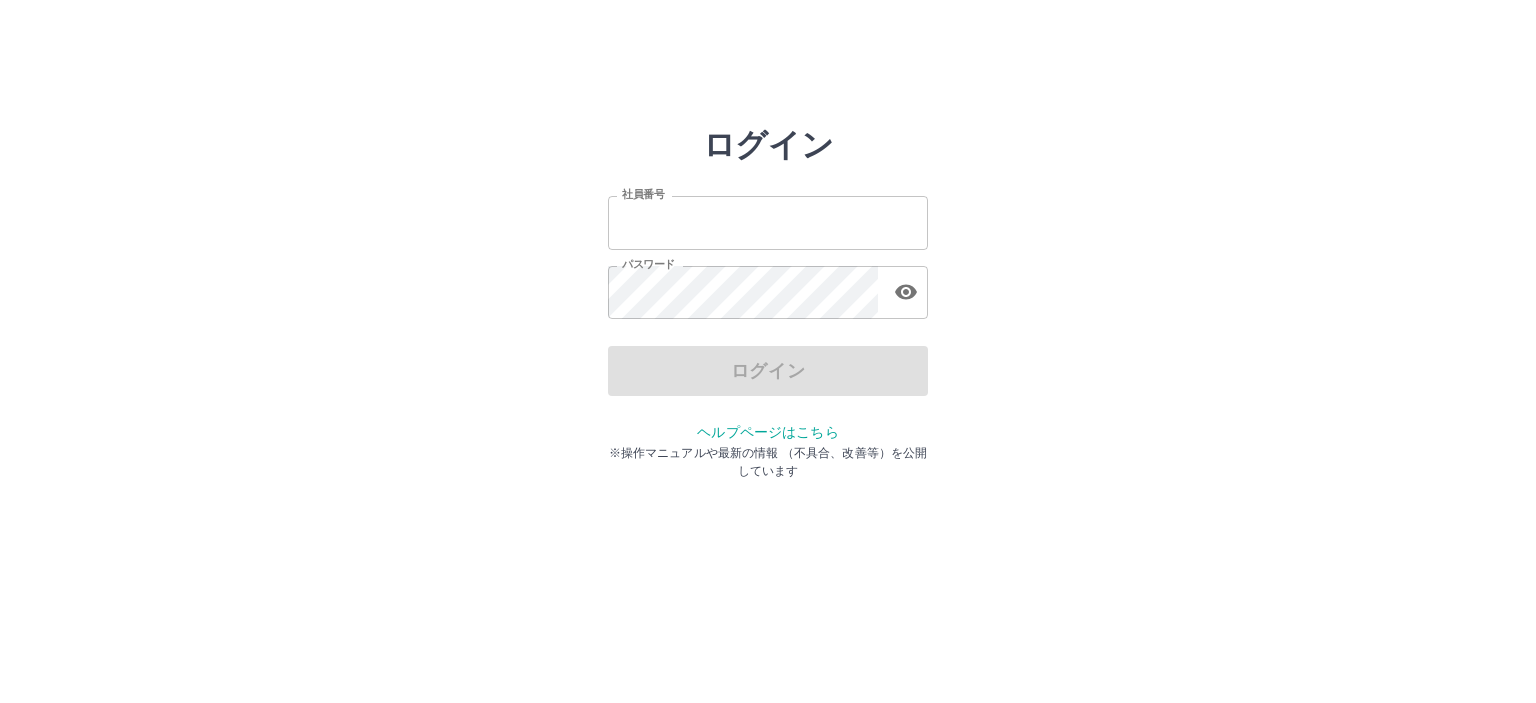 scroll, scrollTop: 0, scrollLeft: 0, axis: both 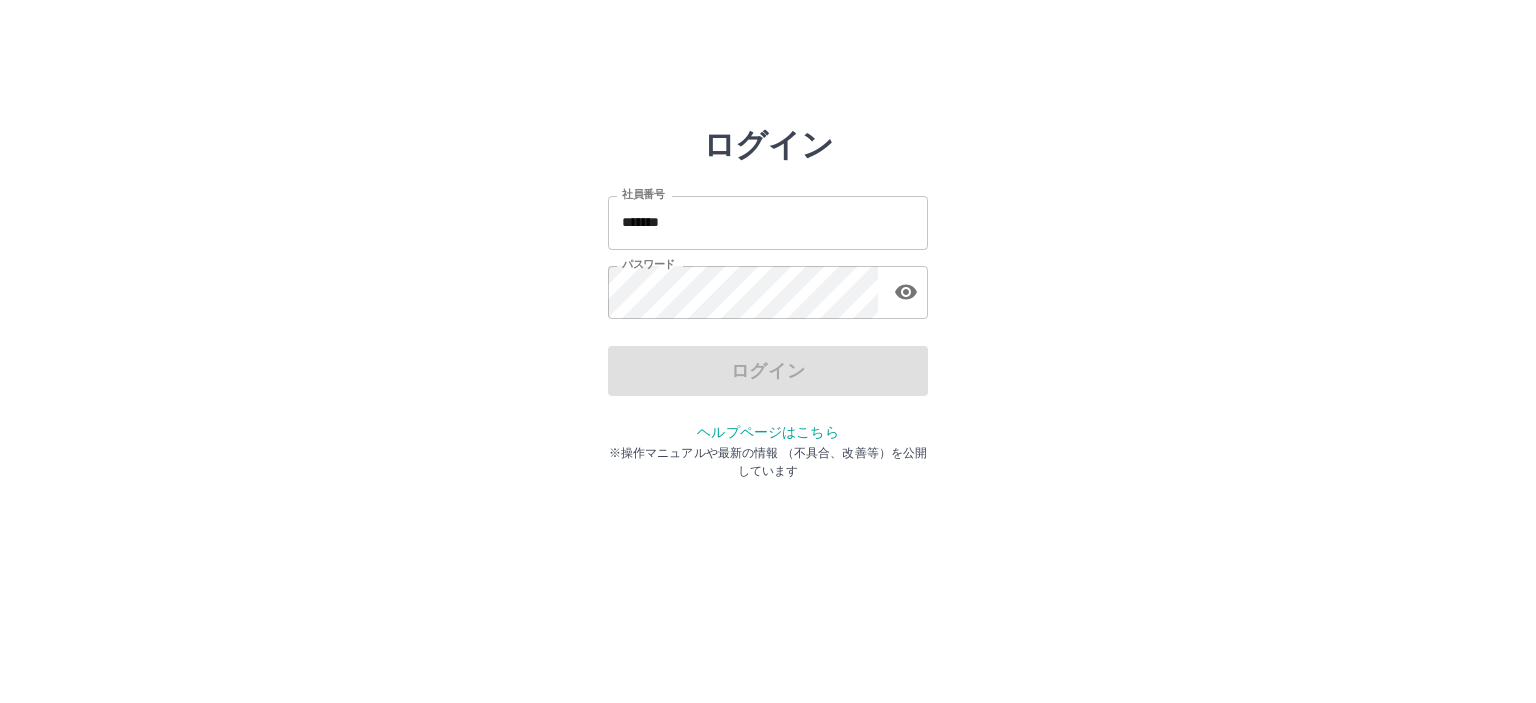 drag, startPoint x: 711, startPoint y: 228, endPoint x: 701, endPoint y: 198, distance: 31.622776 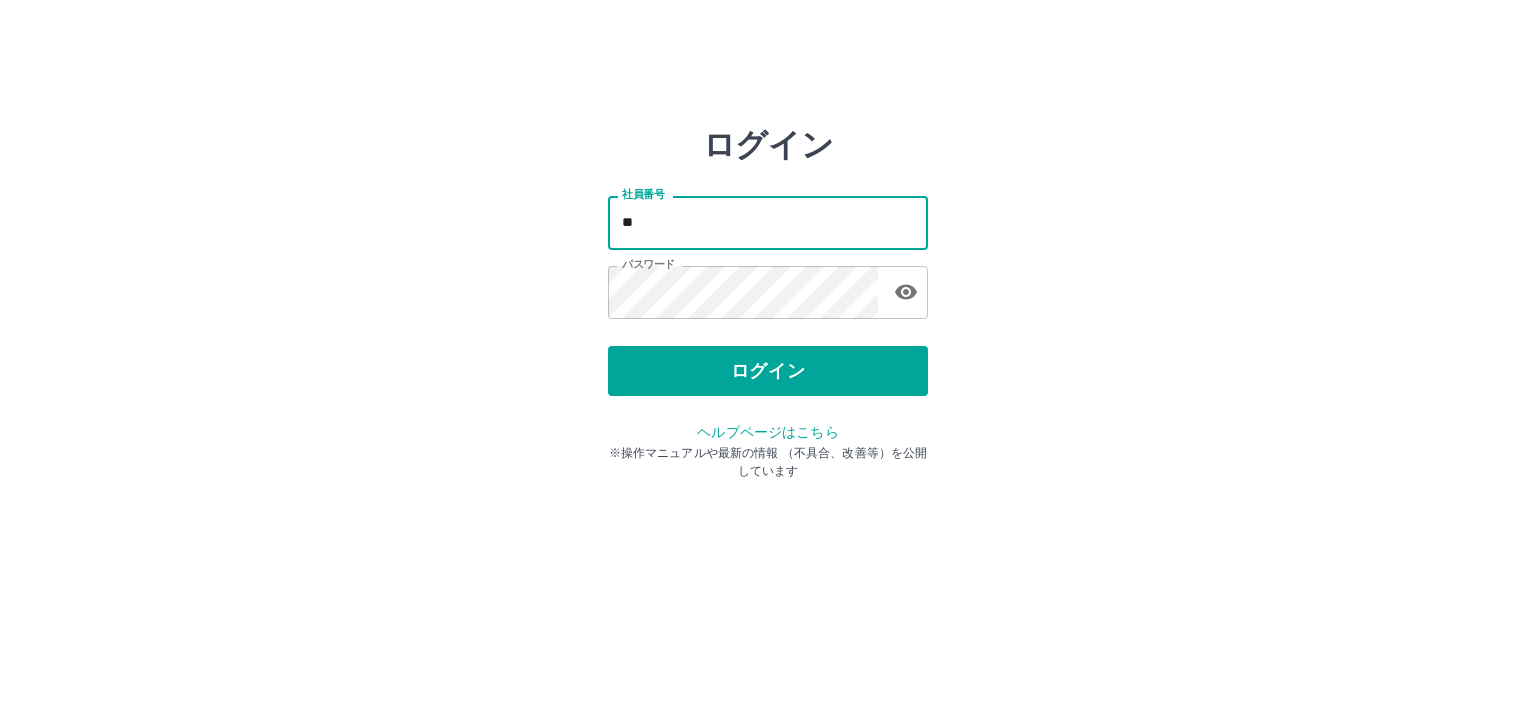 type on "*" 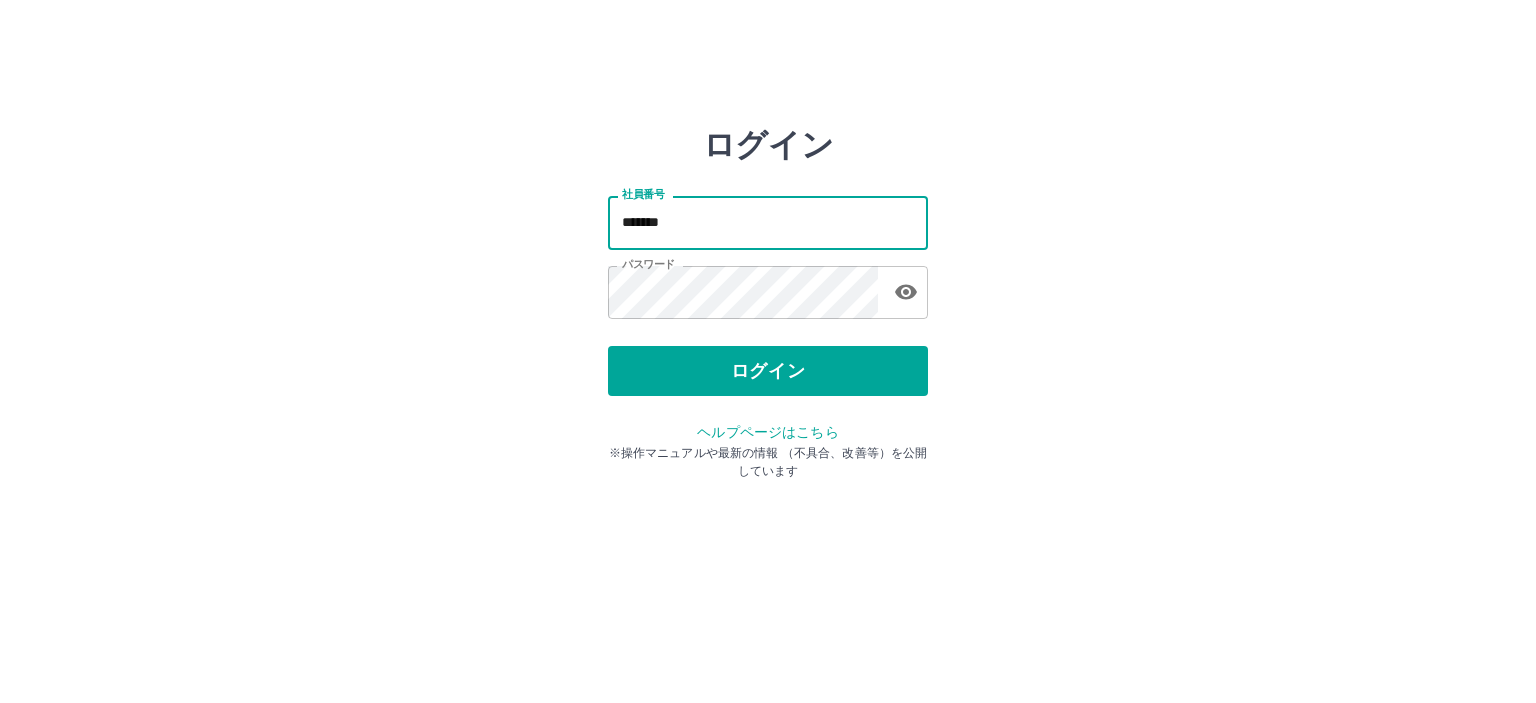 type on "*******" 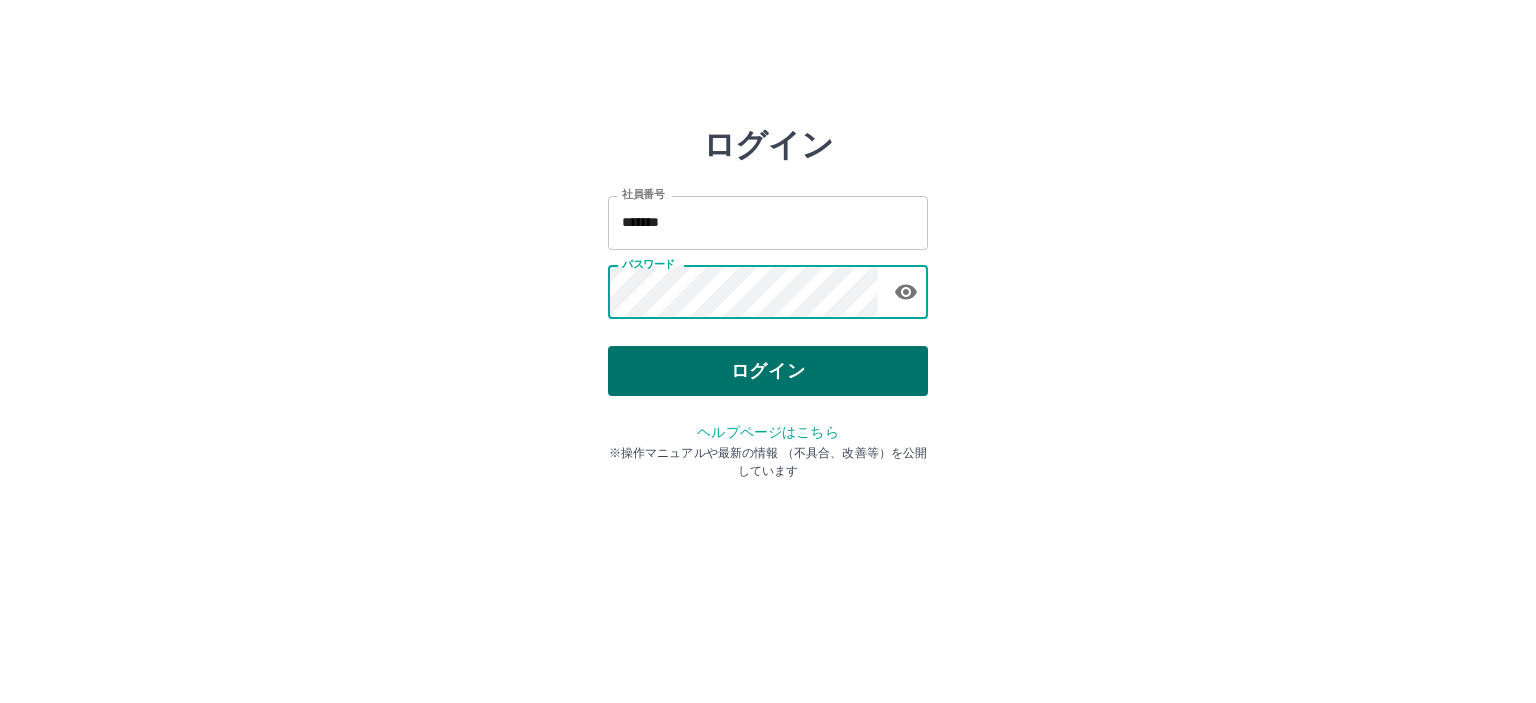 click on "ログイン" at bounding box center (768, 371) 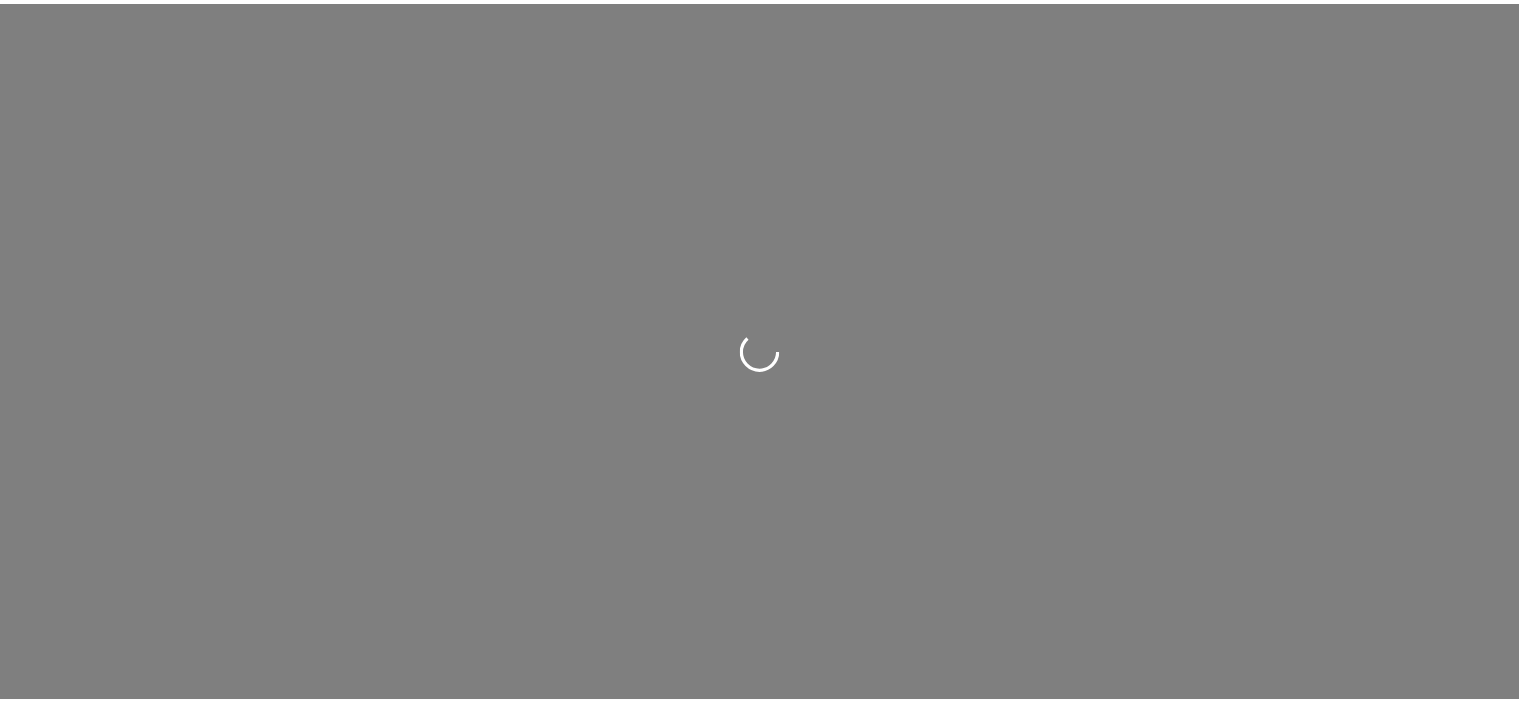 scroll, scrollTop: 0, scrollLeft: 0, axis: both 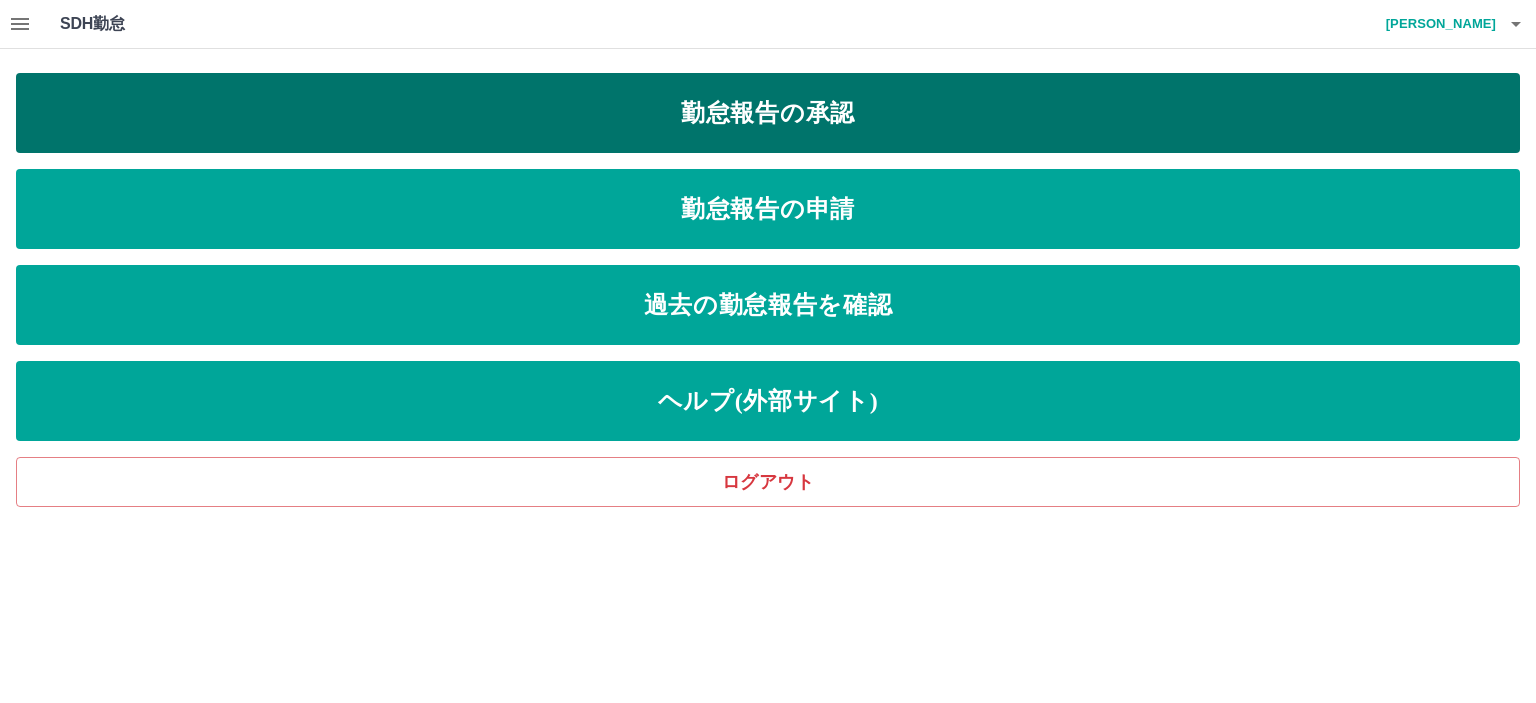 click on "勤怠報告の承認" at bounding box center (768, 113) 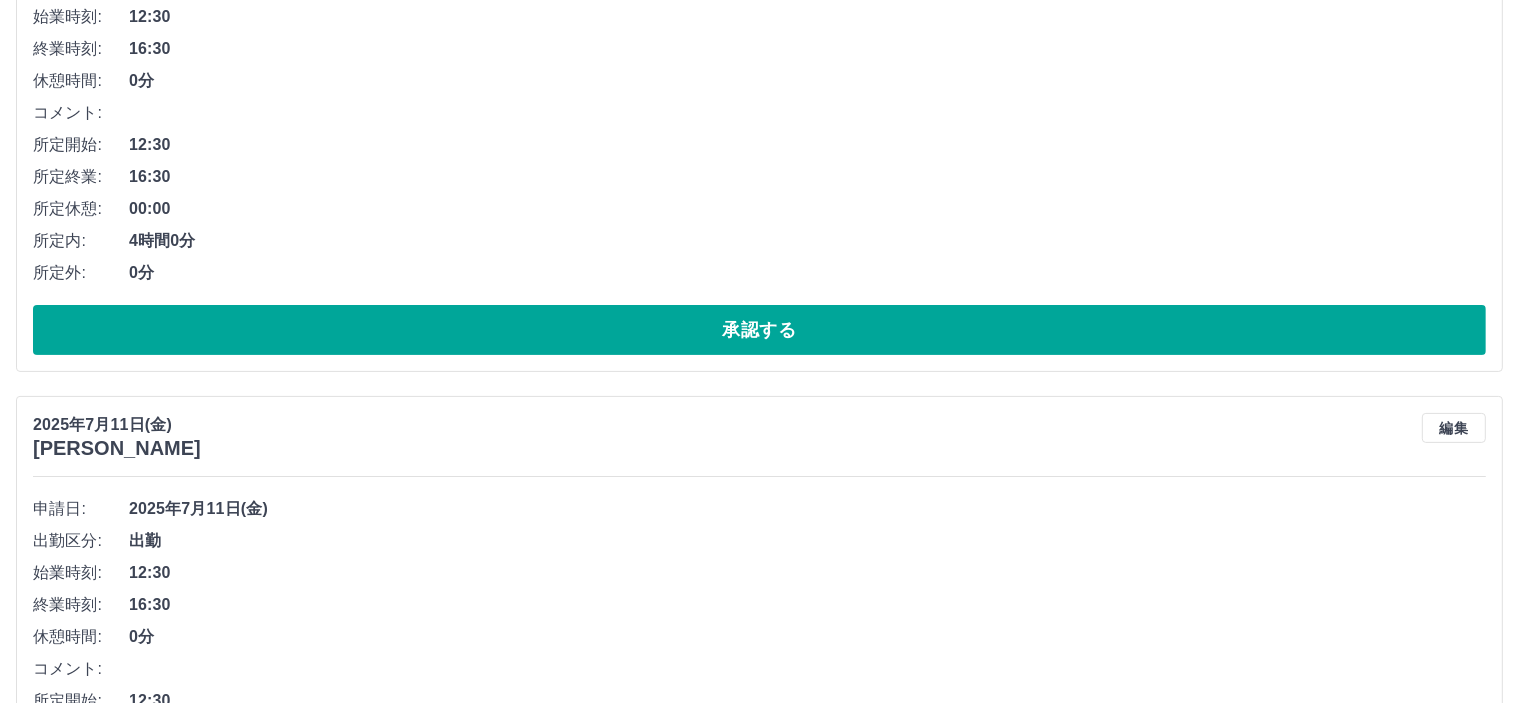 scroll, scrollTop: 400, scrollLeft: 0, axis: vertical 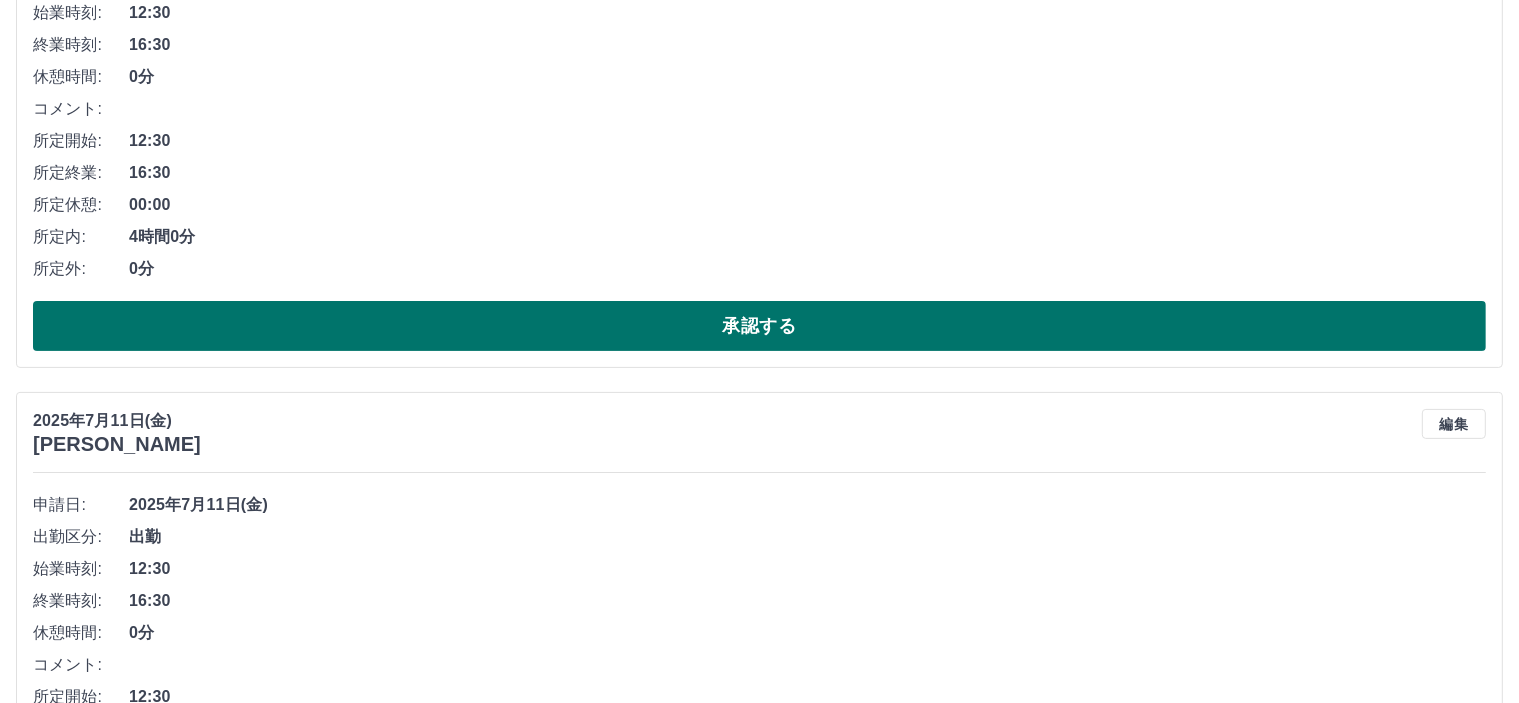 click on "承認する" at bounding box center [759, 326] 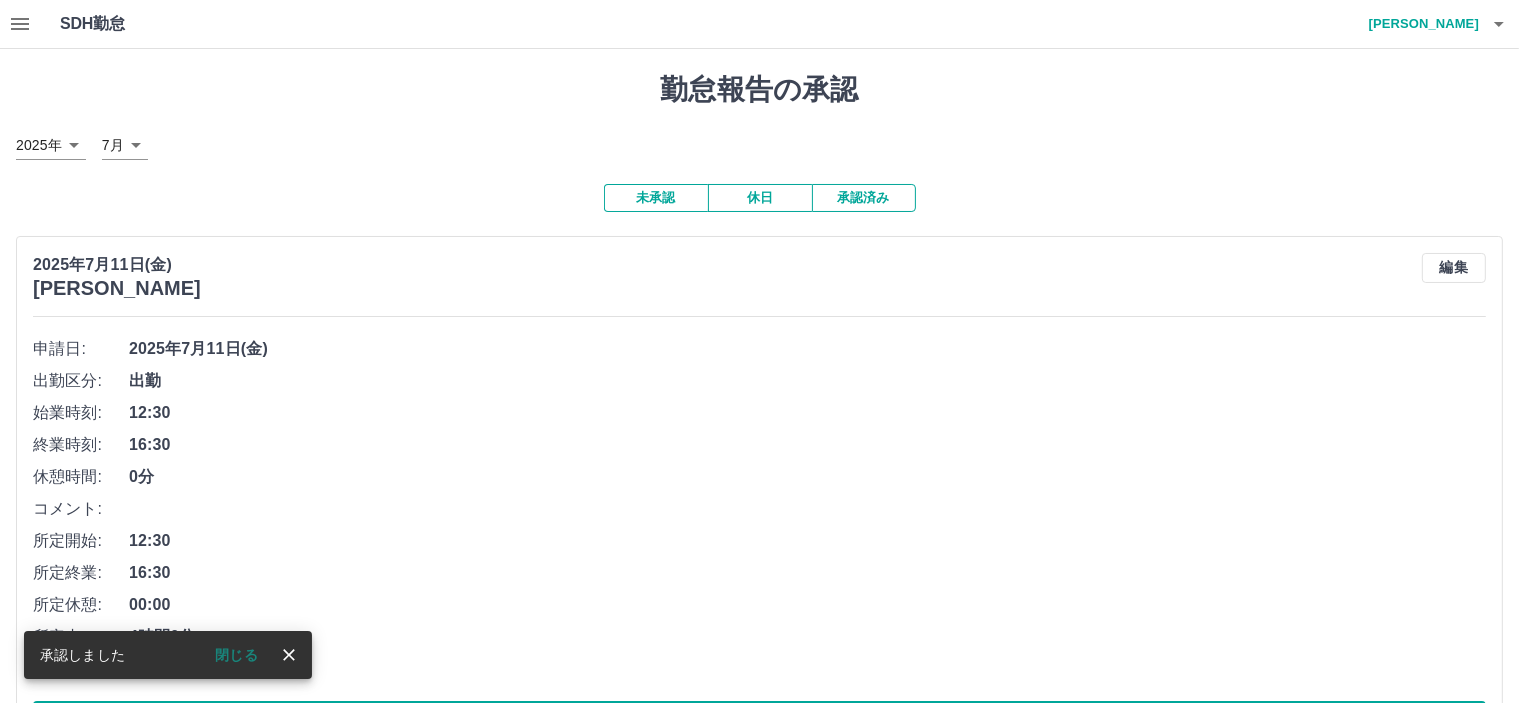 scroll, scrollTop: 300, scrollLeft: 0, axis: vertical 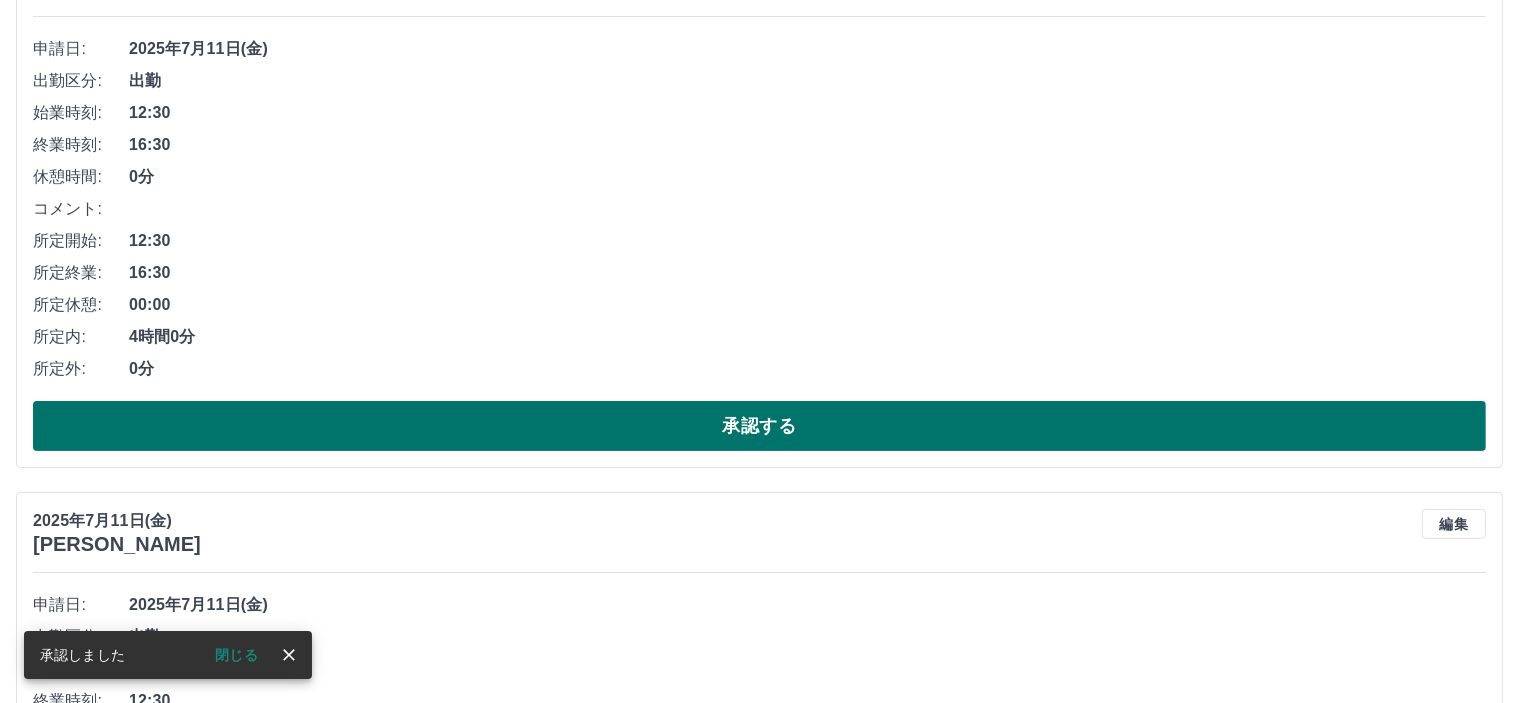 click on "承認する" at bounding box center (759, 426) 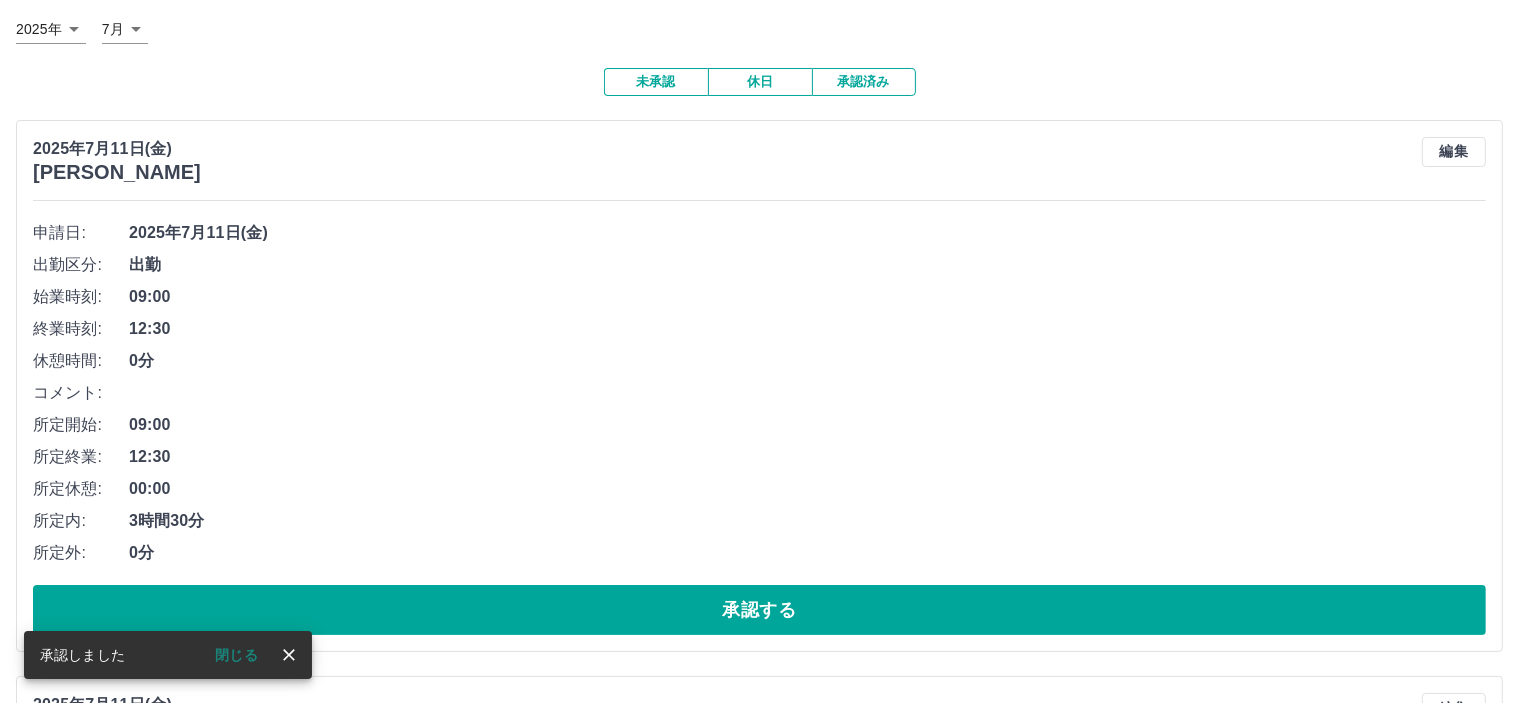 scroll, scrollTop: 300, scrollLeft: 0, axis: vertical 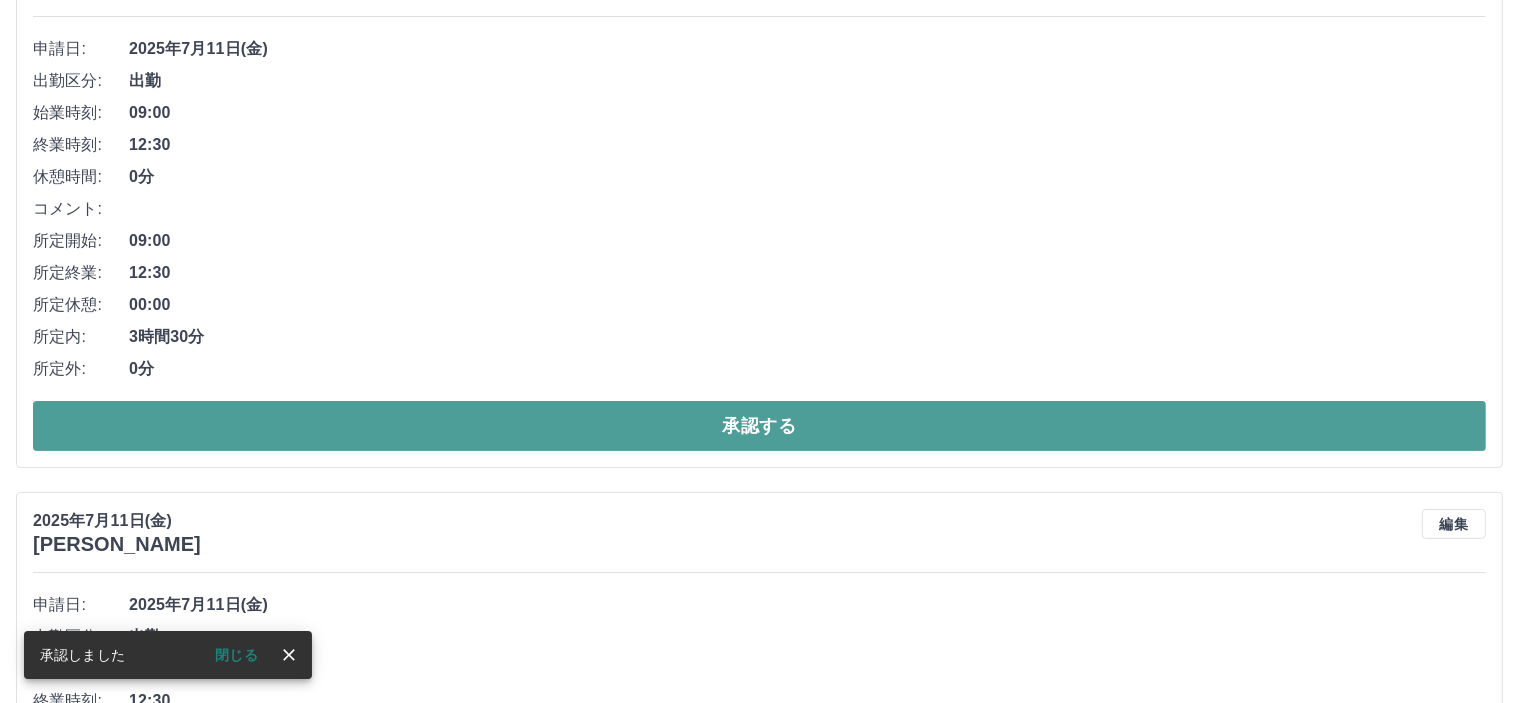 click on "承認する" at bounding box center (759, 426) 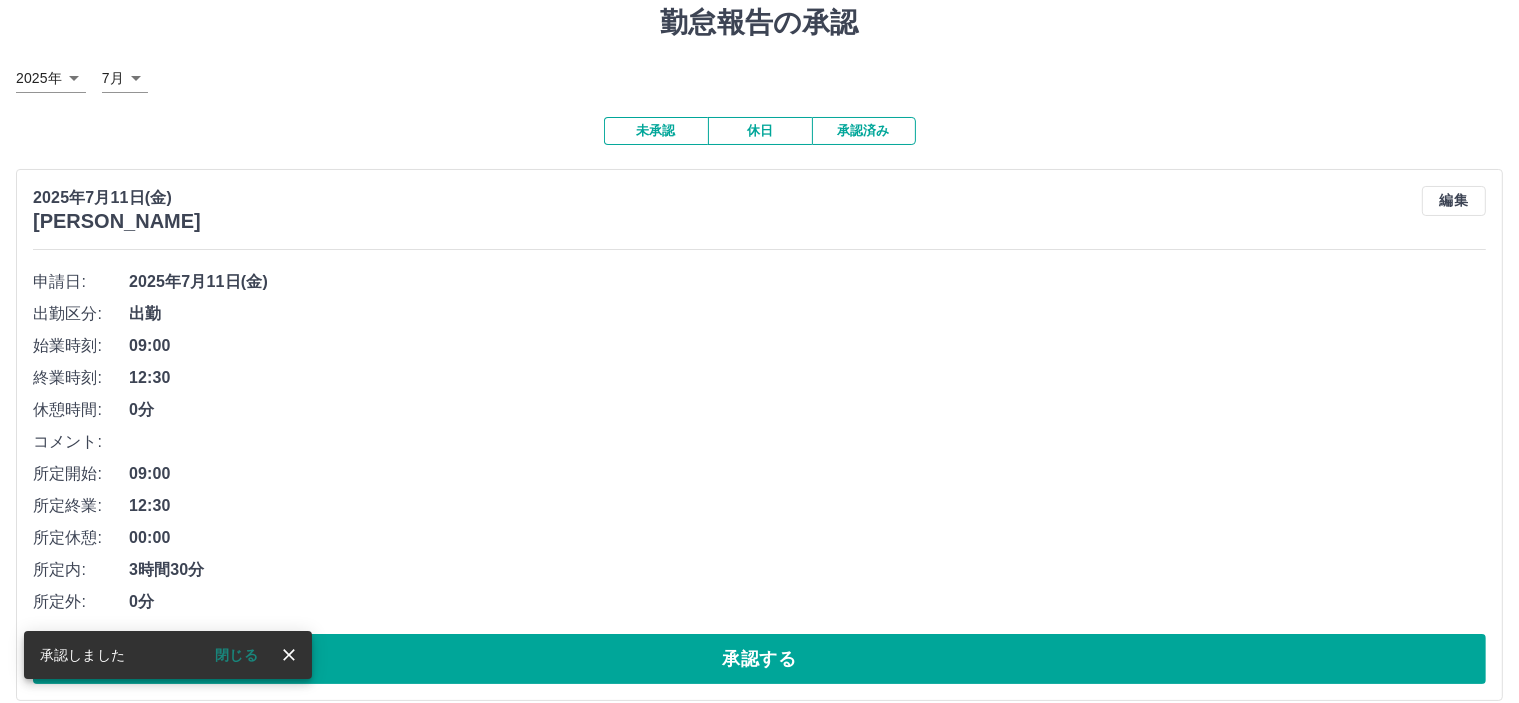 scroll, scrollTop: 400, scrollLeft: 0, axis: vertical 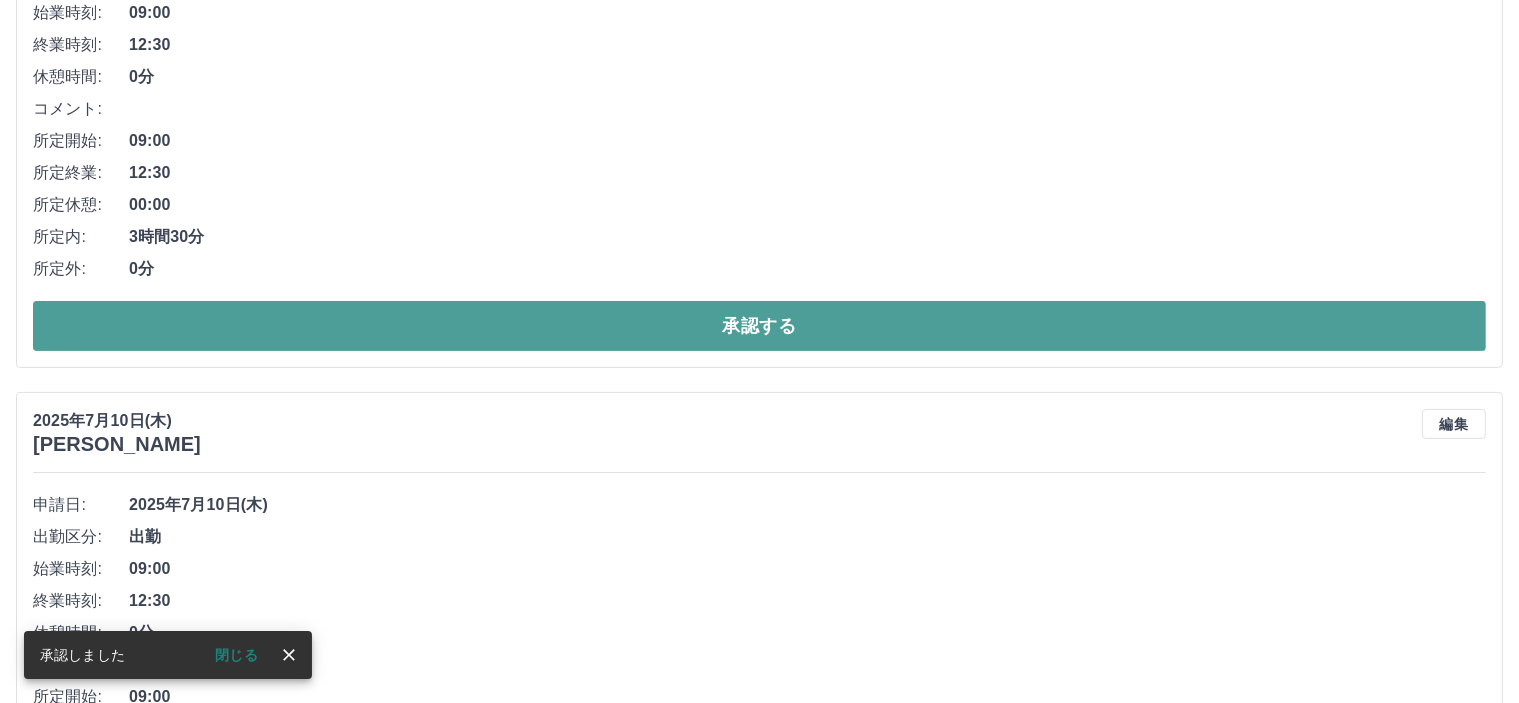 click on "承認する" at bounding box center [759, 326] 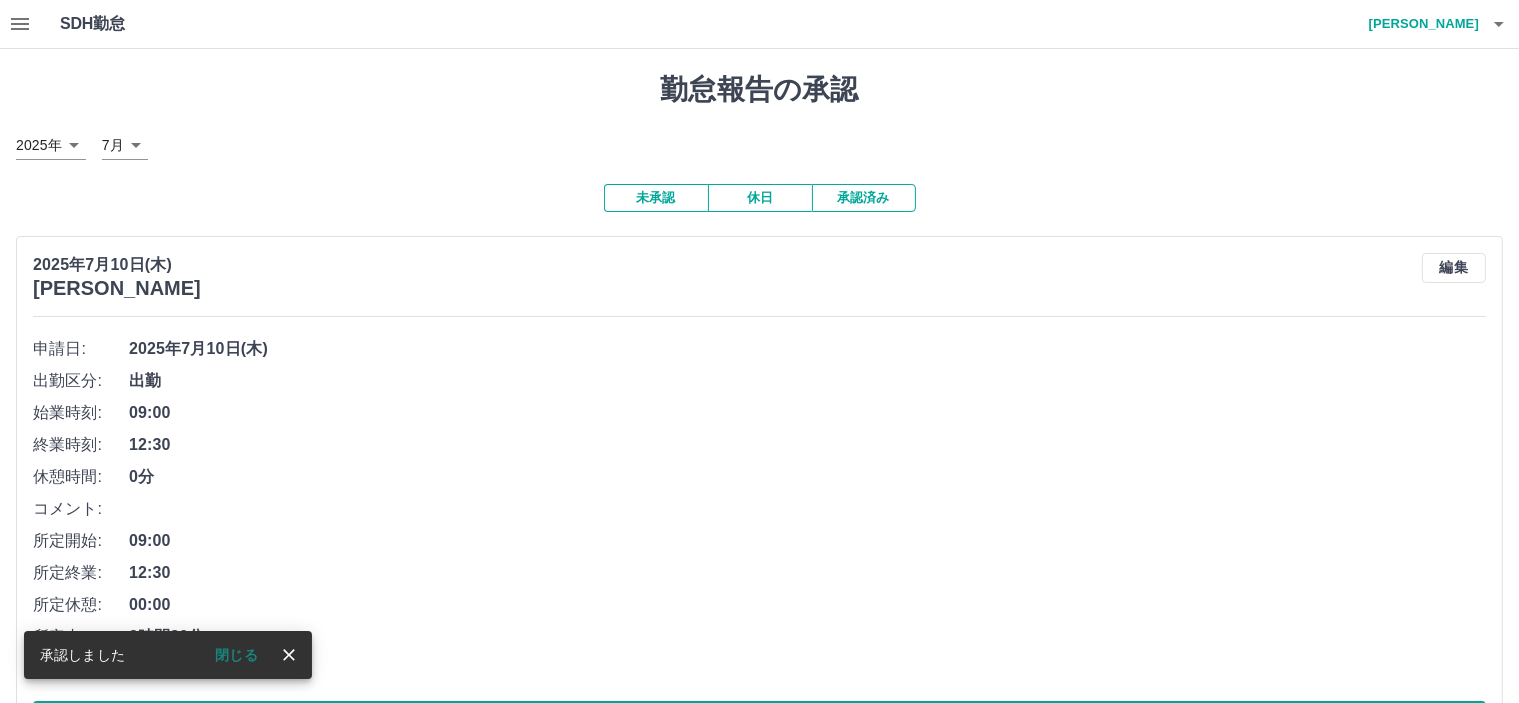 scroll, scrollTop: 300, scrollLeft: 0, axis: vertical 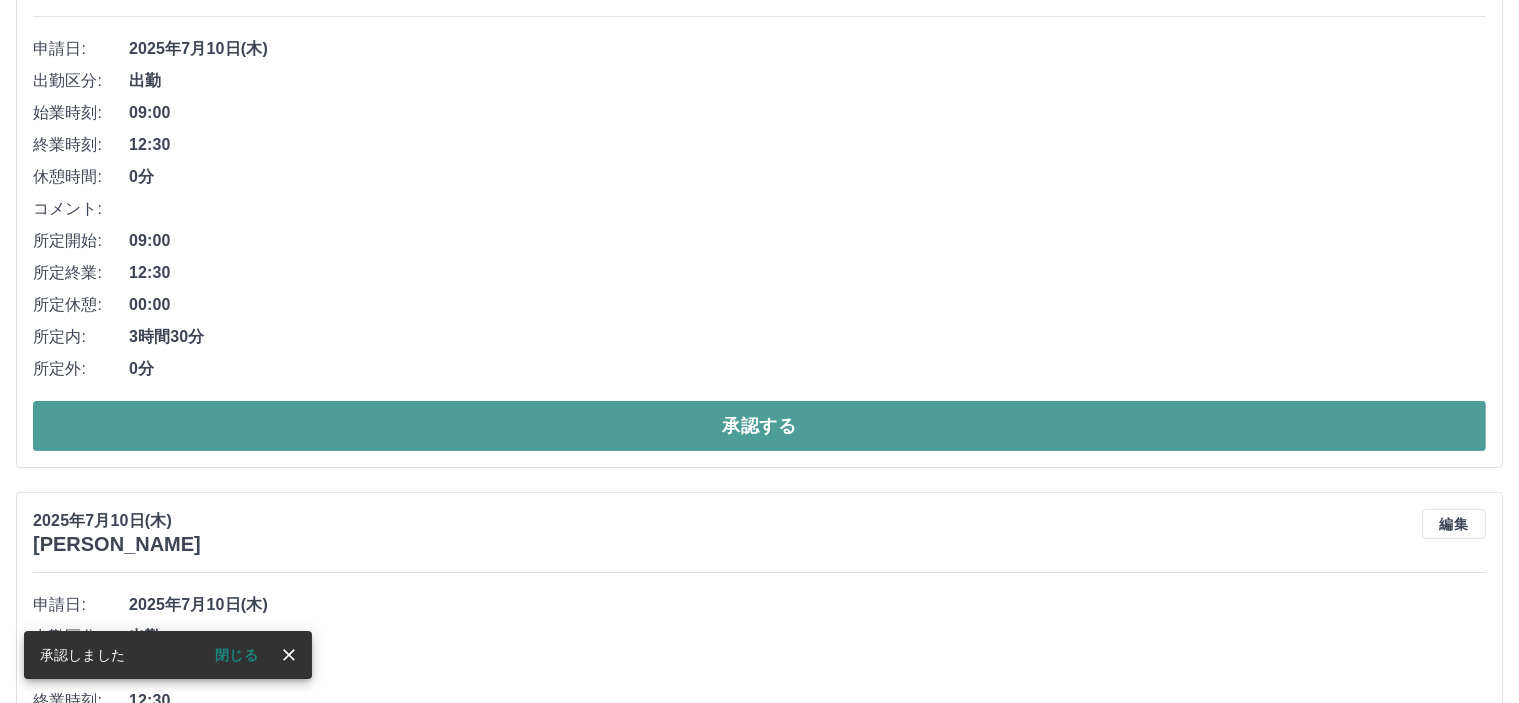 click on "承認する" at bounding box center [759, 426] 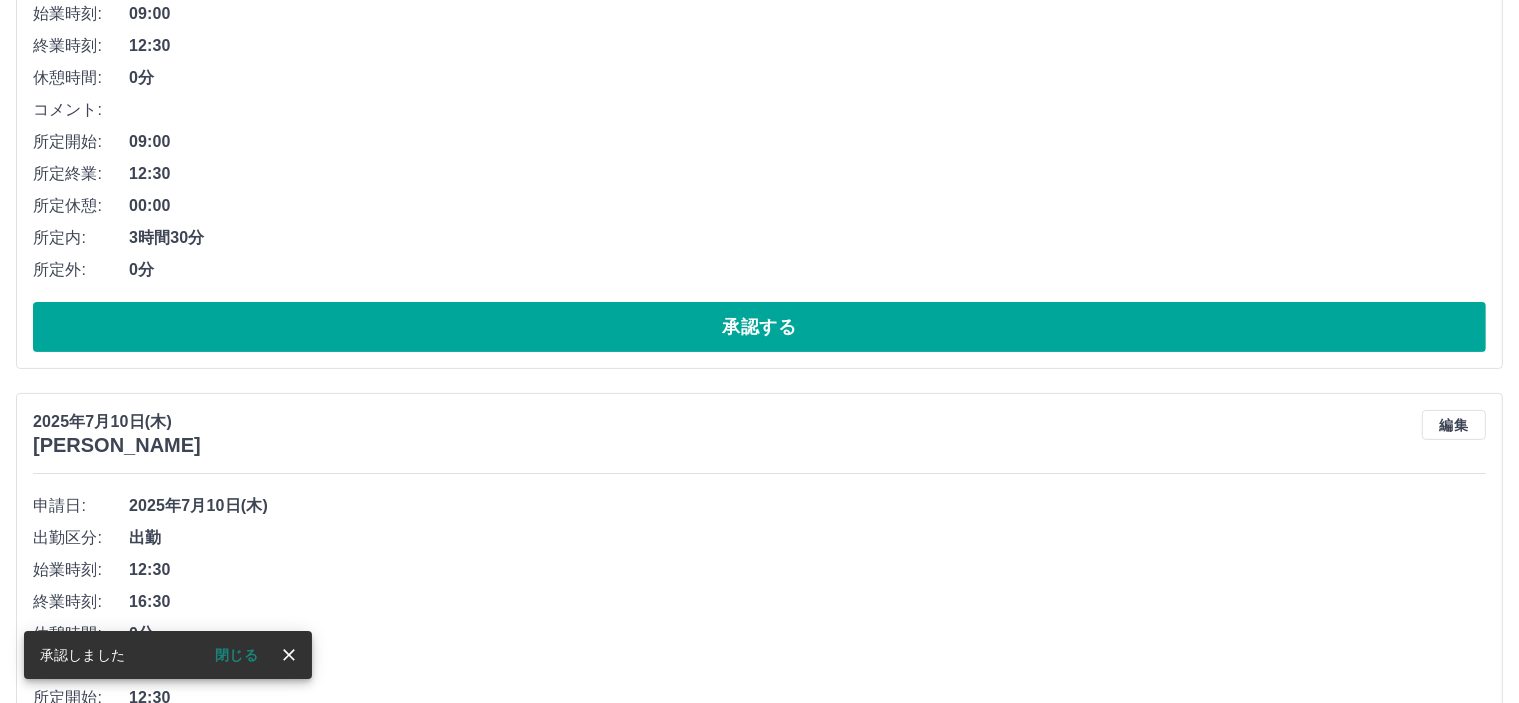 scroll, scrollTop: 400, scrollLeft: 0, axis: vertical 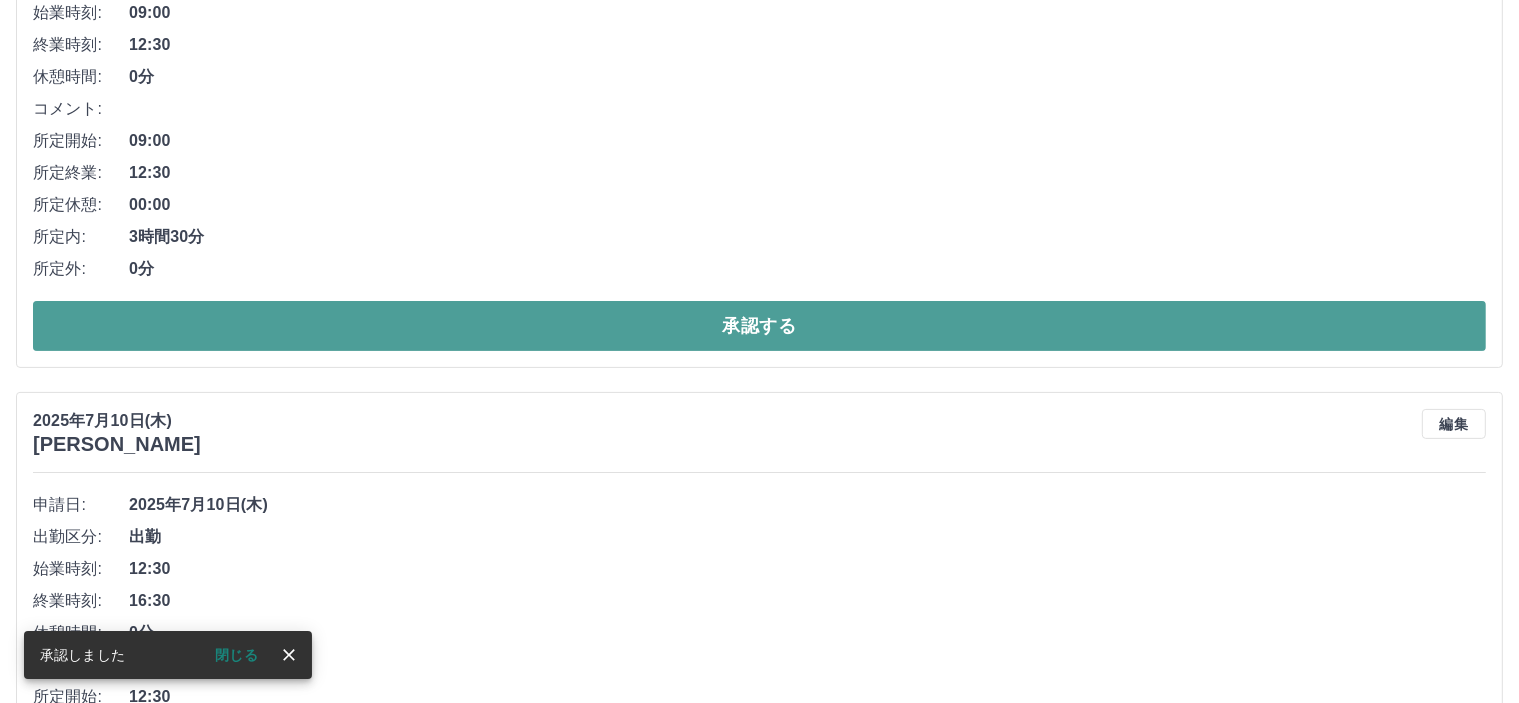 click on "承認する" at bounding box center [759, 326] 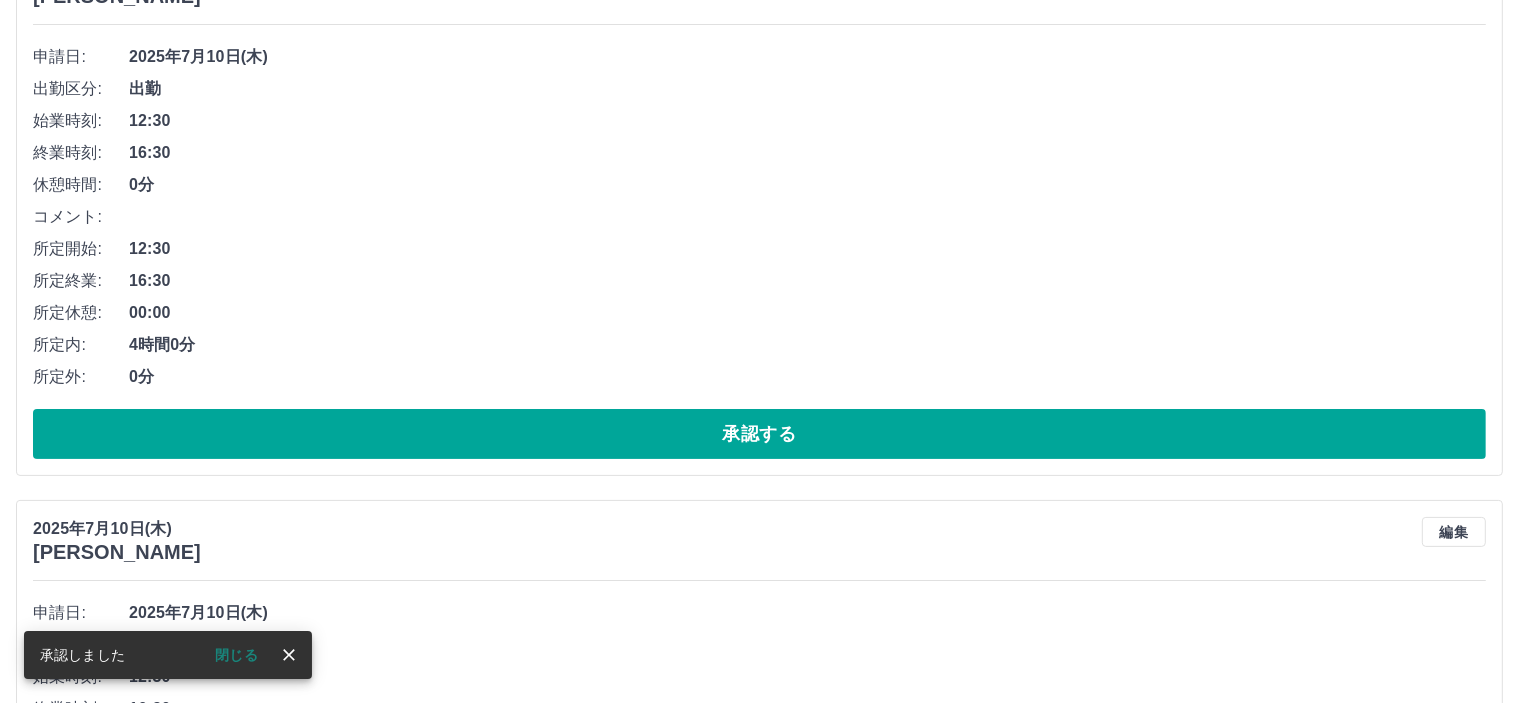 scroll, scrollTop: 300, scrollLeft: 0, axis: vertical 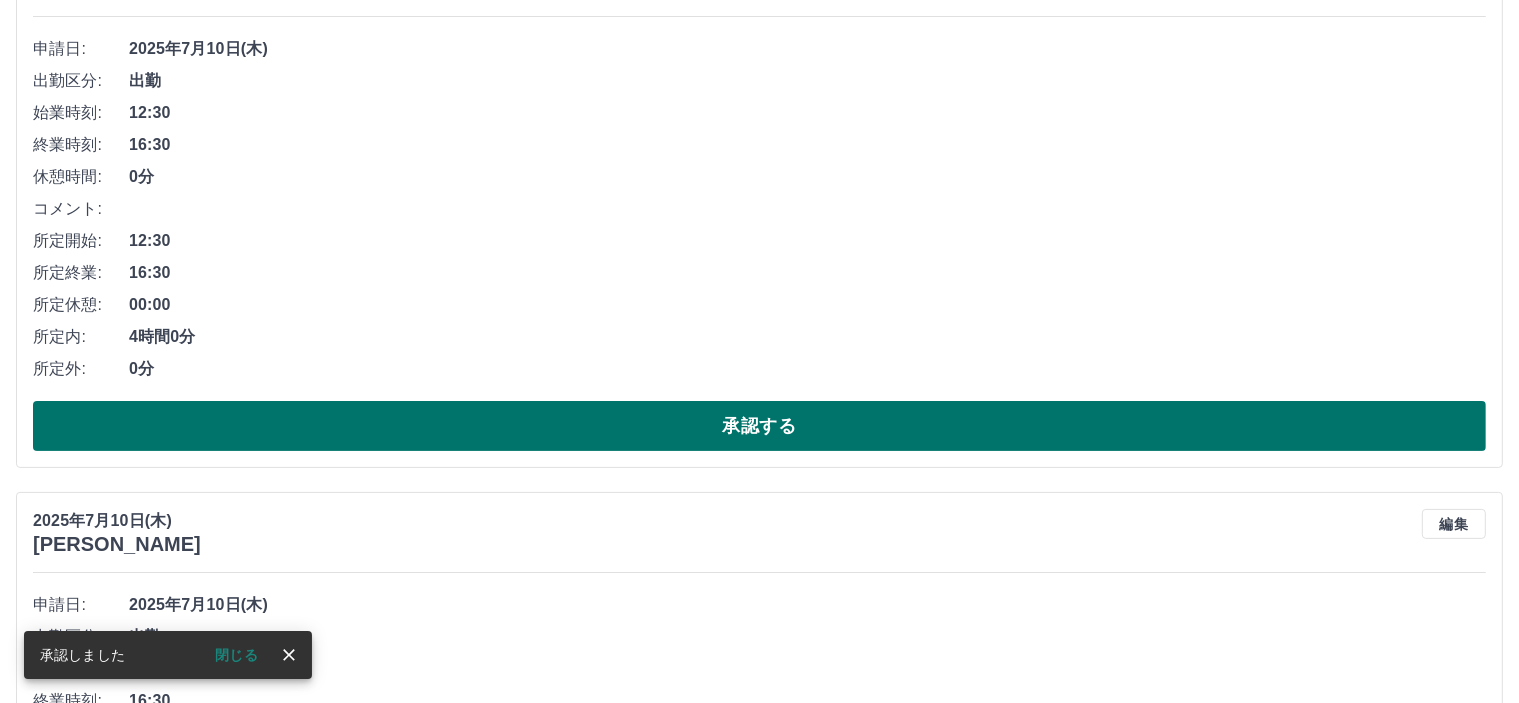 click on "承認する" at bounding box center (759, 426) 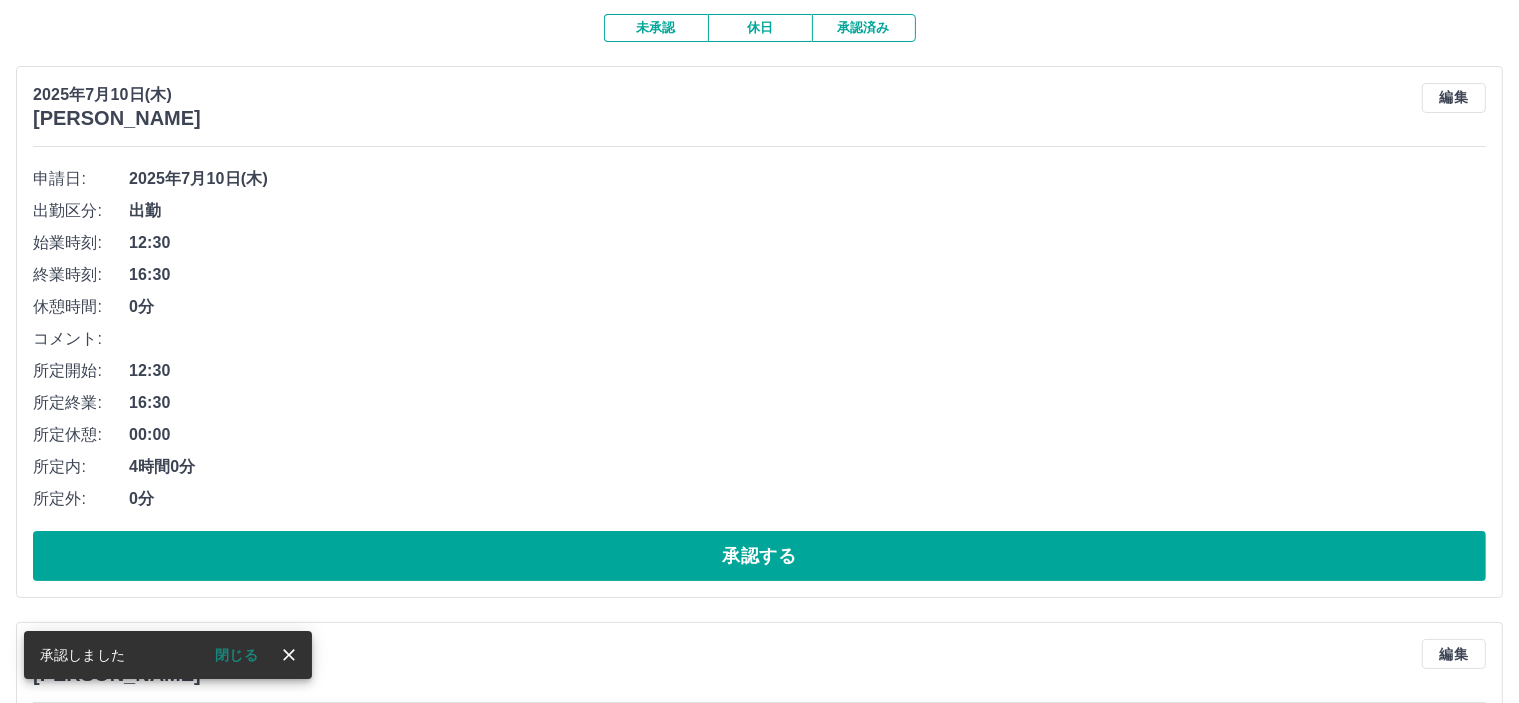 scroll, scrollTop: 400, scrollLeft: 0, axis: vertical 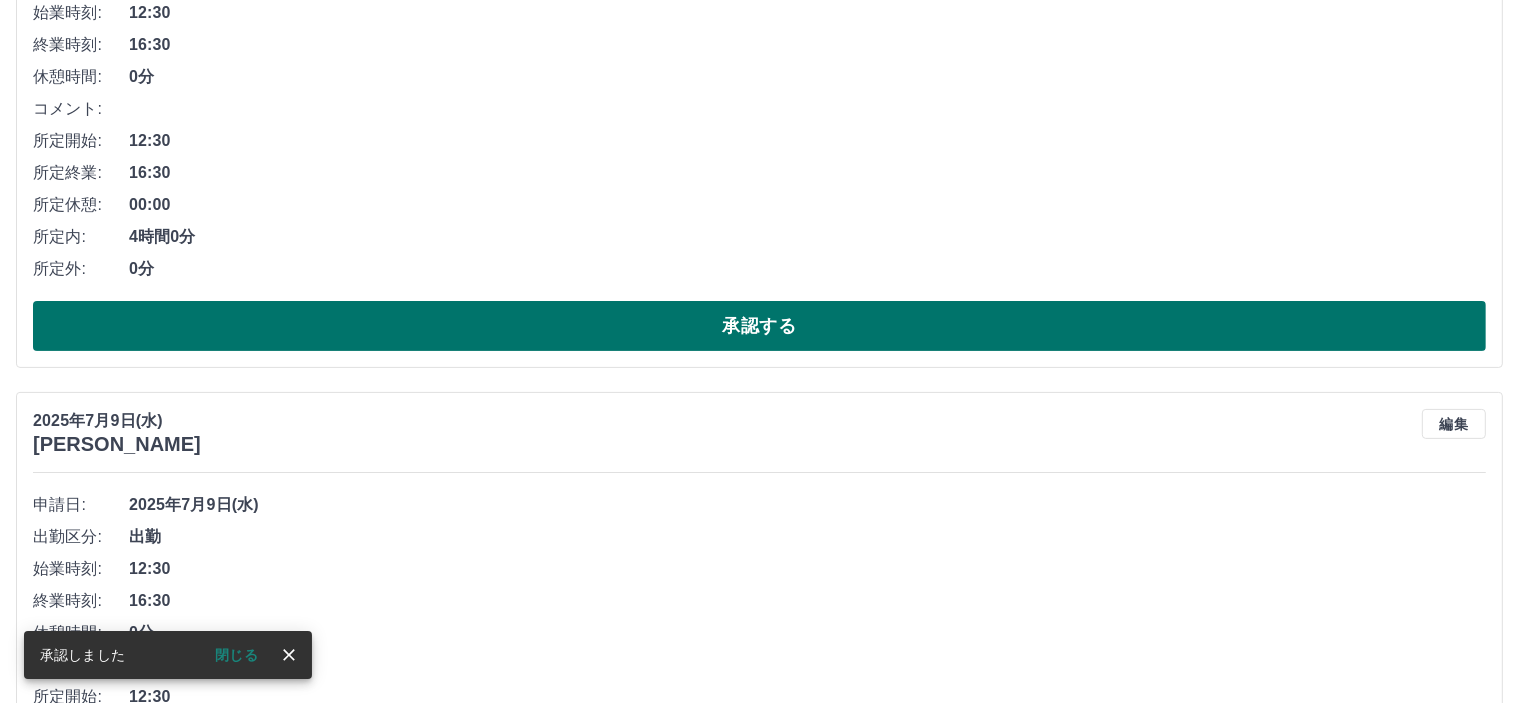 click on "承認する" at bounding box center (759, 326) 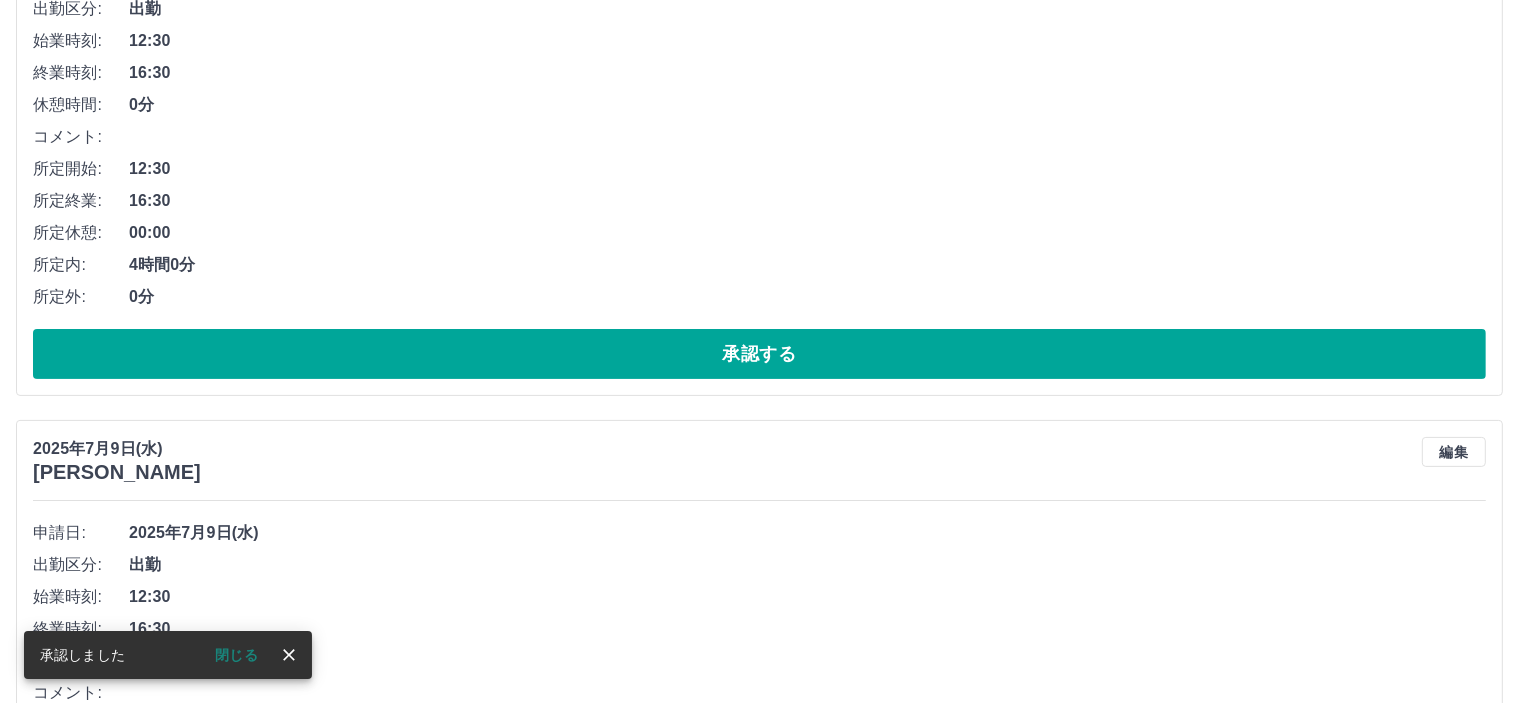 scroll, scrollTop: 400, scrollLeft: 0, axis: vertical 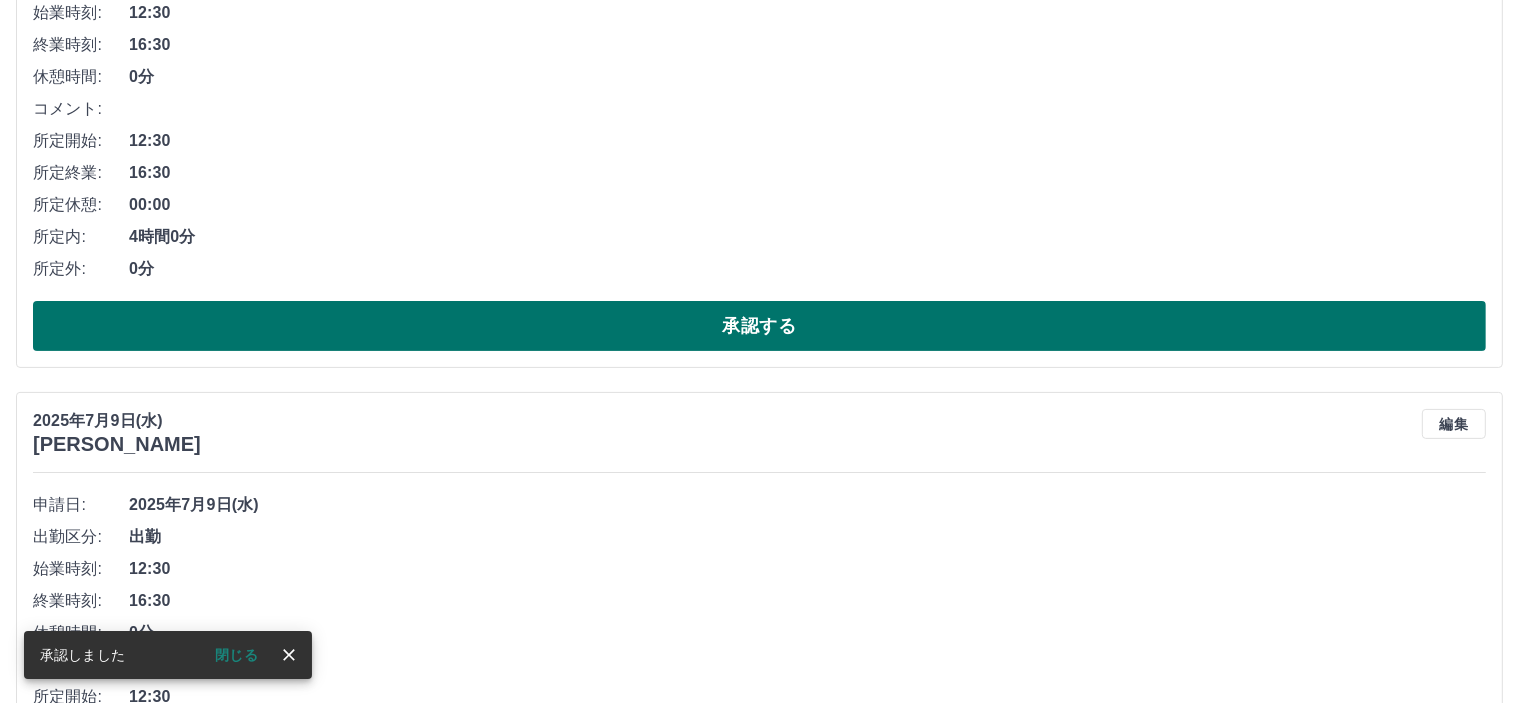 click on "承認する" at bounding box center [759, 326] 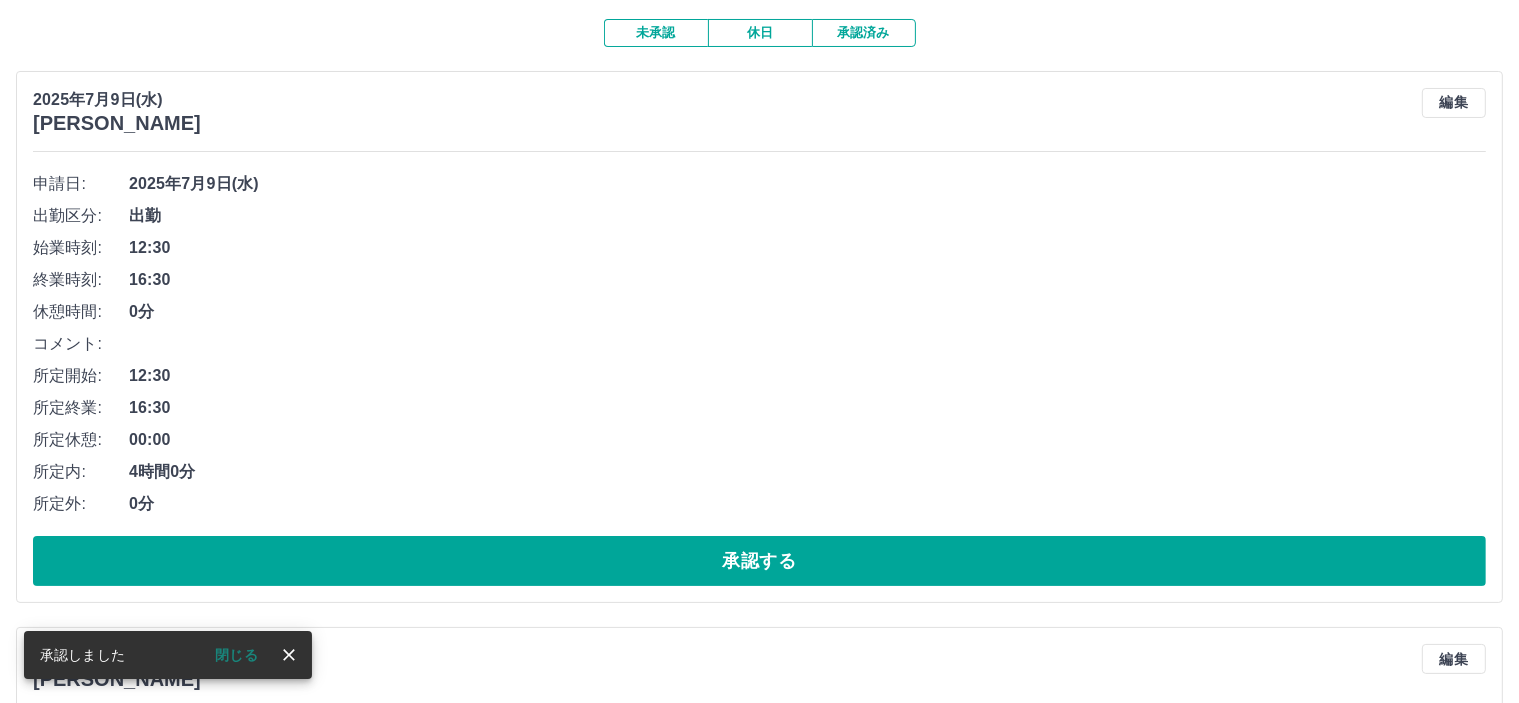 scroll, scrollTop: 400, scrollLeft: 0, axis: vertical 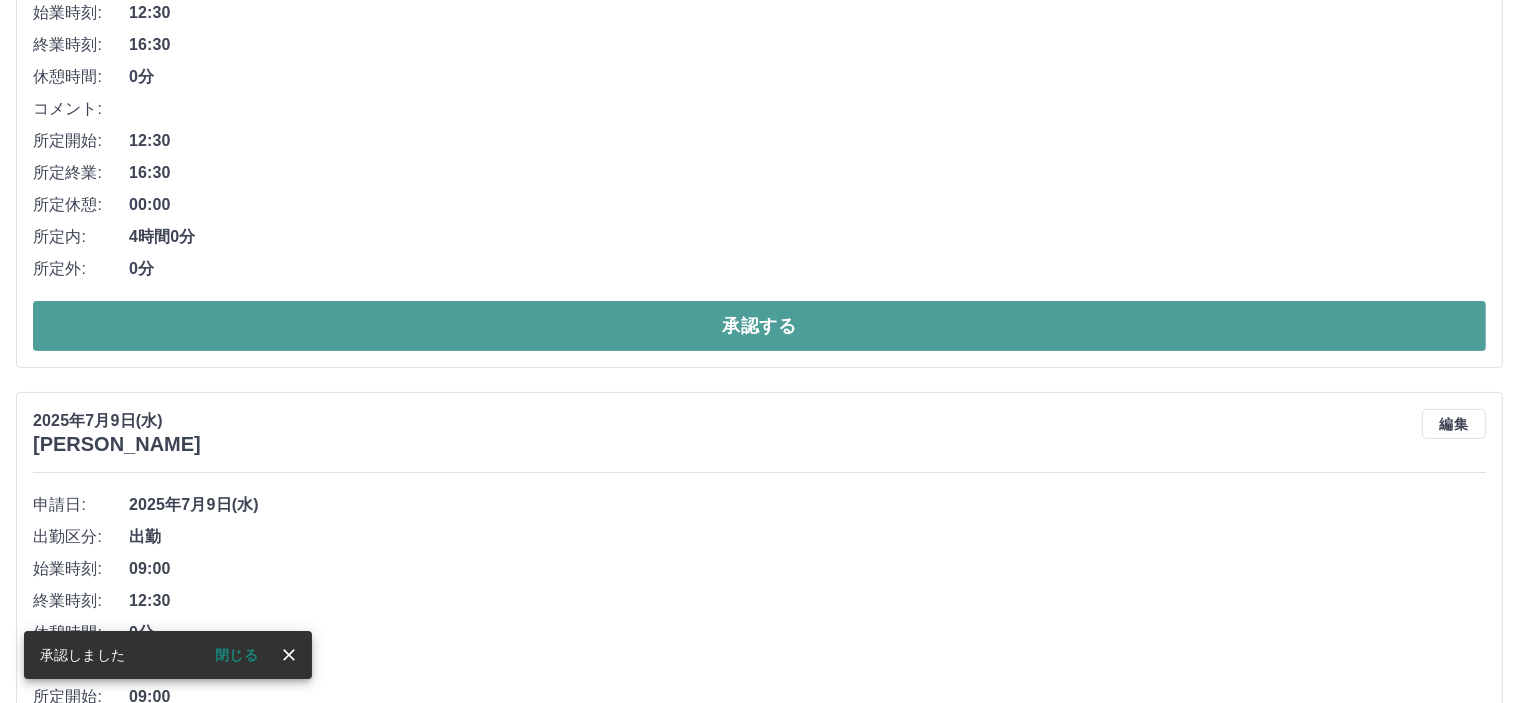 click on "承認する" at bounding box center (759, 326) 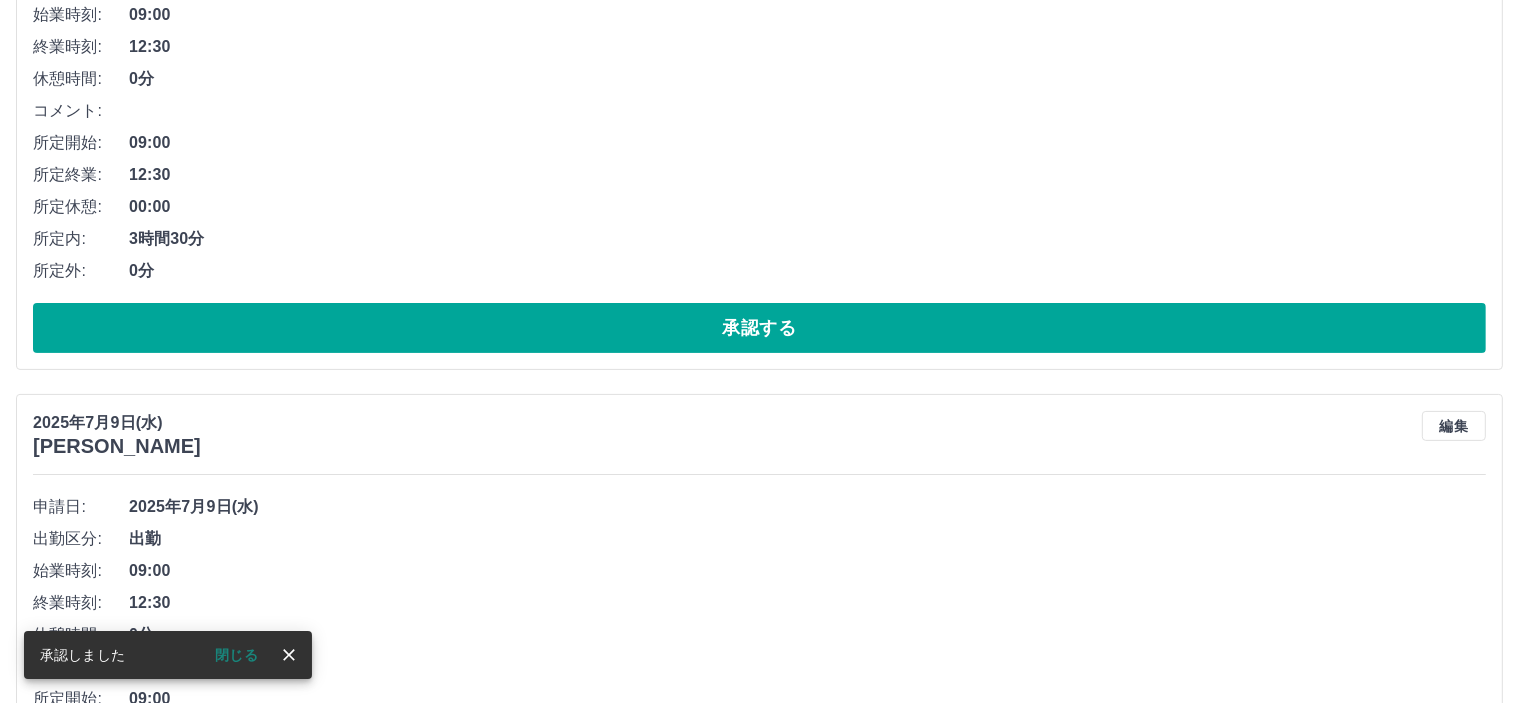 scroll, scrollTop: 400, scrollLeft: 0, axis: vertical 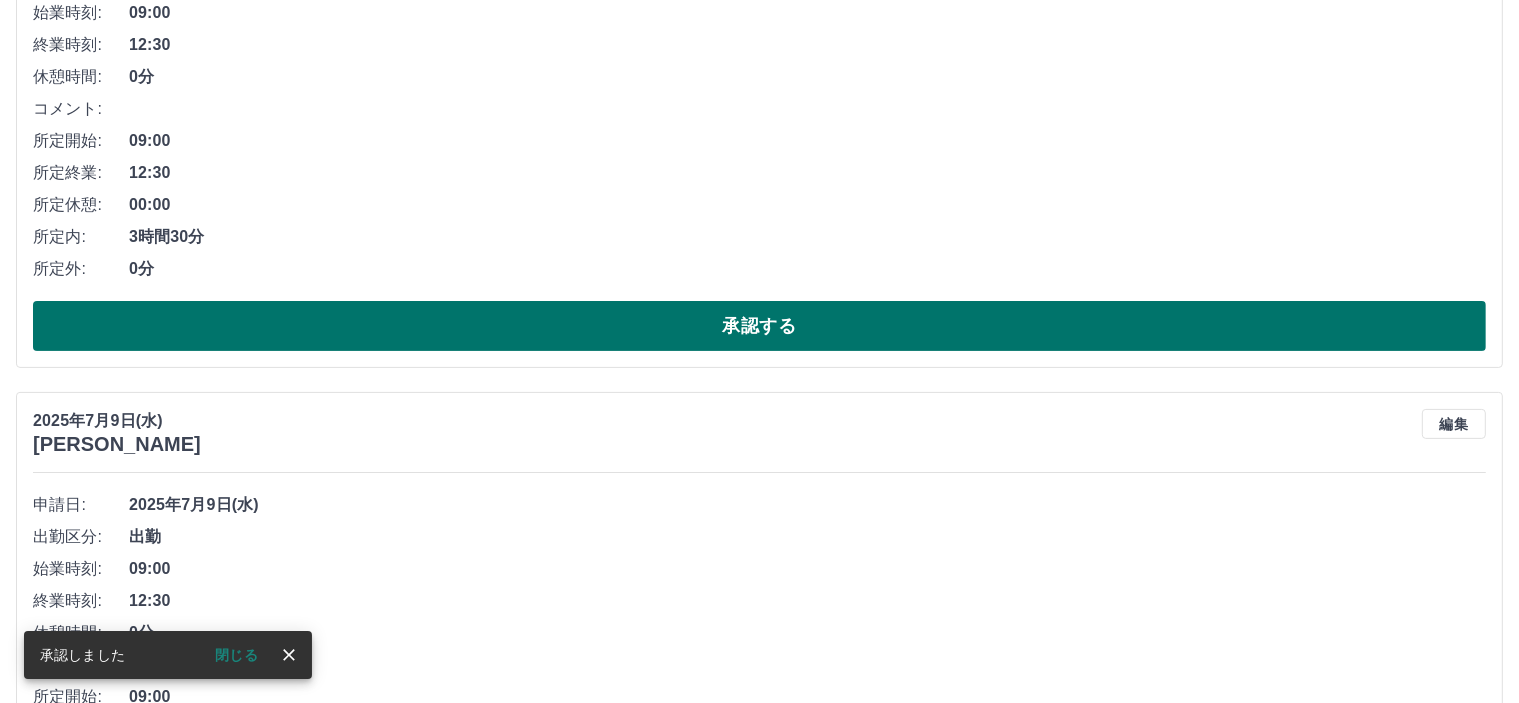 drag, startPoint x: 752, startPoint y: 321, endPoint x: 756, endPoint y: 311, distance: 10.770329 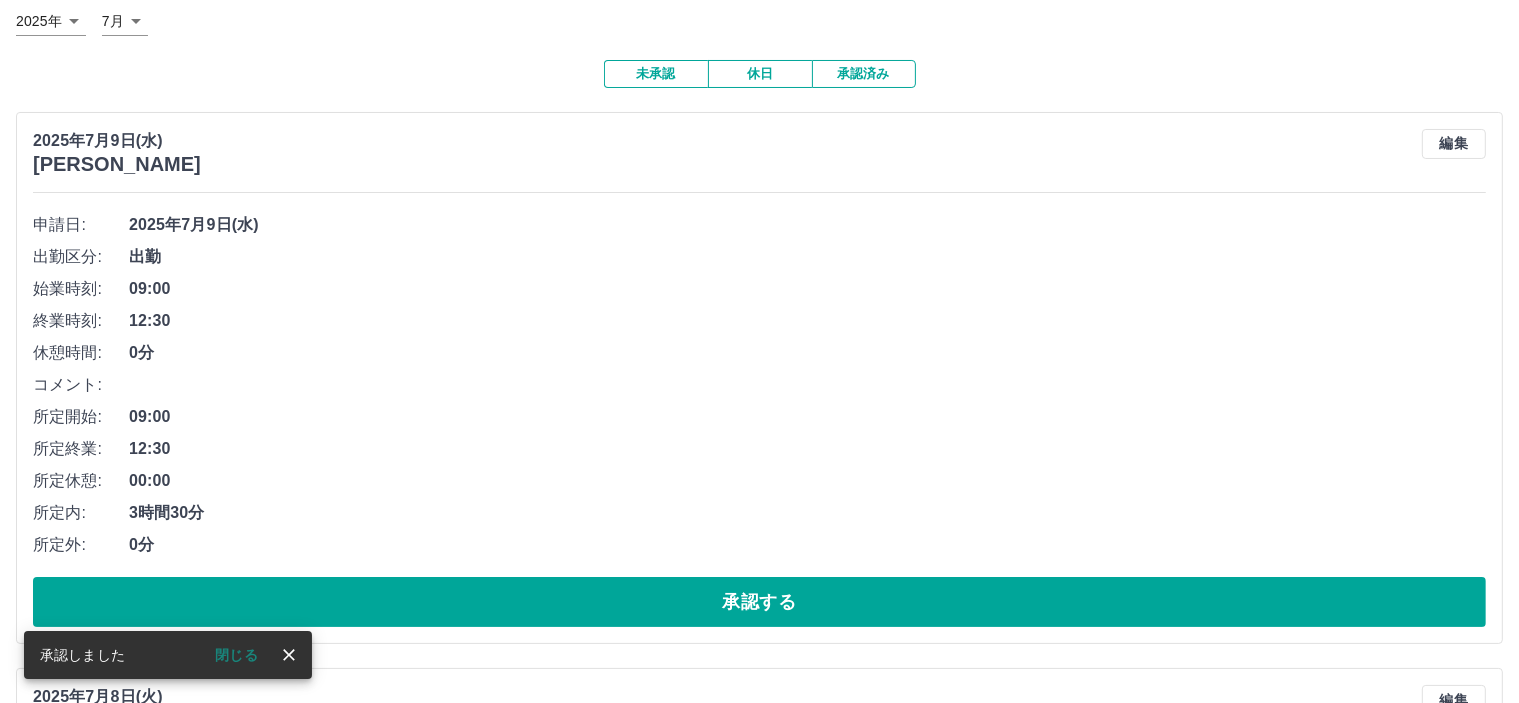 scroll, scrollTop: 300, scrollLeft: 0, axis: vertical 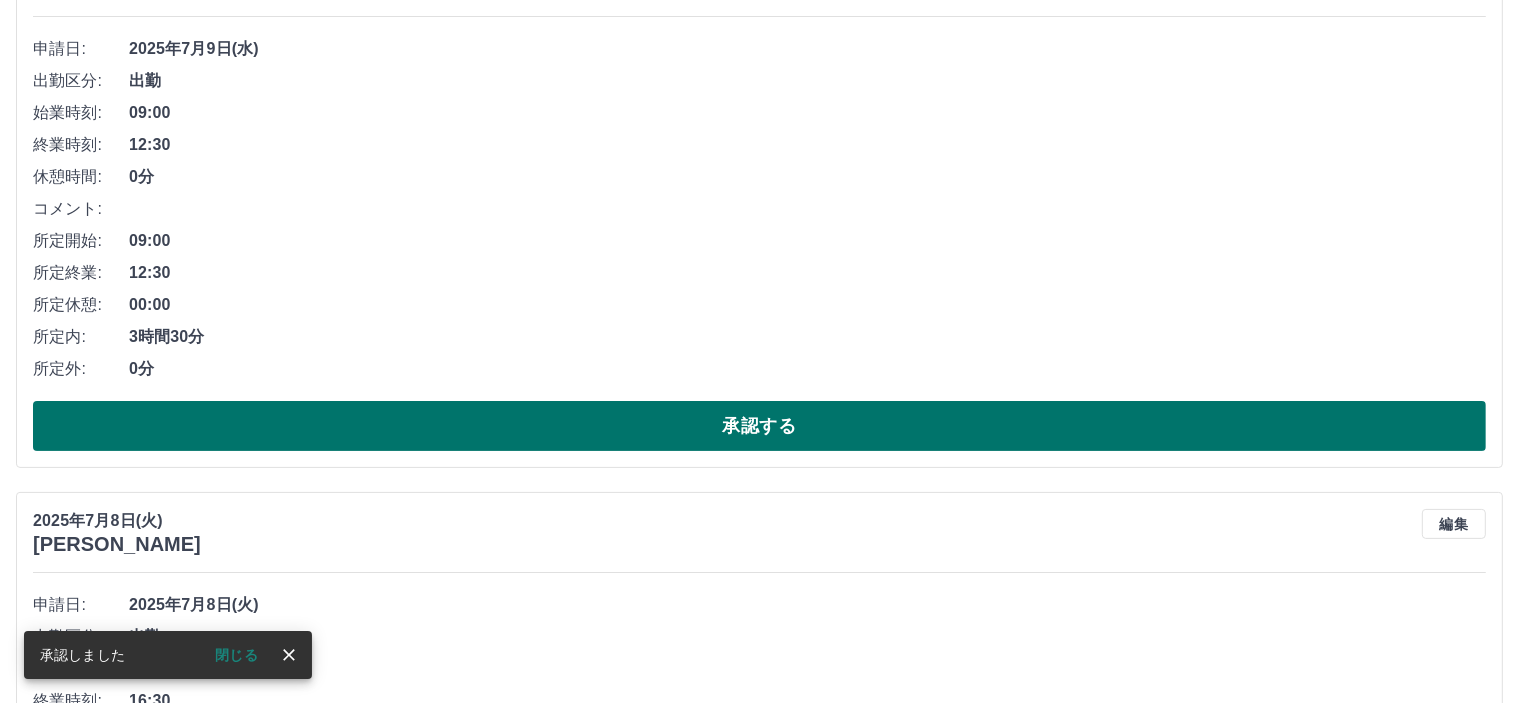 click on "承認する" at bounding box center (759, 426) 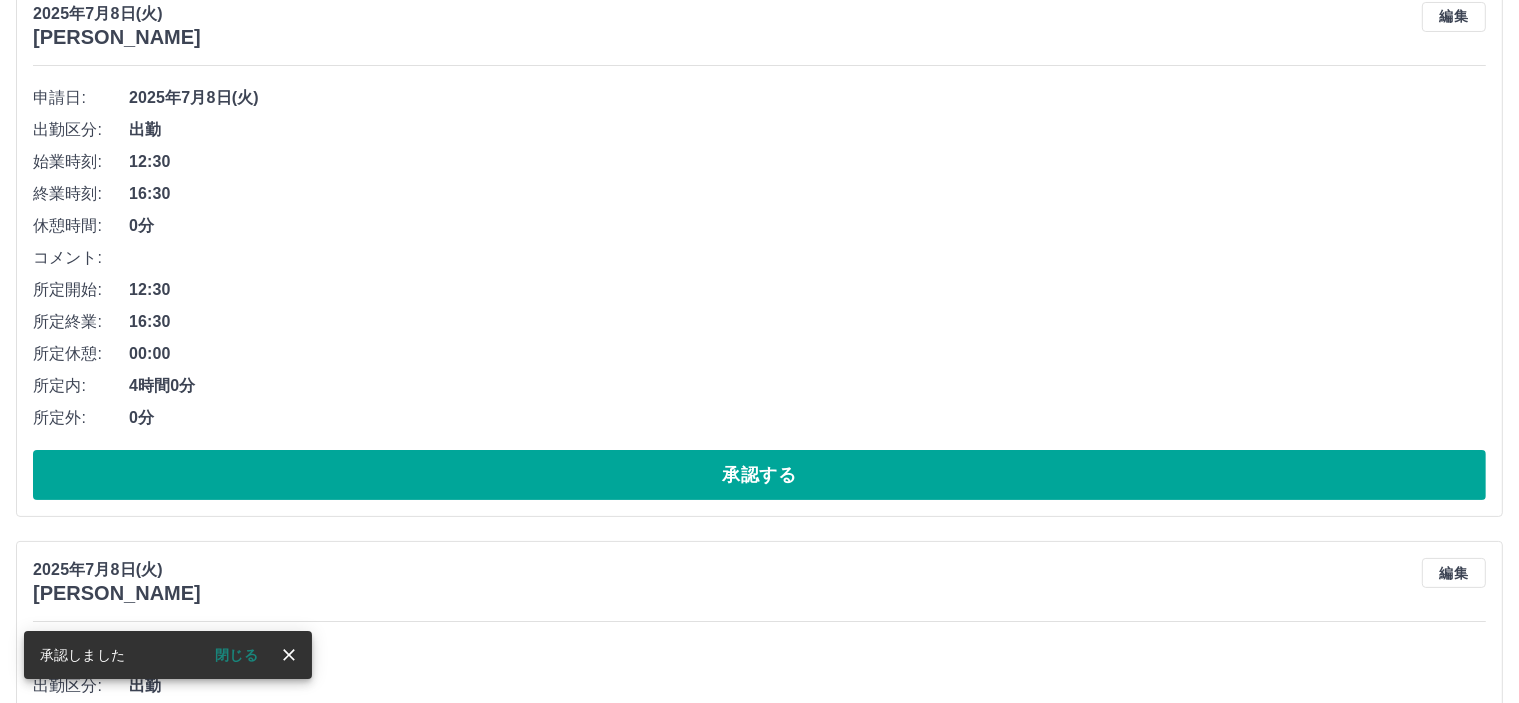 scroll, scrollTop: 400, scrollLeft: 0, axis: vertical 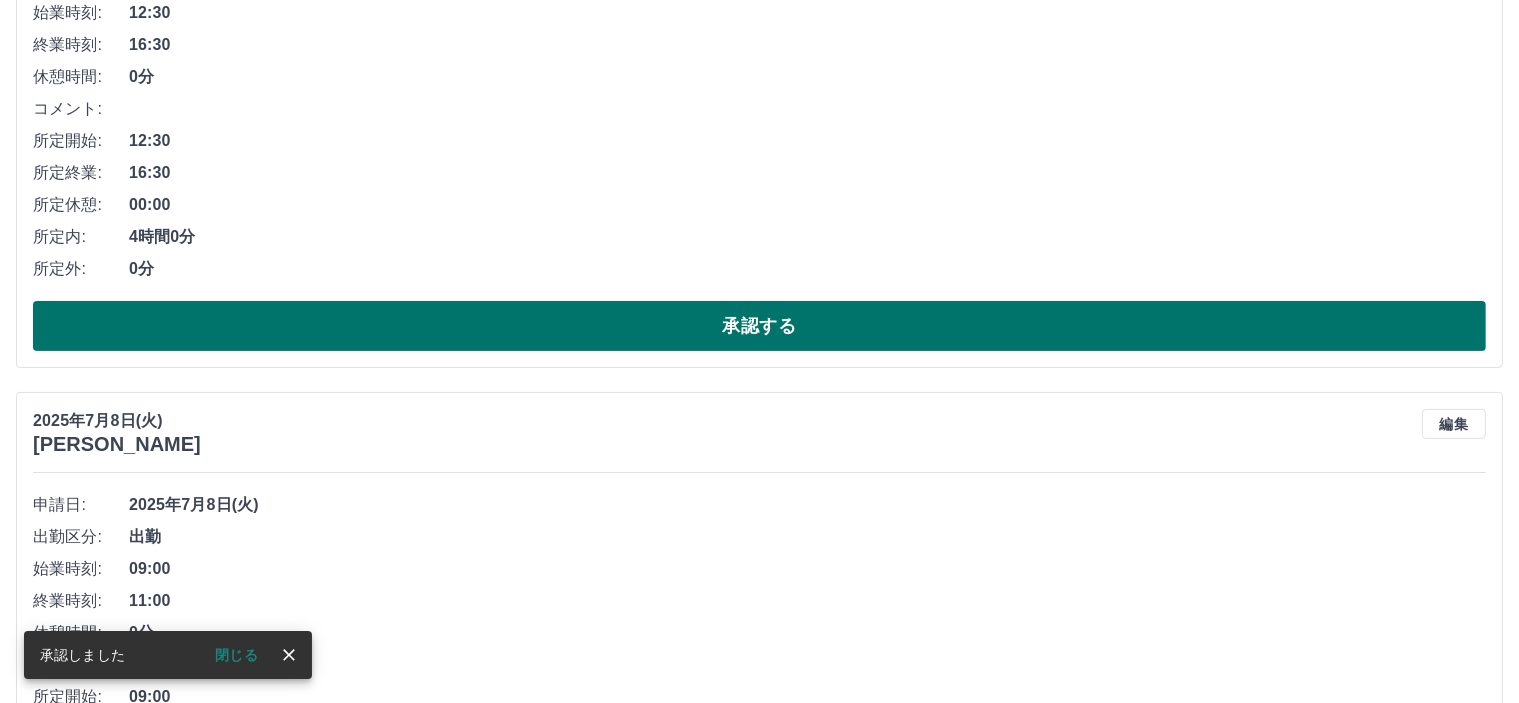 click on "承認する" at bounding box center [759, 326] 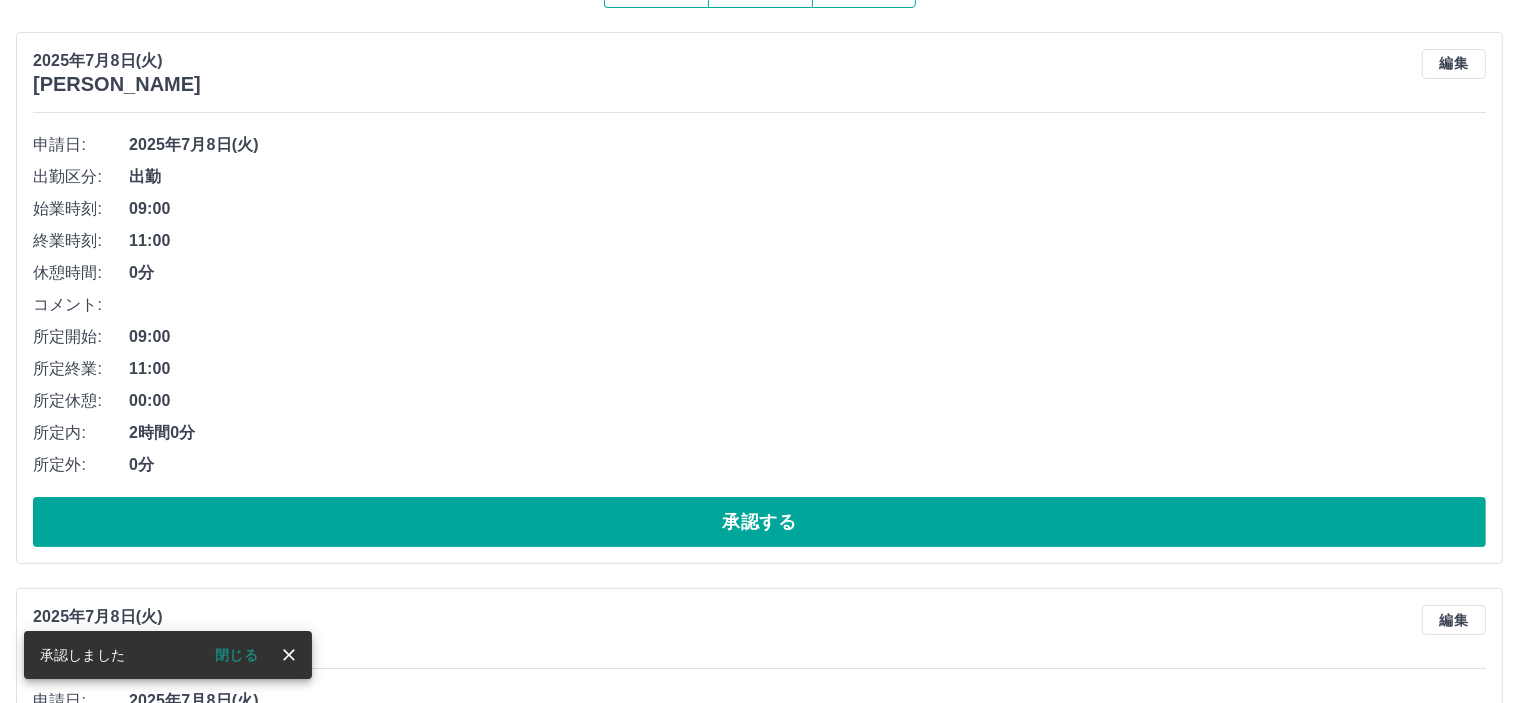 scroll, scrollTop: 500, scrollLeft: 0, axis: vertical 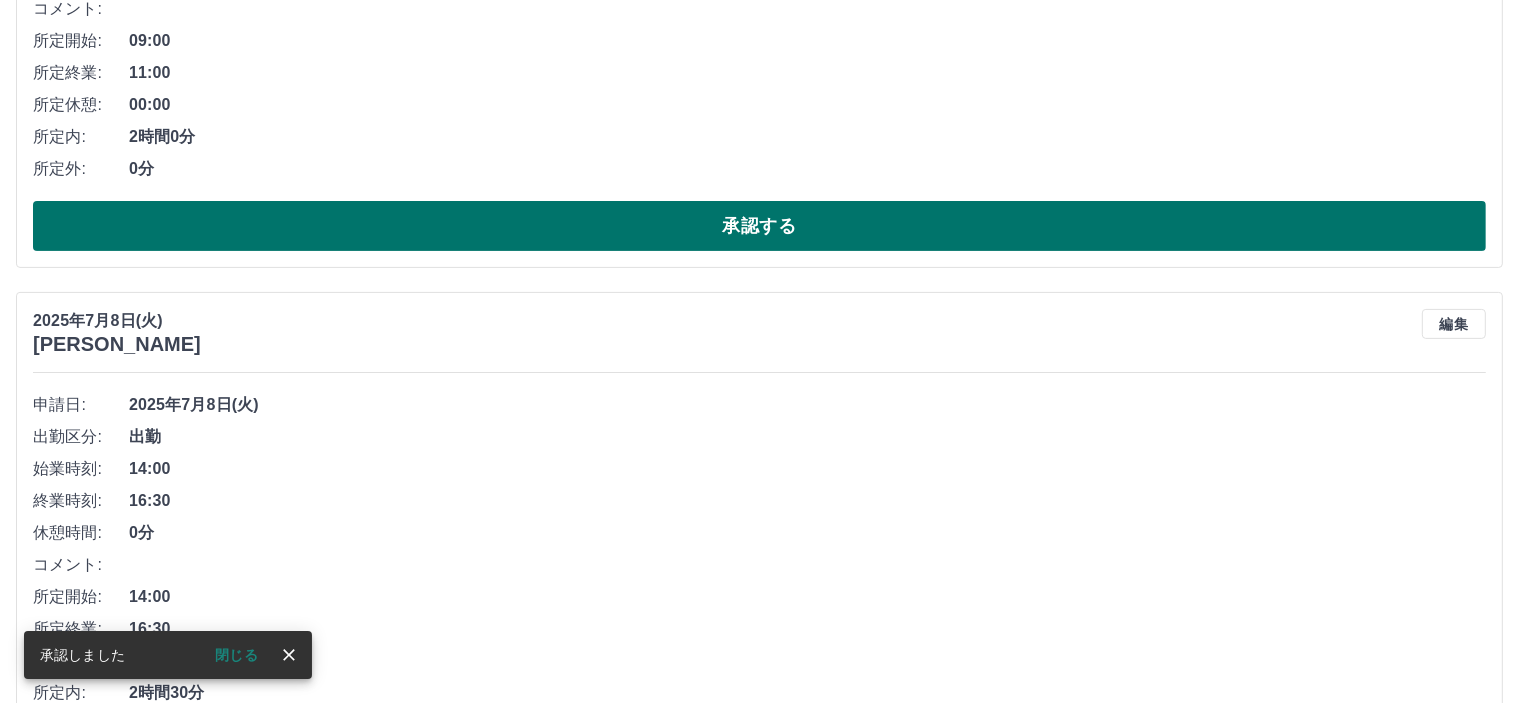 click on "承認する" at bounding box center (759, 226) 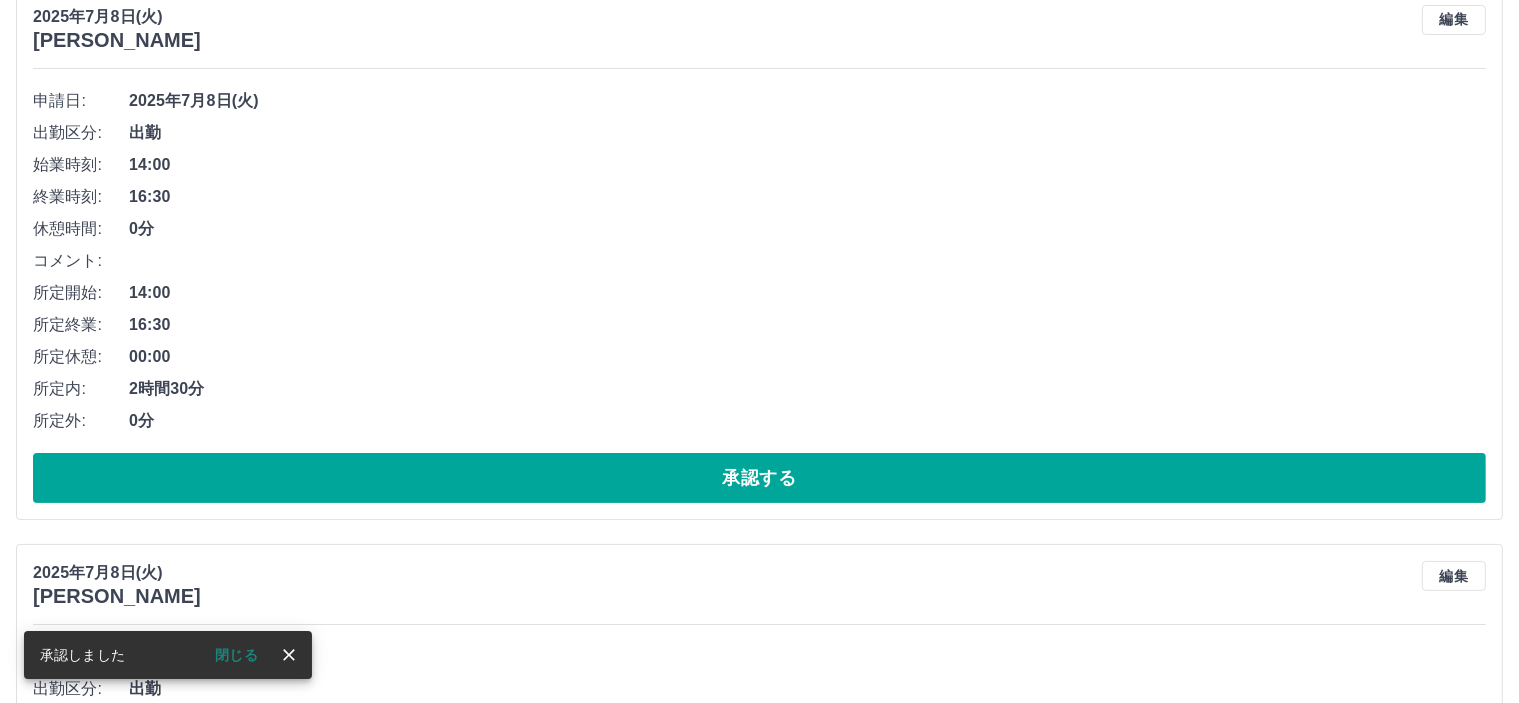 scroll, scrollTop: 500, scrollLeft: 0, axis: vertical 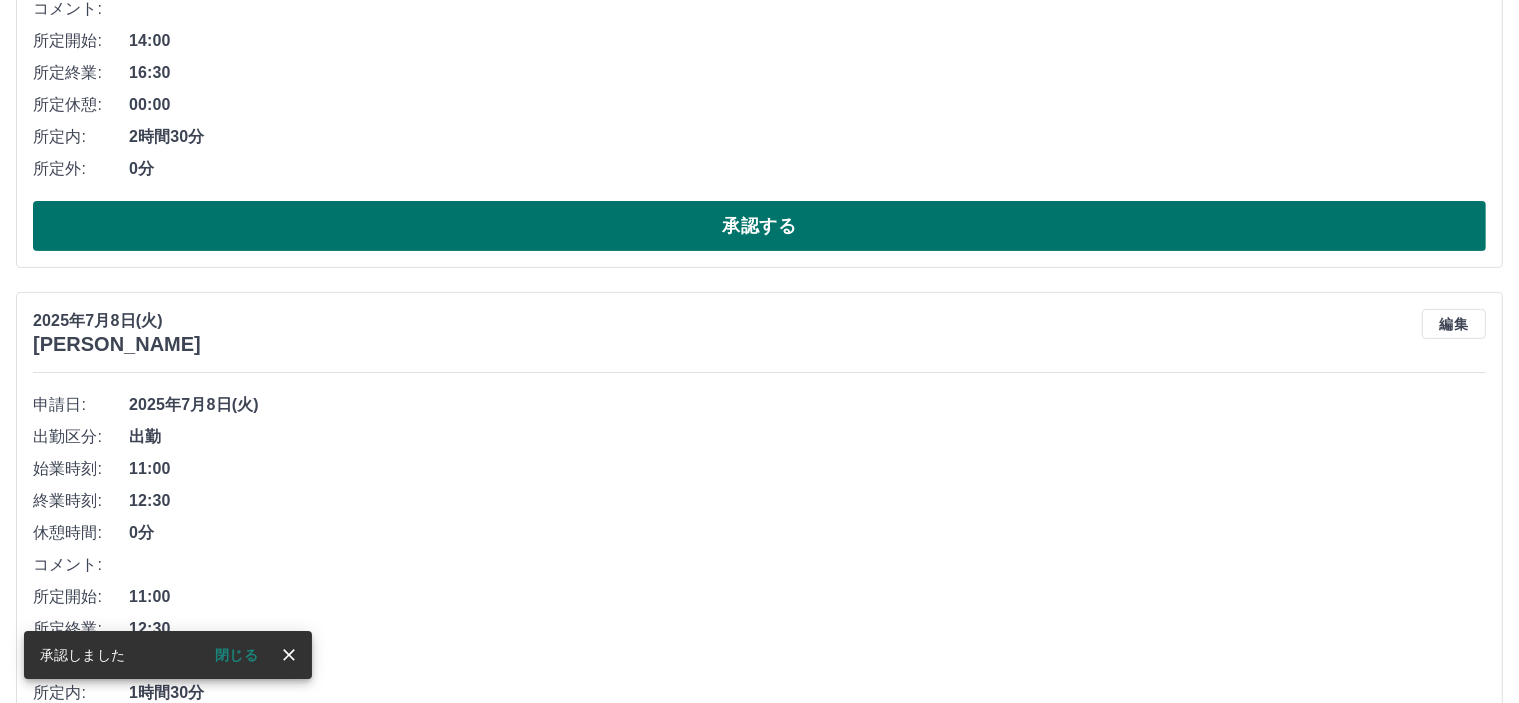 click on "承認する" at bounding box center (759, 226) 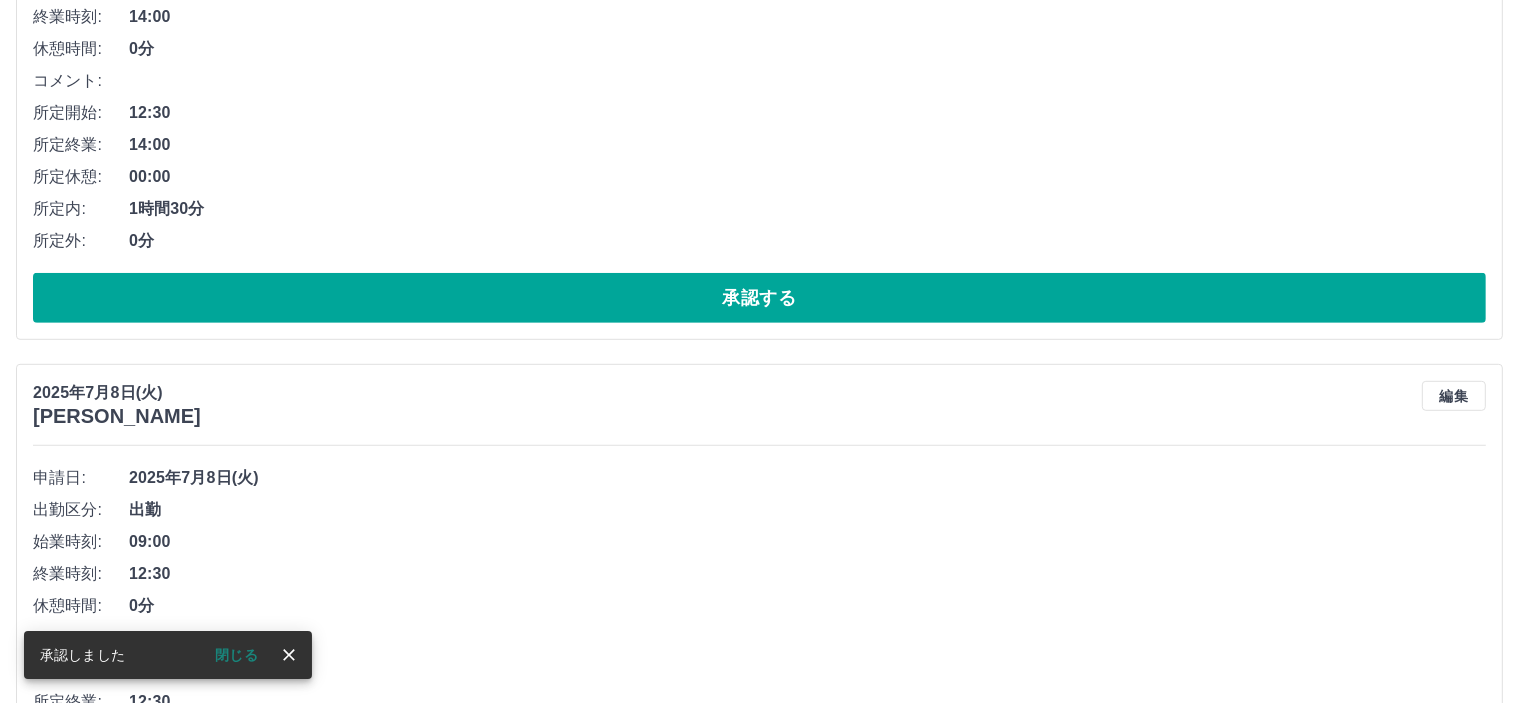 scroll, scrollTop: 1000, scrollLeft: 0, axis: vertical 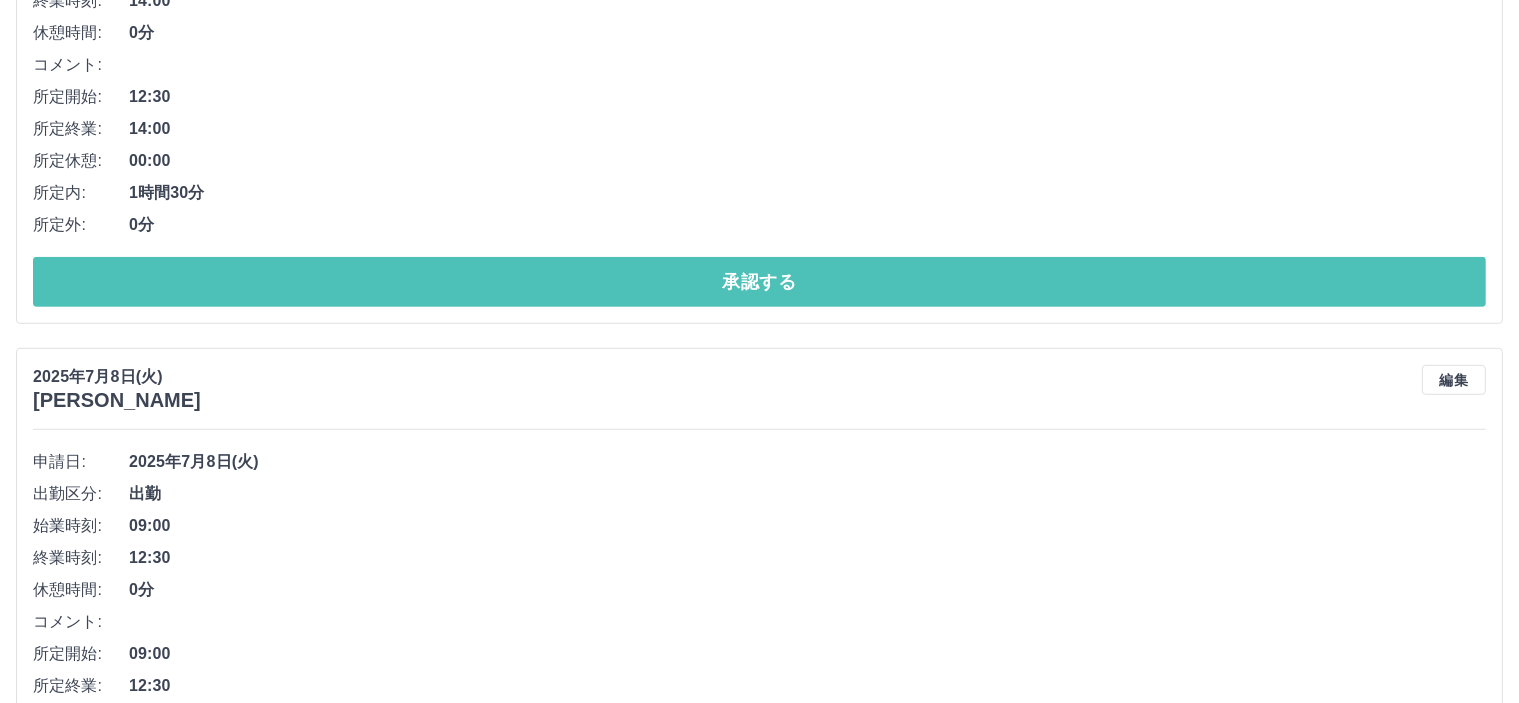 click on "承認する" at bounding box center (759, 282) 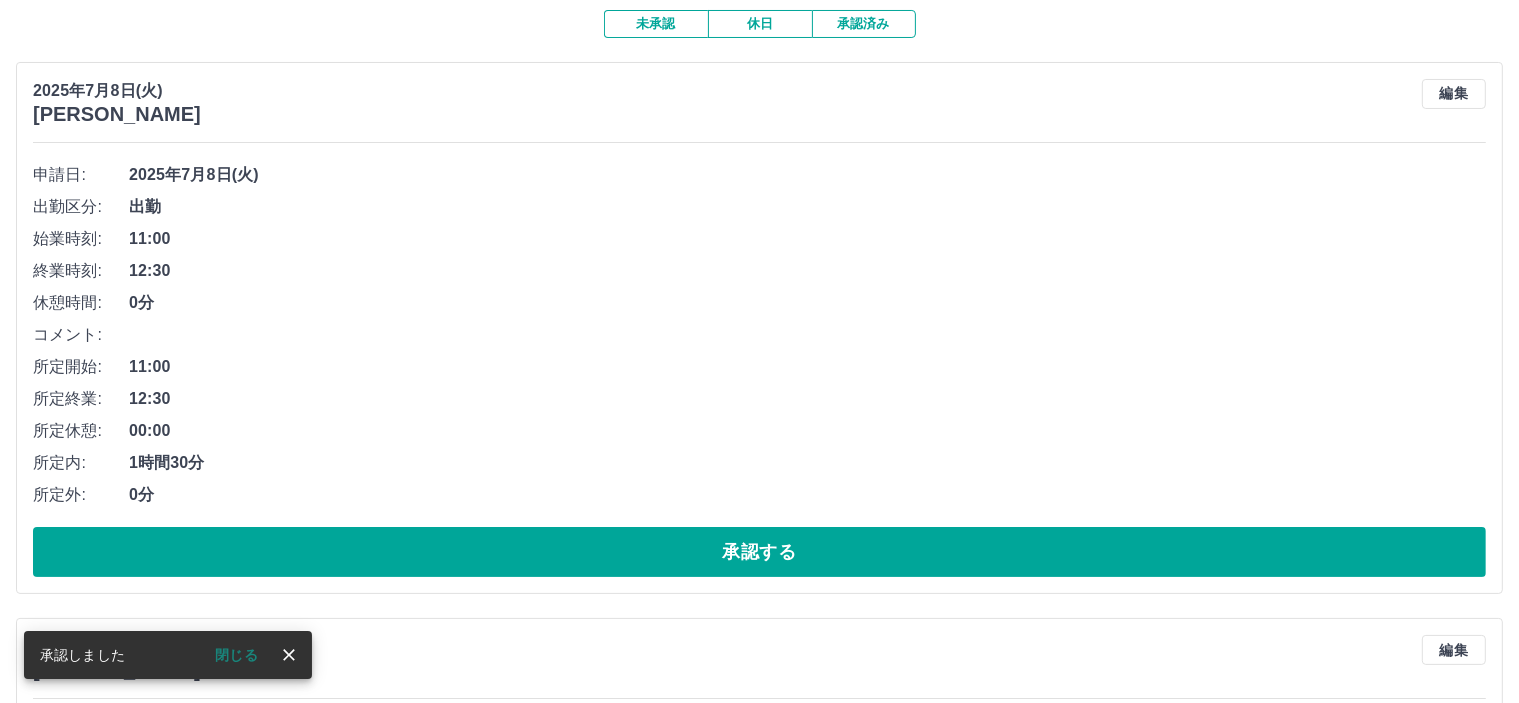scroll, scrollTop: 0, scrollLeft: 0, axis: both 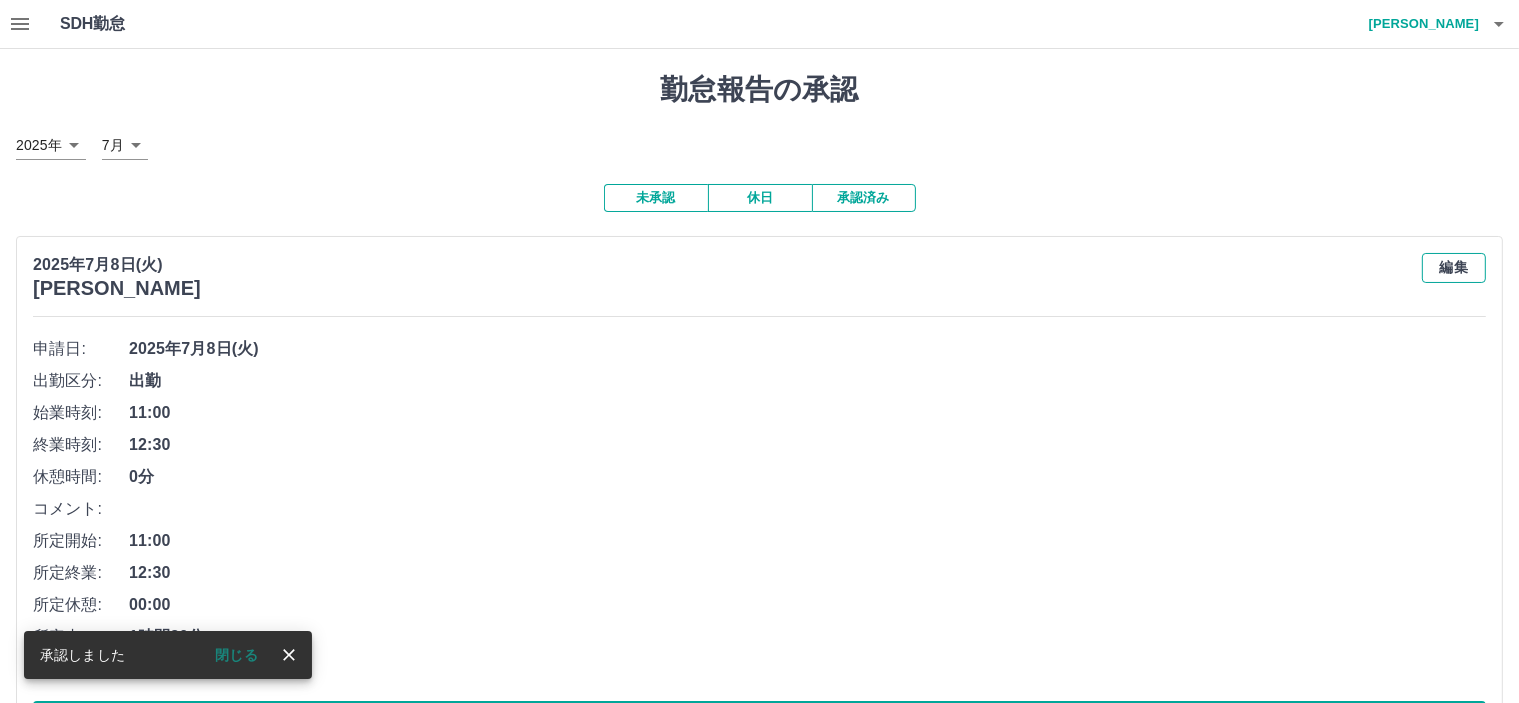 click on "編集" at bounding box center (1454, 268) 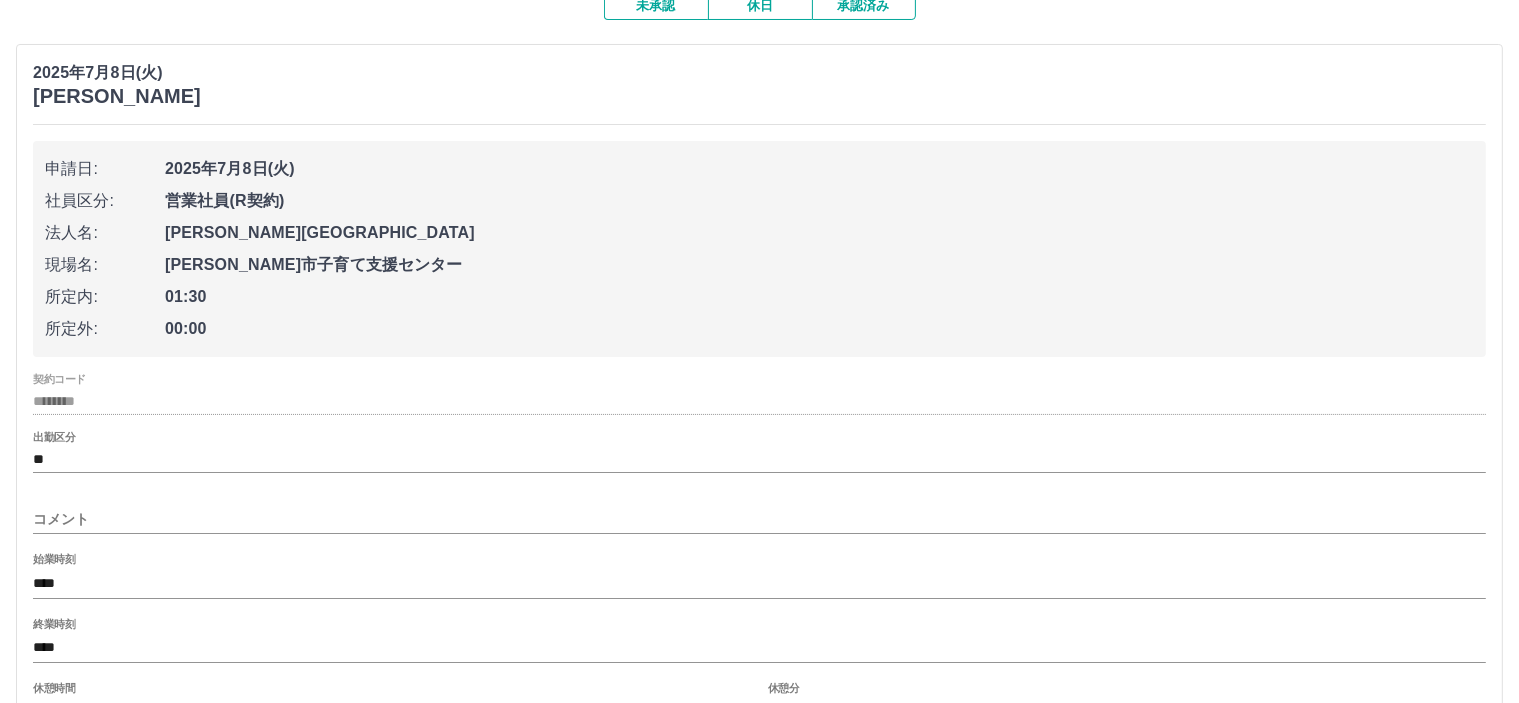 scroll, scrollTop: 200, scrollLeft: 0, axis: vertical 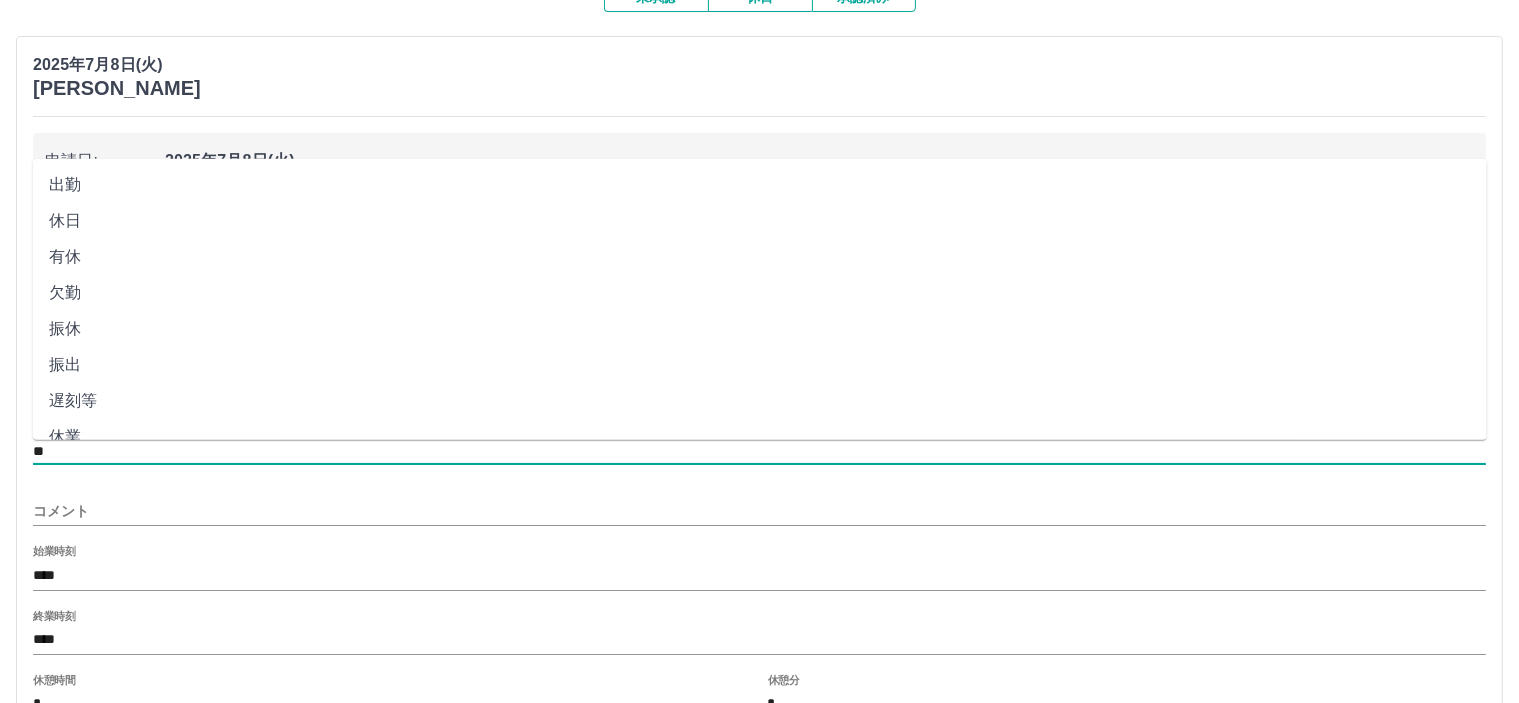 click on "**" at bounding box center (759, 451) 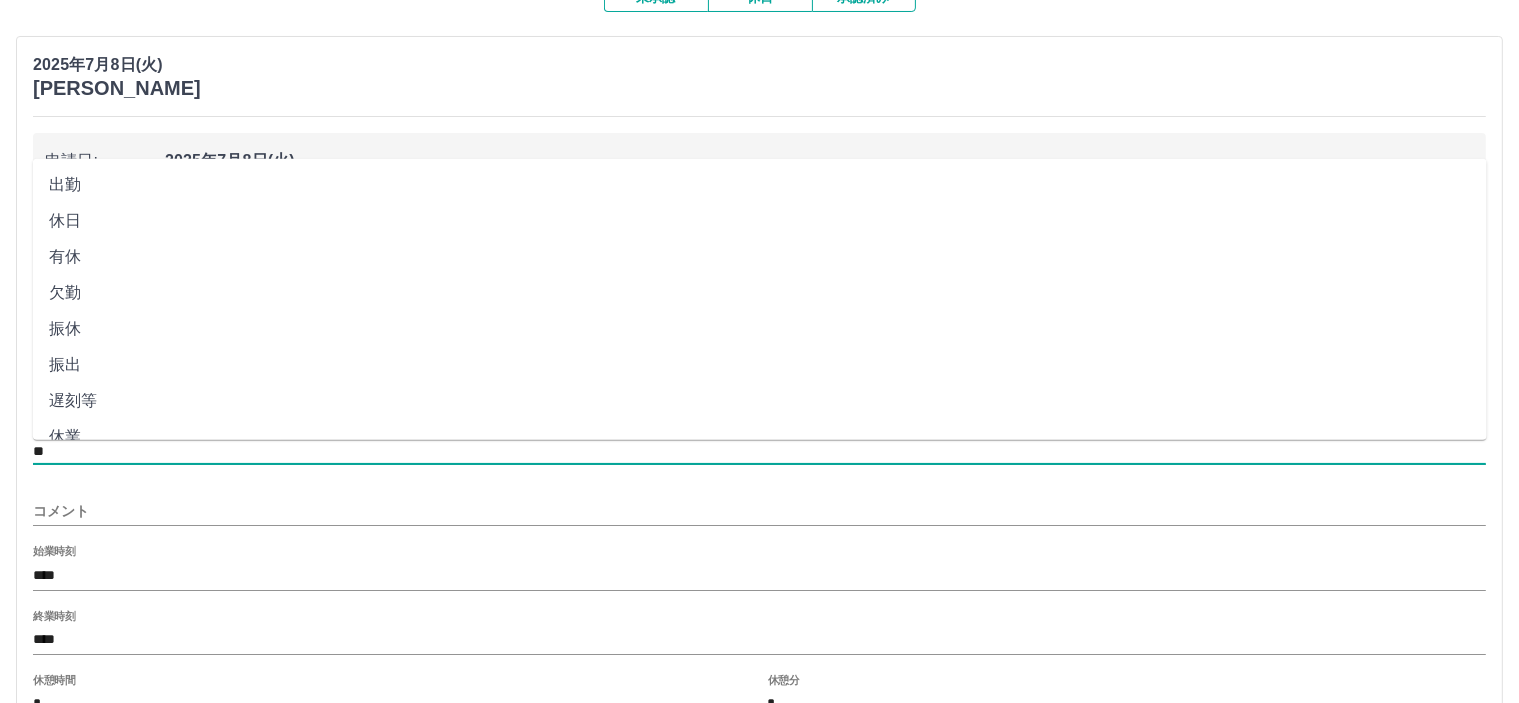 scroll, scrollTop: 382, scrollLeft: 0, axis: vertical 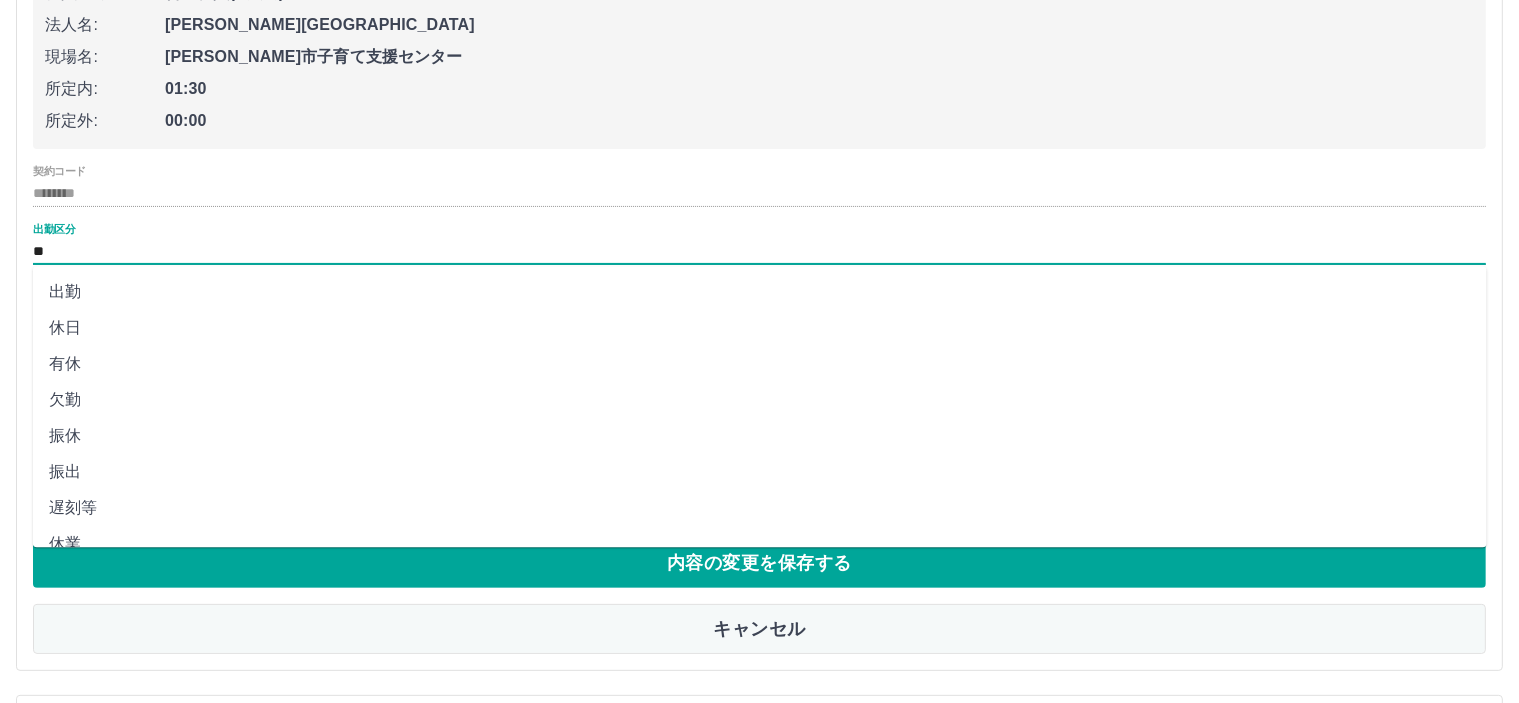 click on "キャンセル" at bounding box center [759, 629] 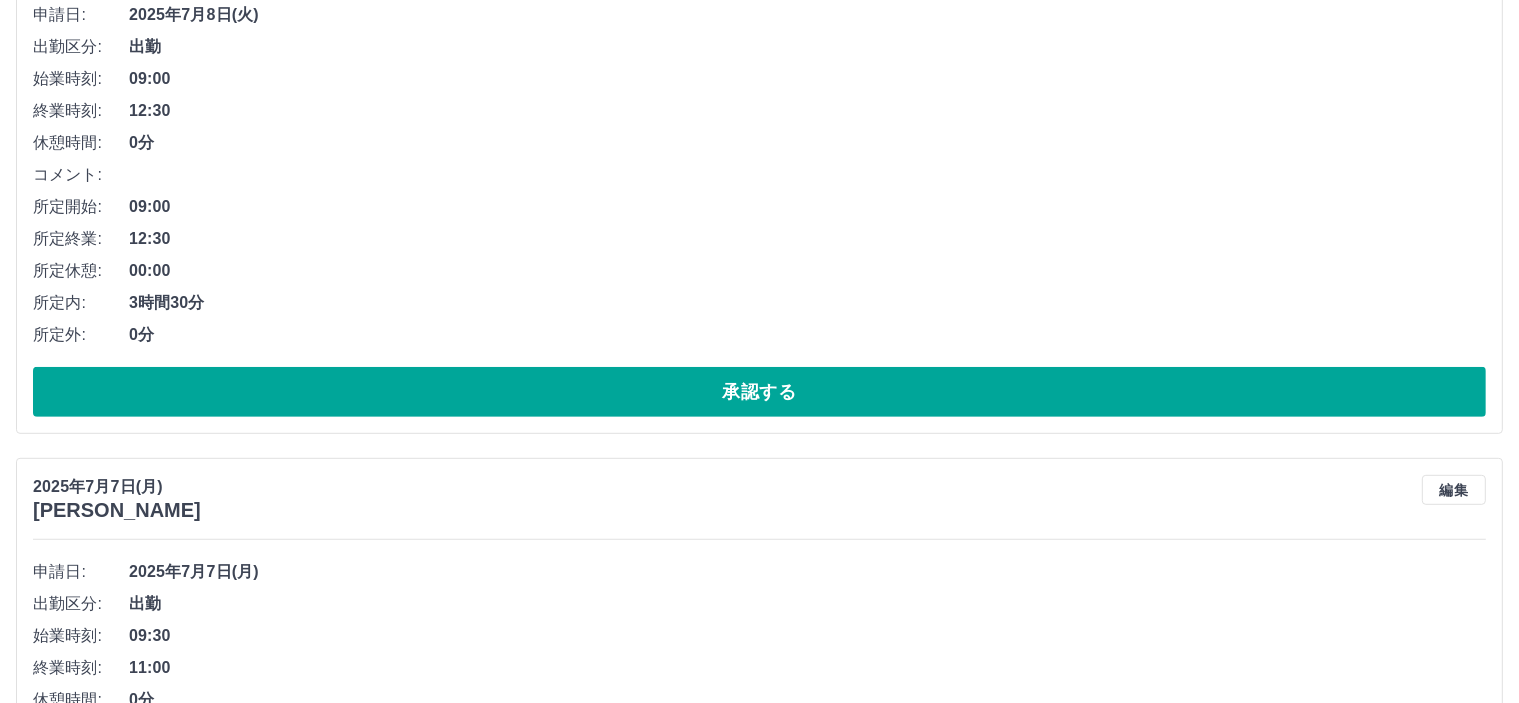 scroll, scrollTop: 900, scrollLeft: 0, axis: vertical 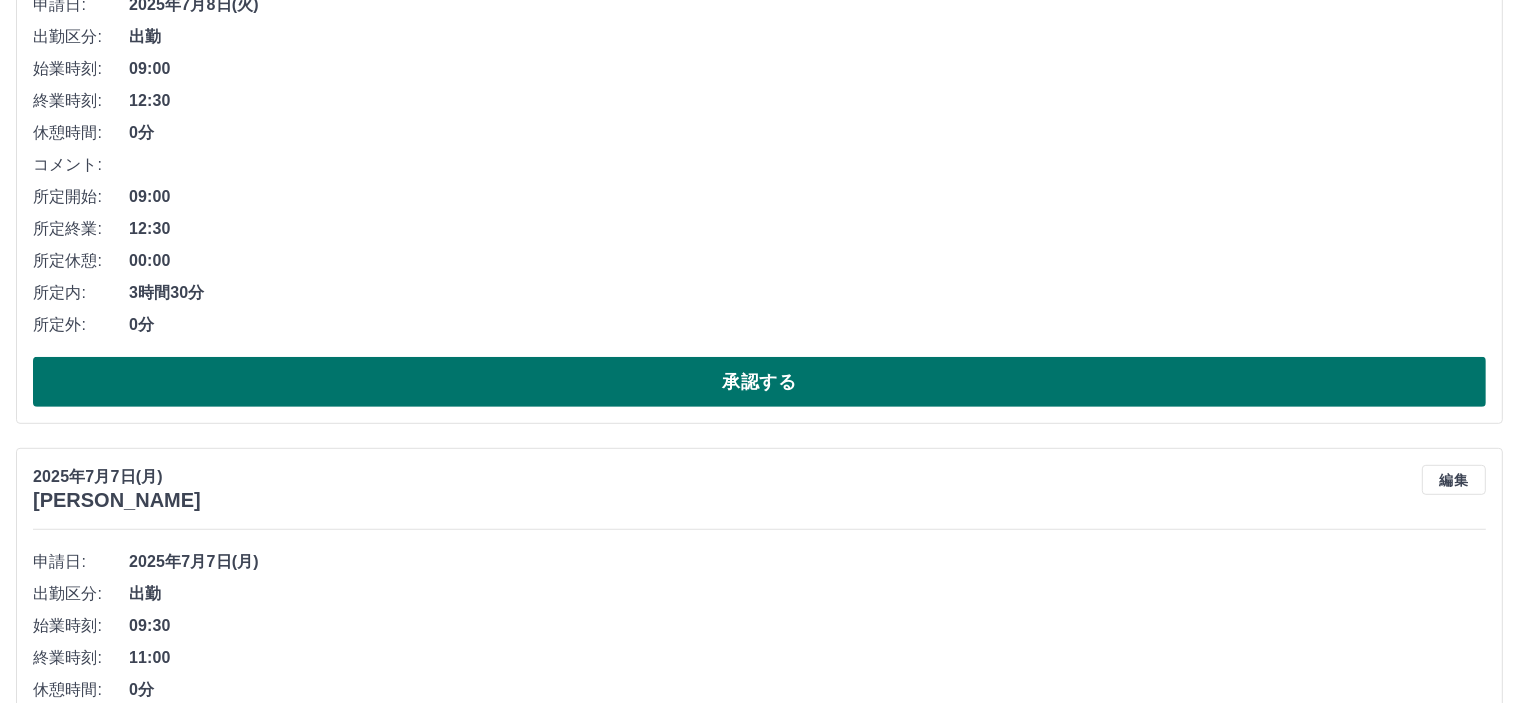 click on "承認する" at bounding box center [759, 382] 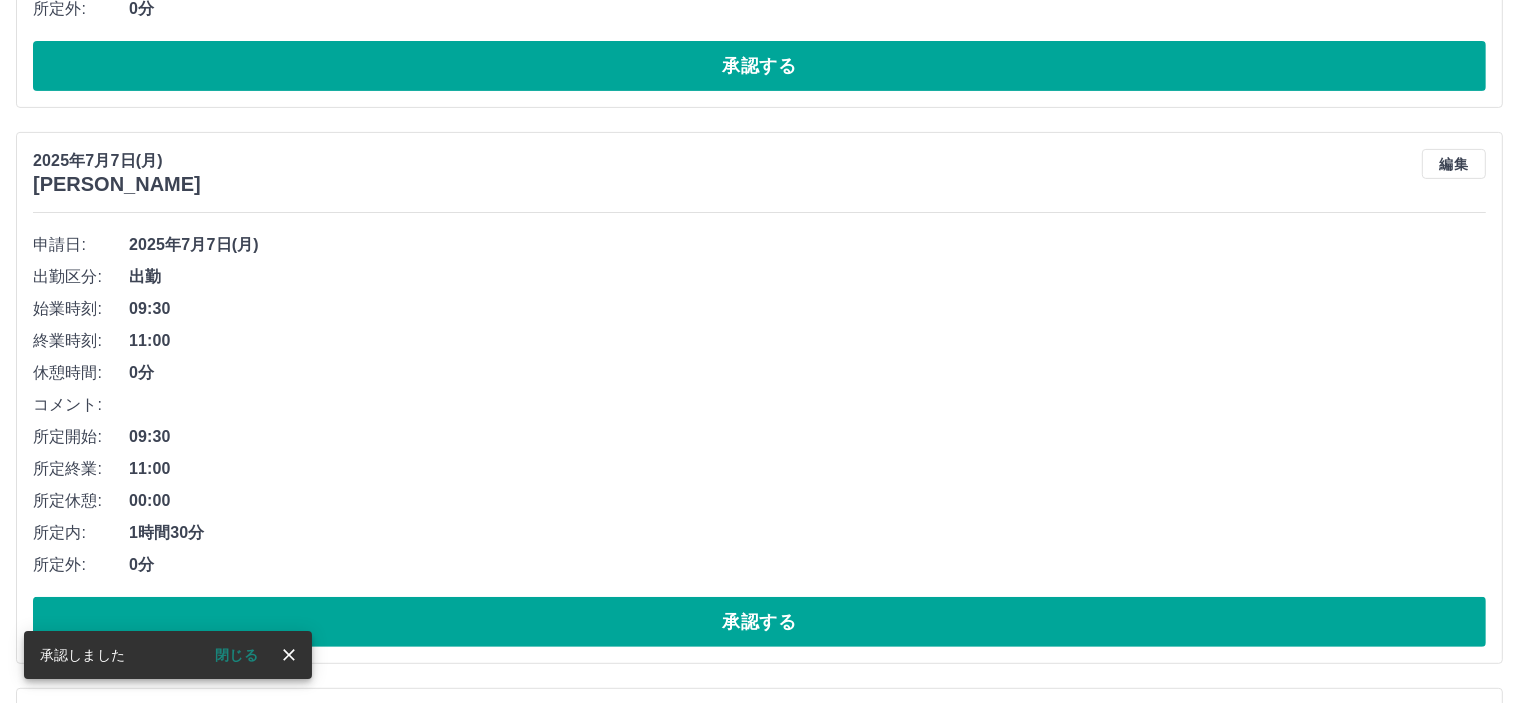 scroll, scrollTop: 844, scrollLeft: 0, axis: vertical 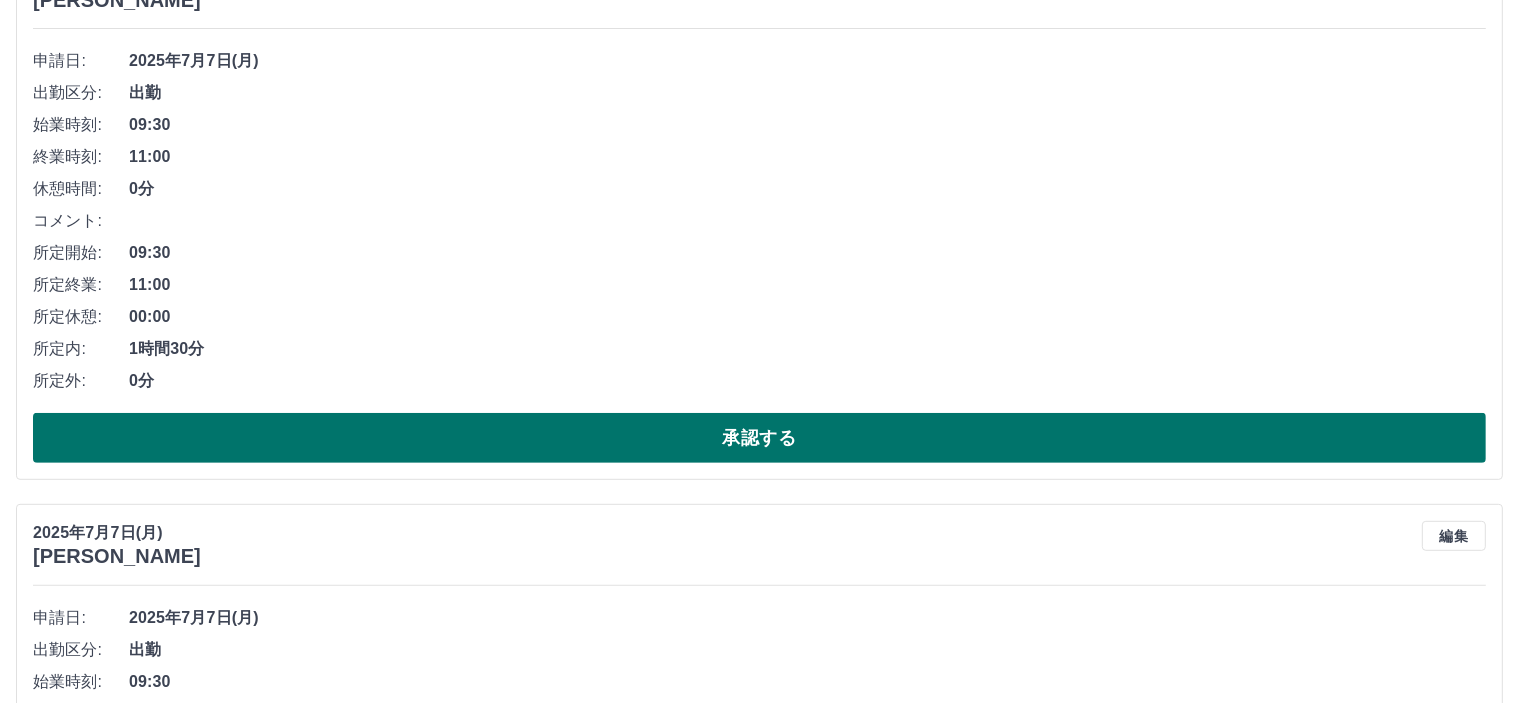 click on "承認する" at bounding box center (759, 438) 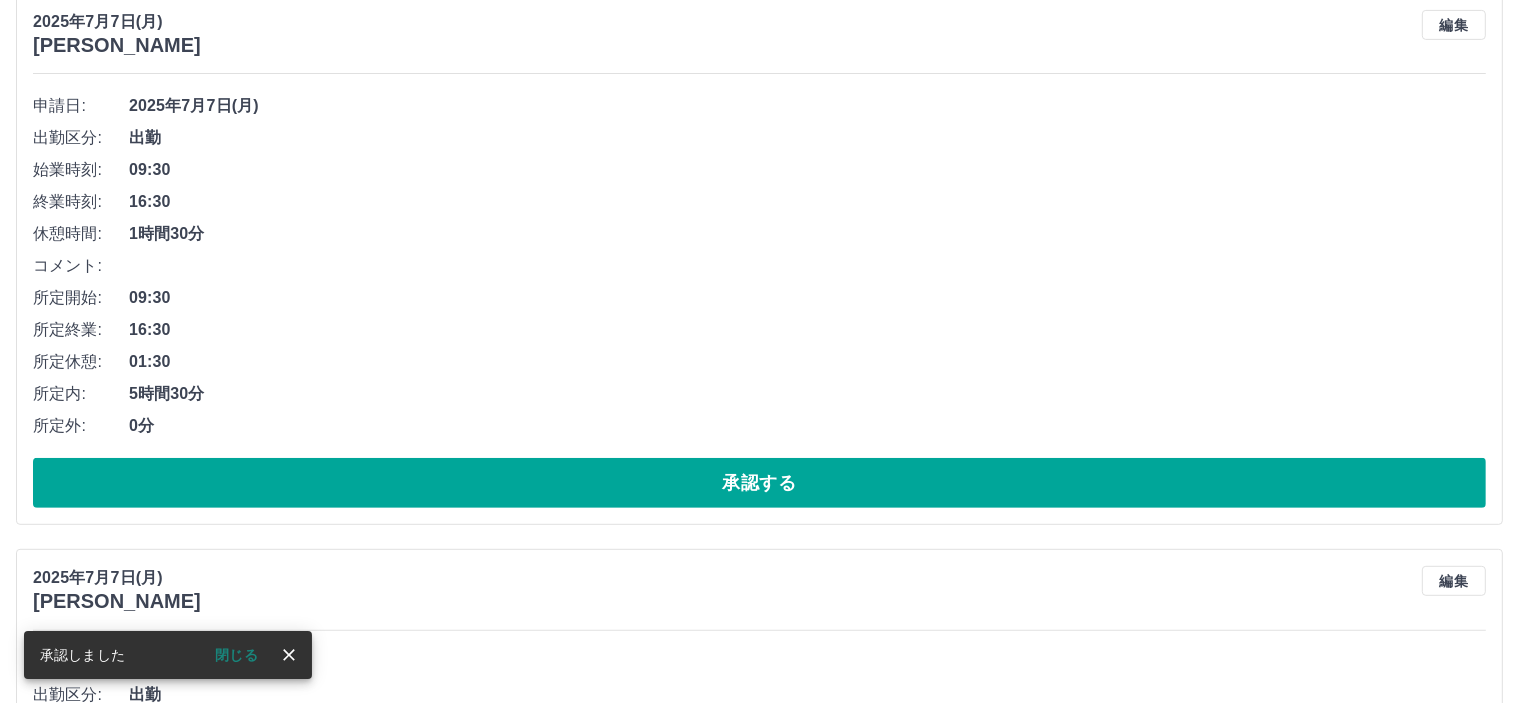 scroll, scrollTop: 800, scrollLeft: 0, axis: vertical 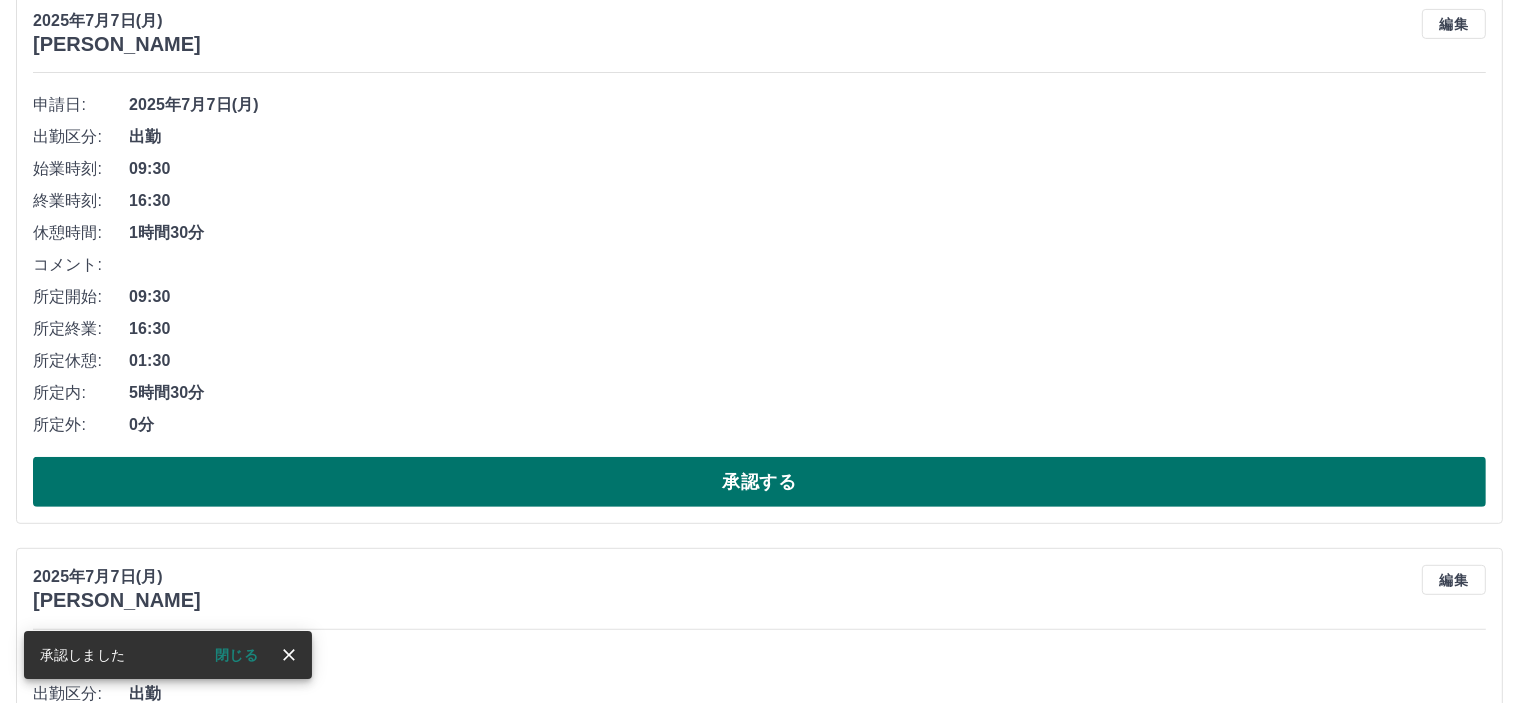 click on "承認する" at bounding box center [759, 482] 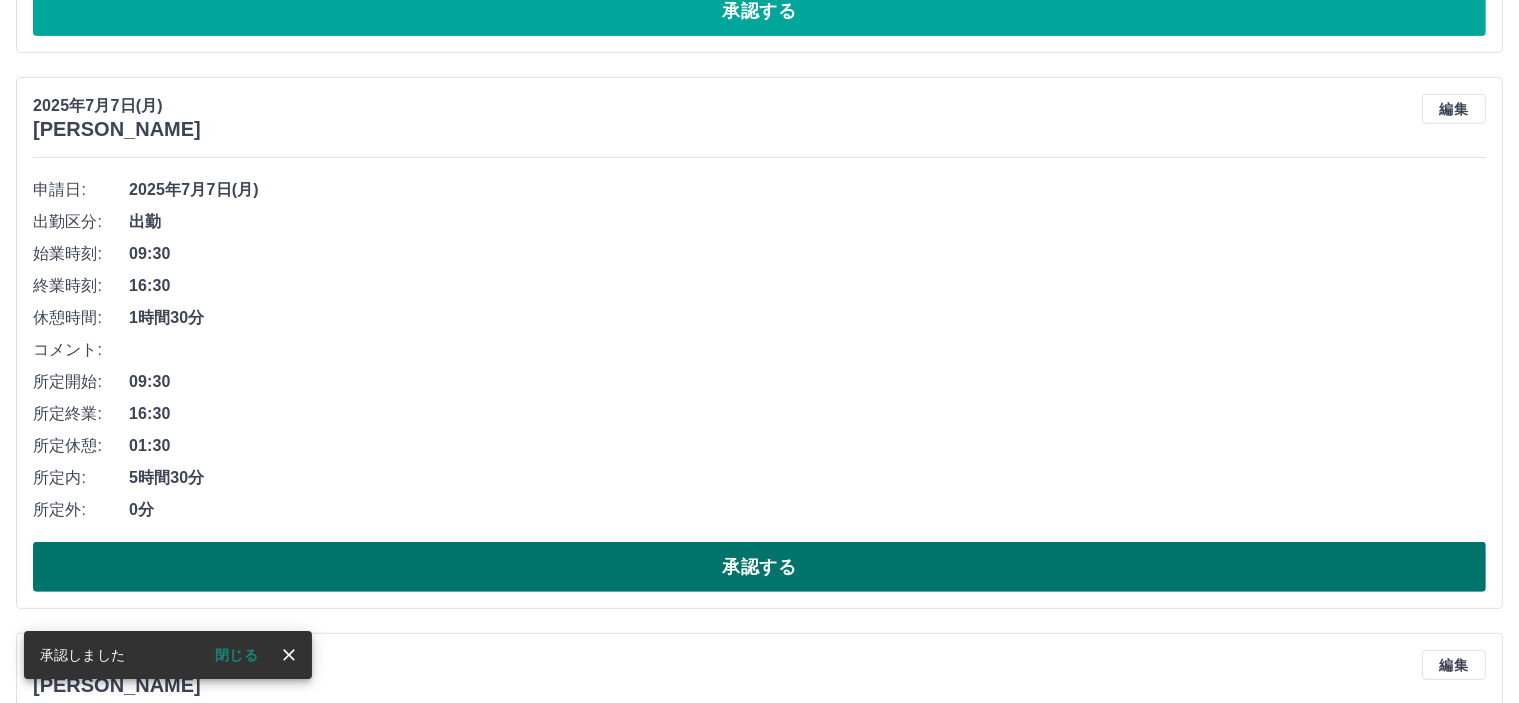 scroll, scrollTop: 744, scrollLeft: 0, axis: vertical 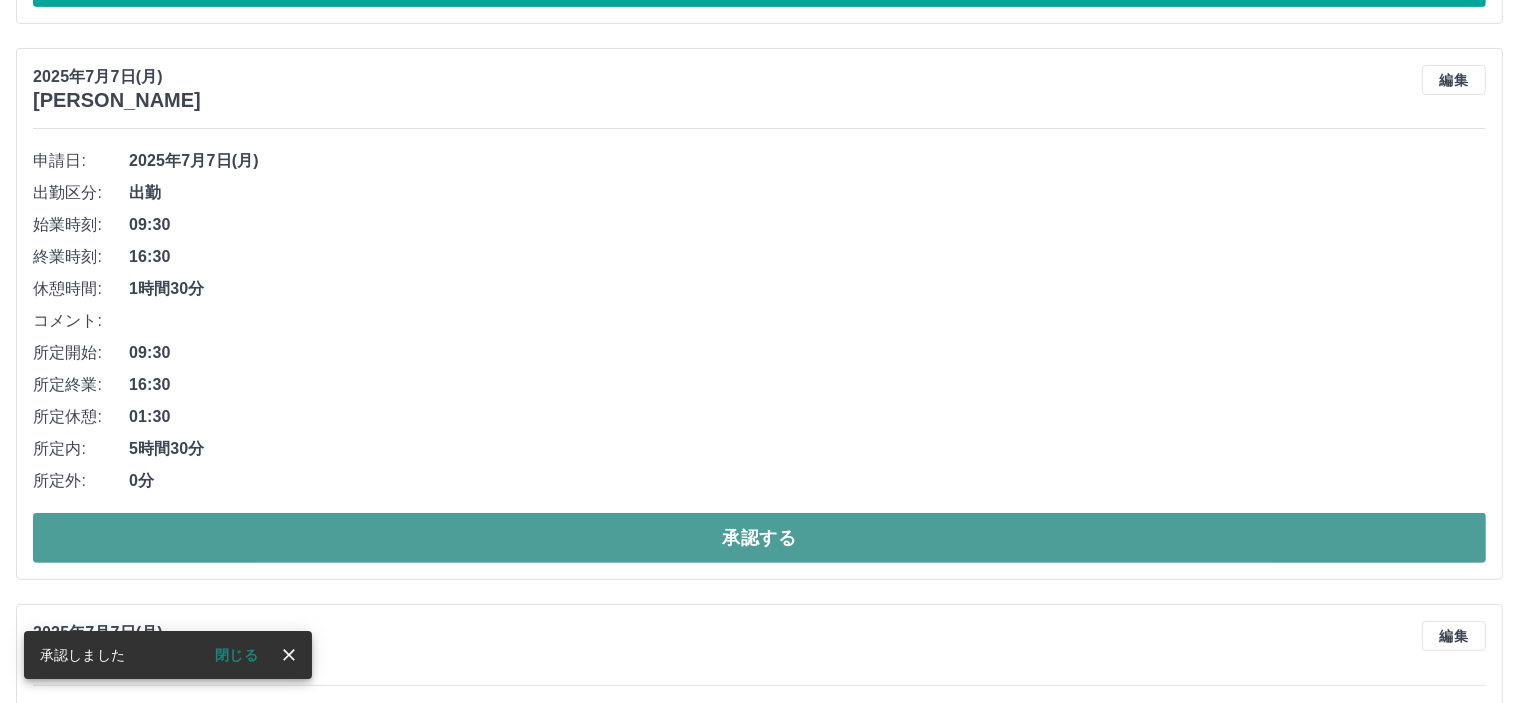 click on "承認する" at bounding box center (759, 538) 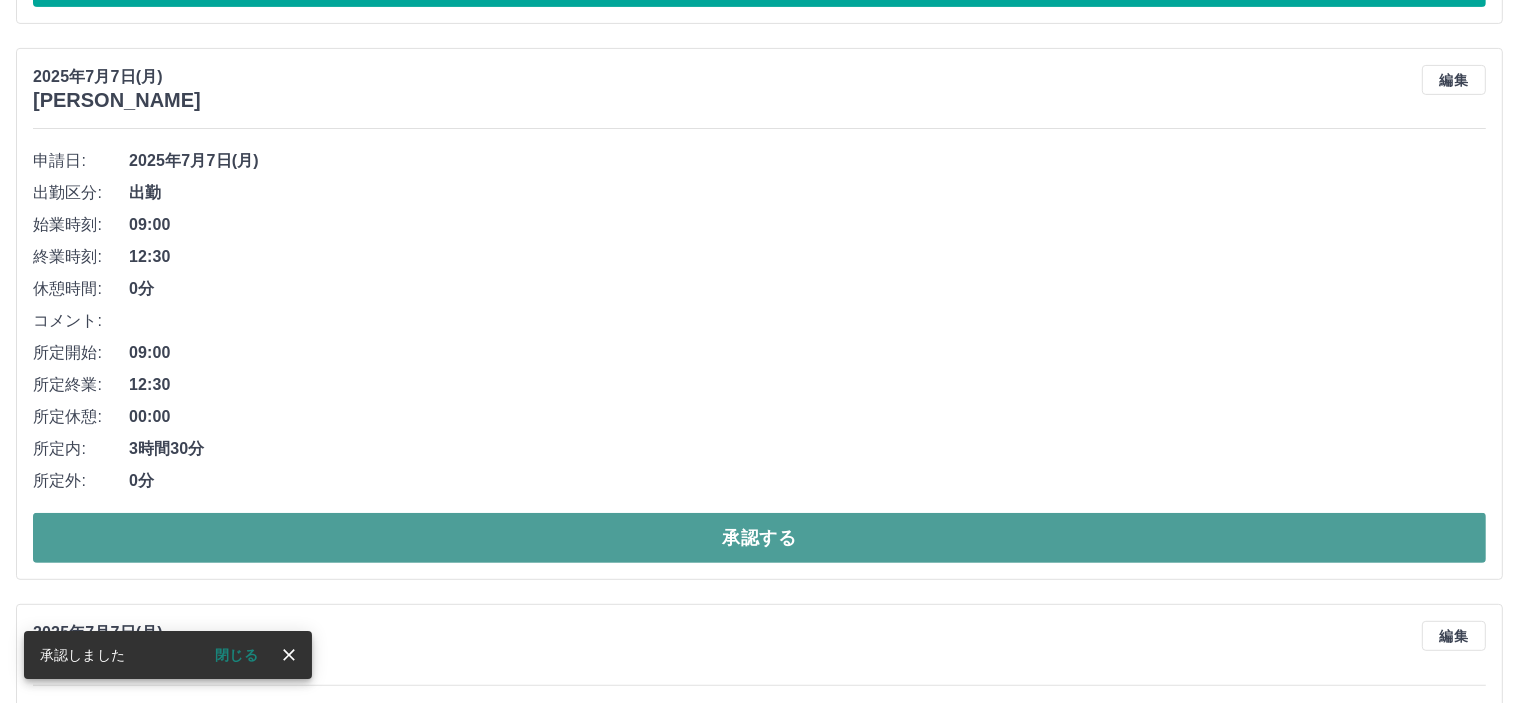 click on "承認する" at bounding box center (759, 538) 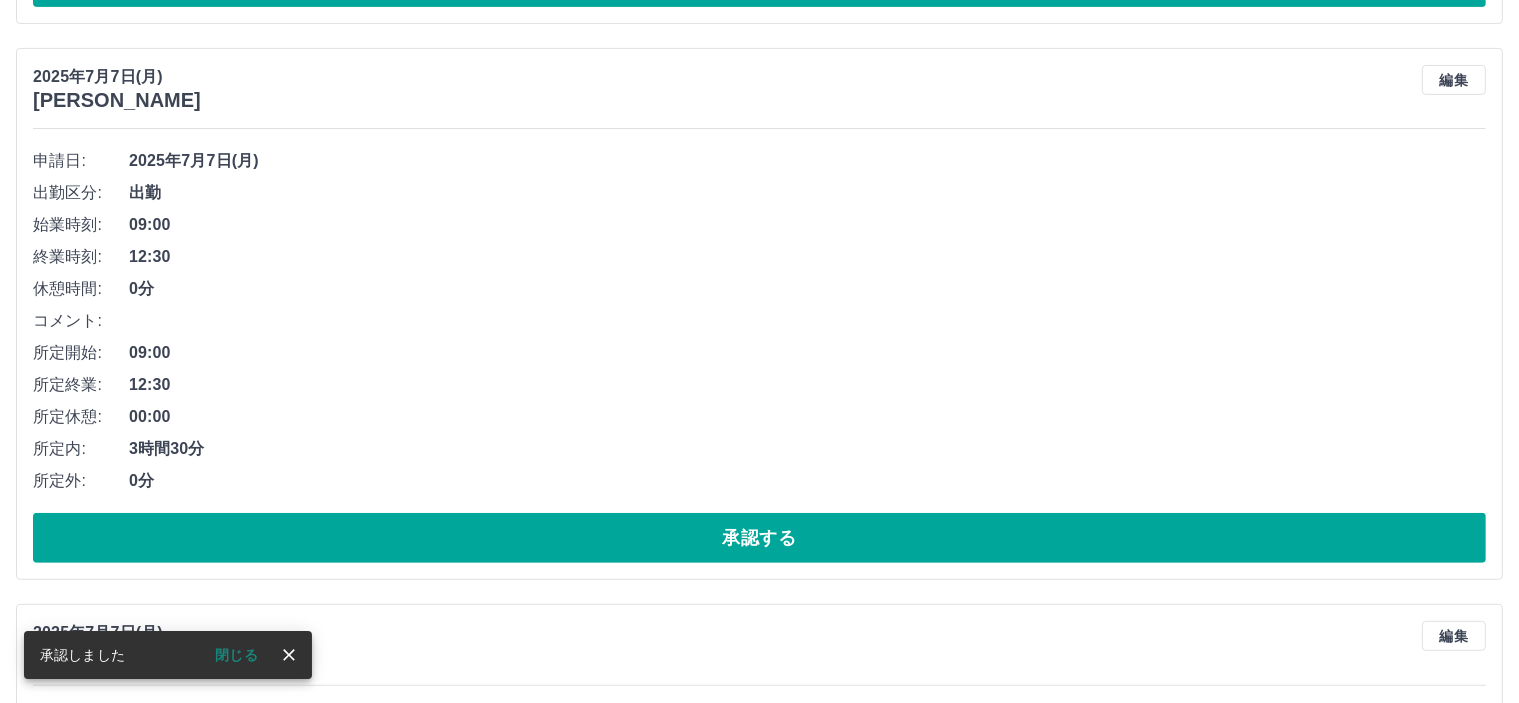 click on "承認する" at bounding box center (759, 538) 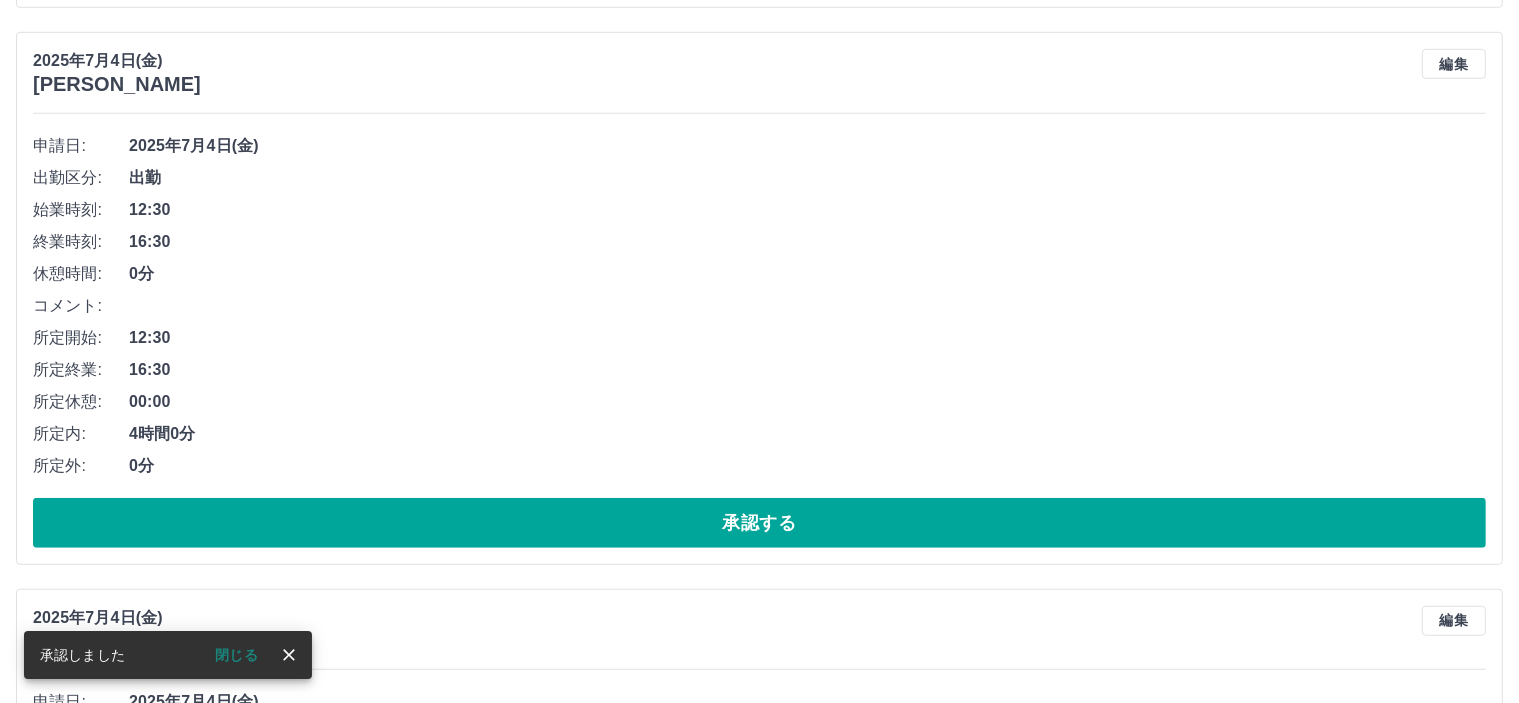 scroll, scrollTop: 1344, scrollLeft: 0, axis: vertical 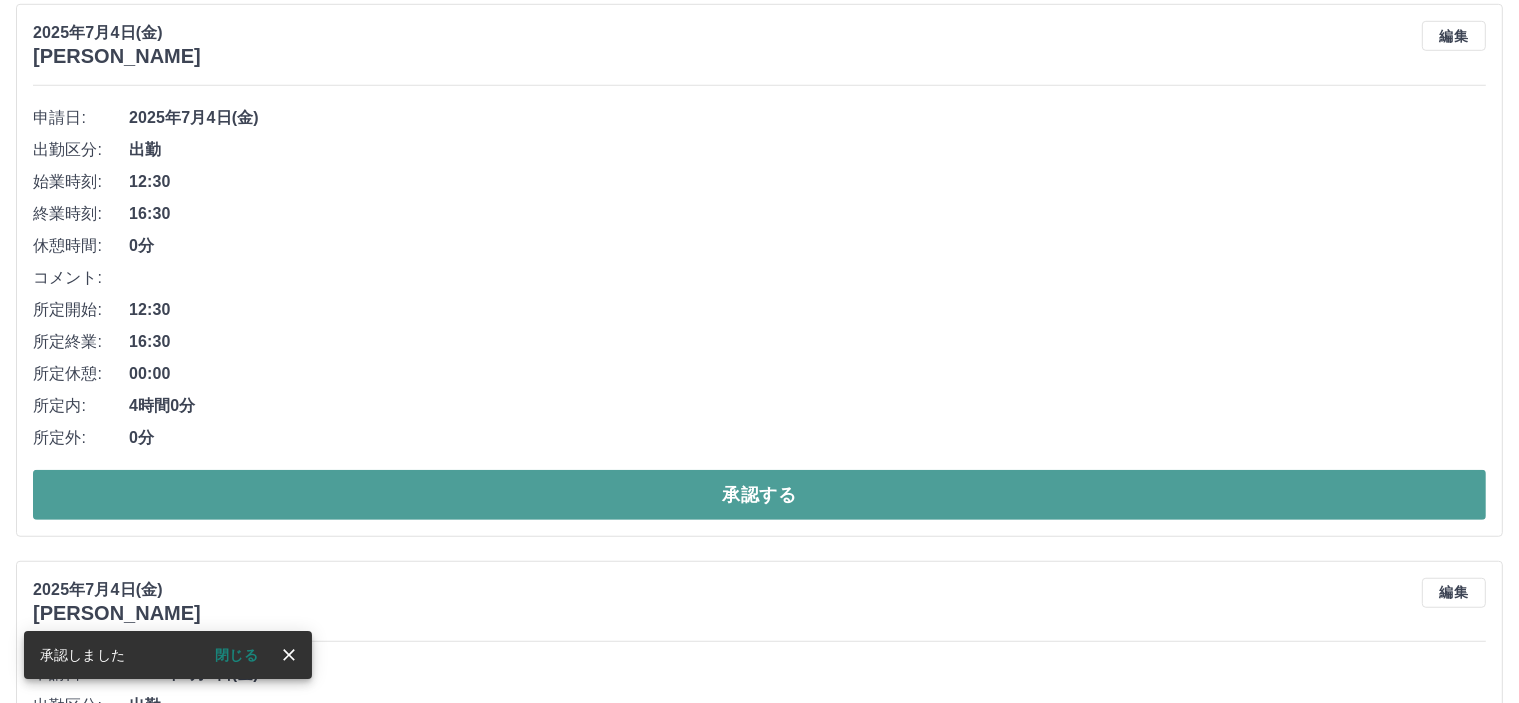click on "承認する" at bounding box center (759, 495) 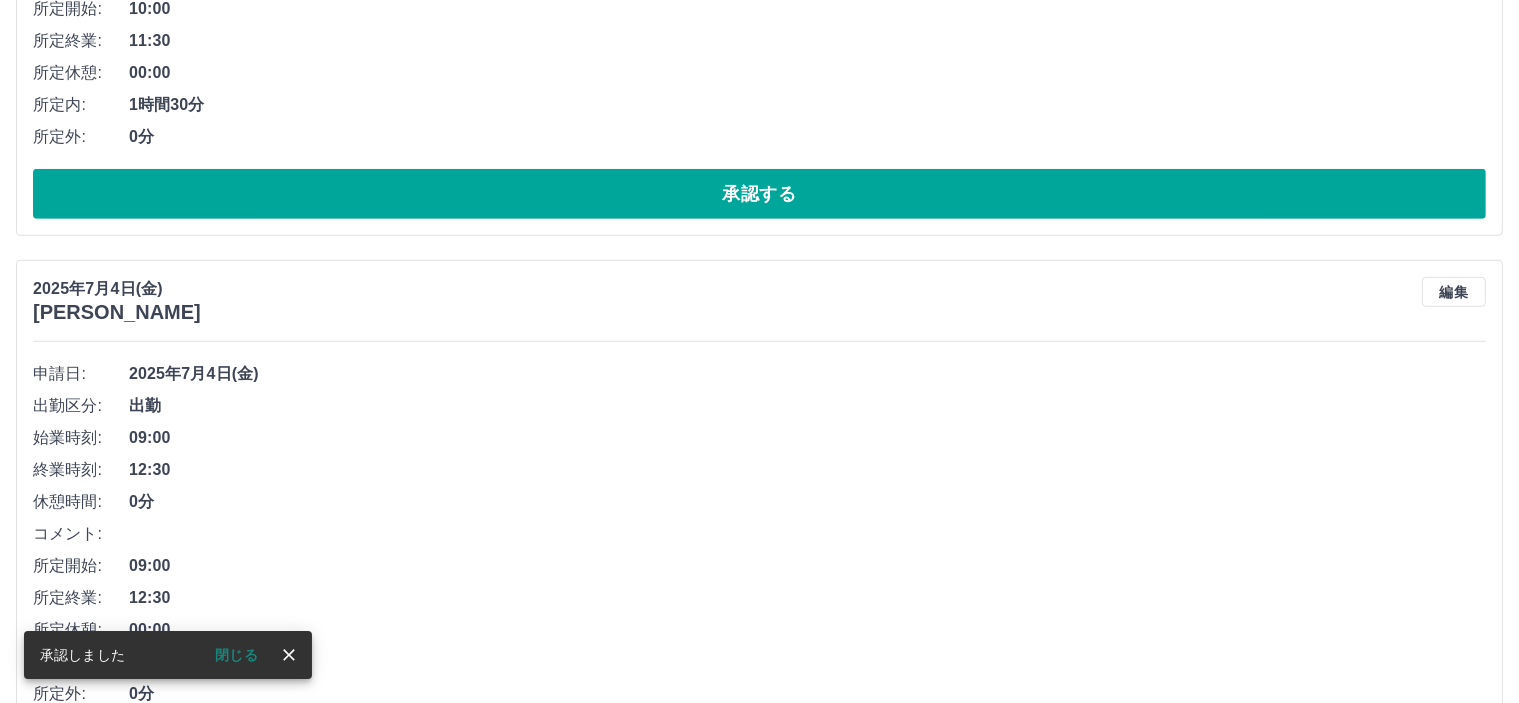 scroll, scrollTop: 1388, scrollLeft: 0, axis: vertical 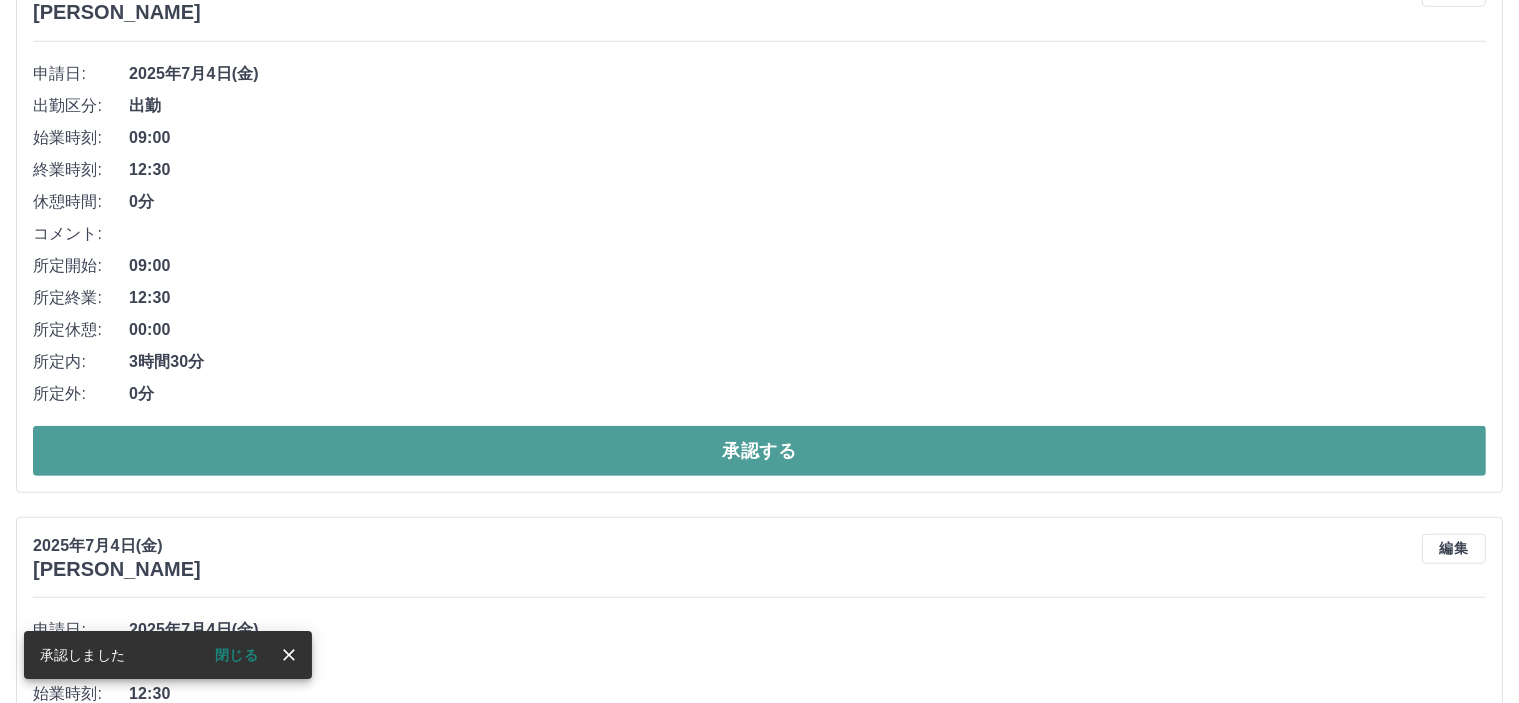 click on "承認する" at bounding box center [759, 451] 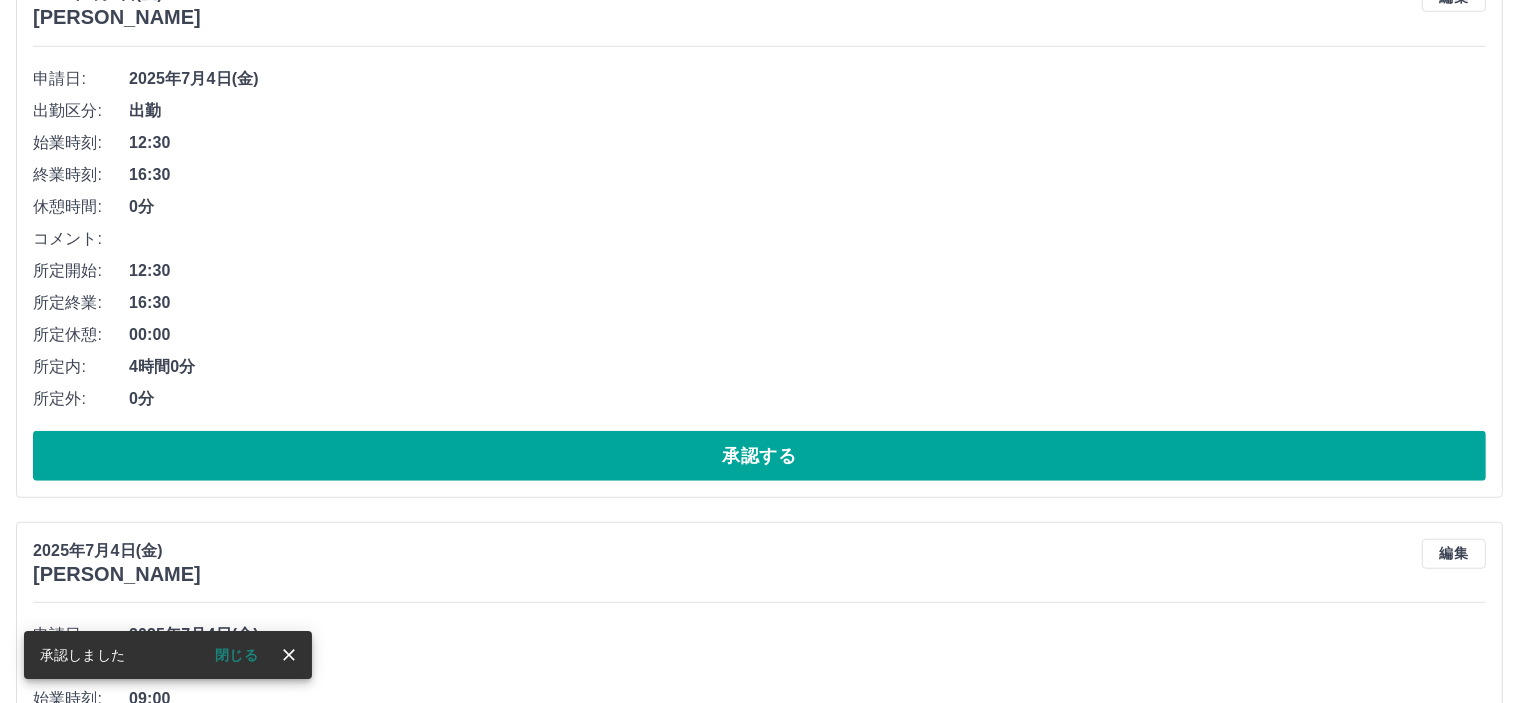 scroll, scrollTop: 1533, scrollLeft: 0, axis: vertical 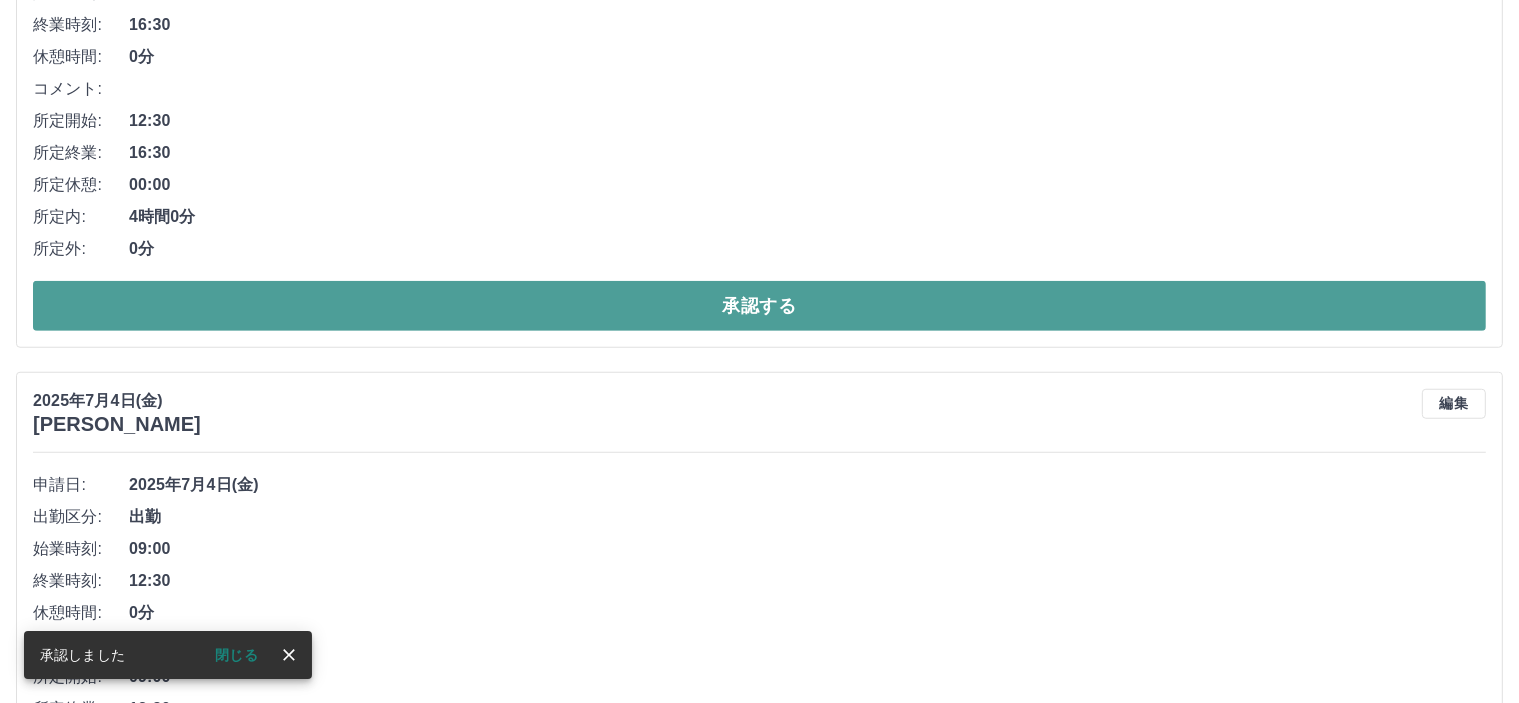 click on "承認する" at bounding box center [759, 306] 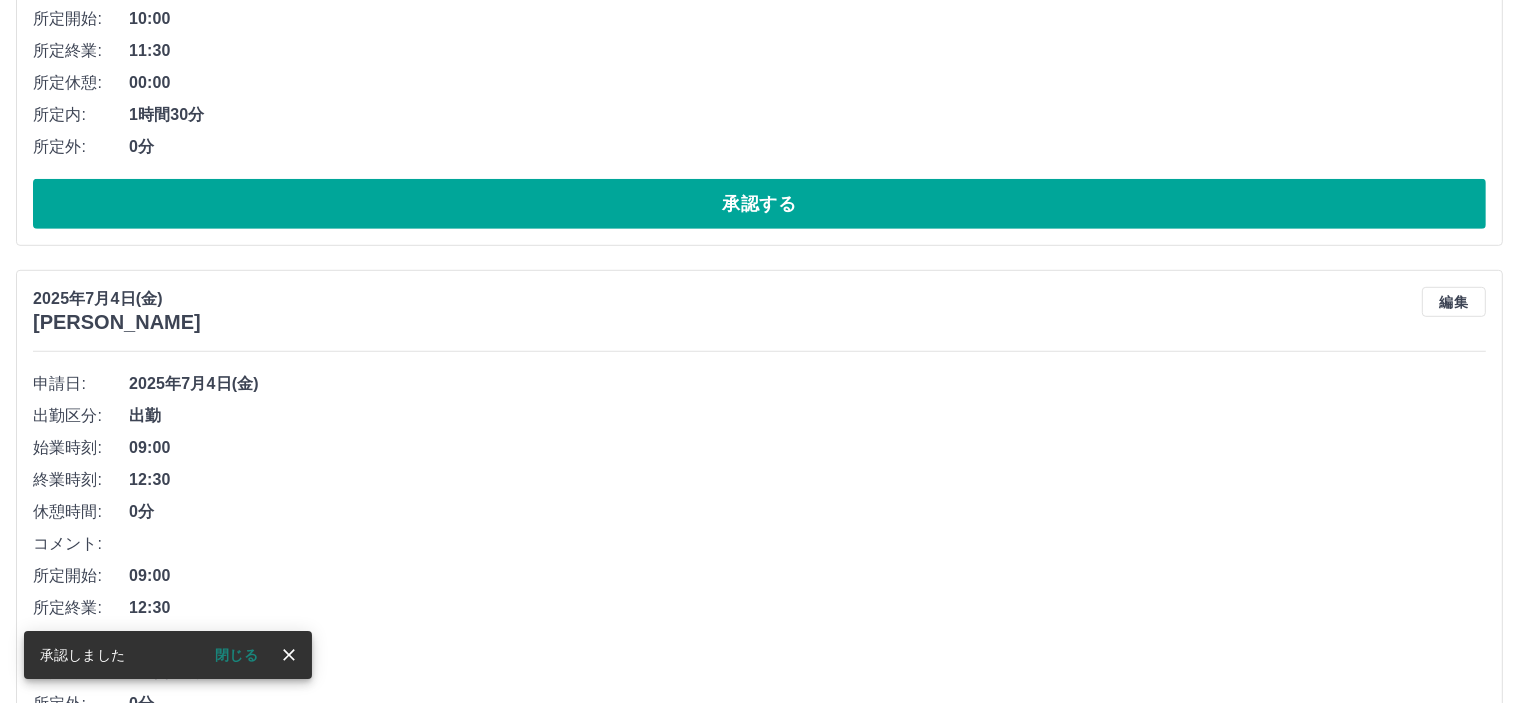 scroll, scrollTop: 1378, scrollLeft: 0, axis: vertical 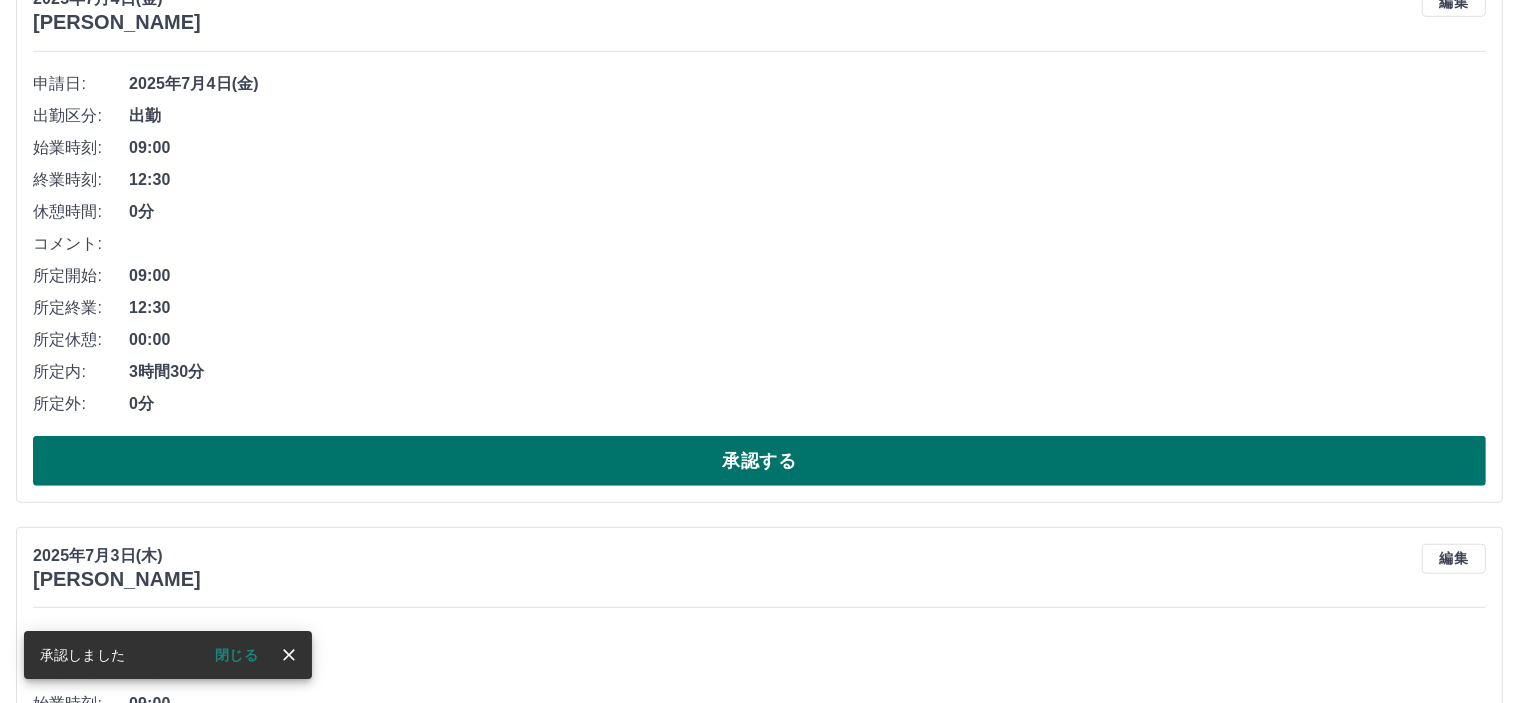 click on "承認する" at bounding box center (759, 461) 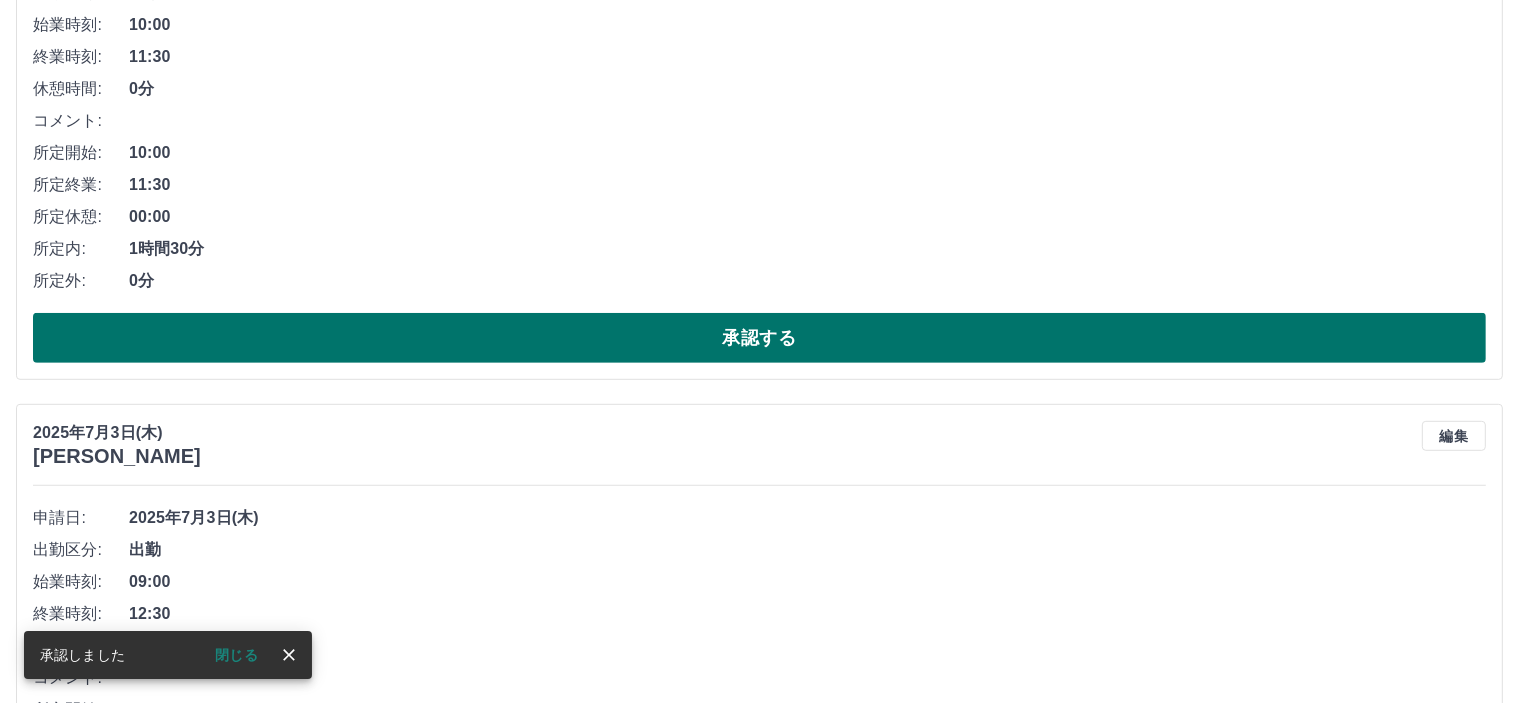 scroll, scrollTop: 1223, scrollLeft: 0, axis: vertical 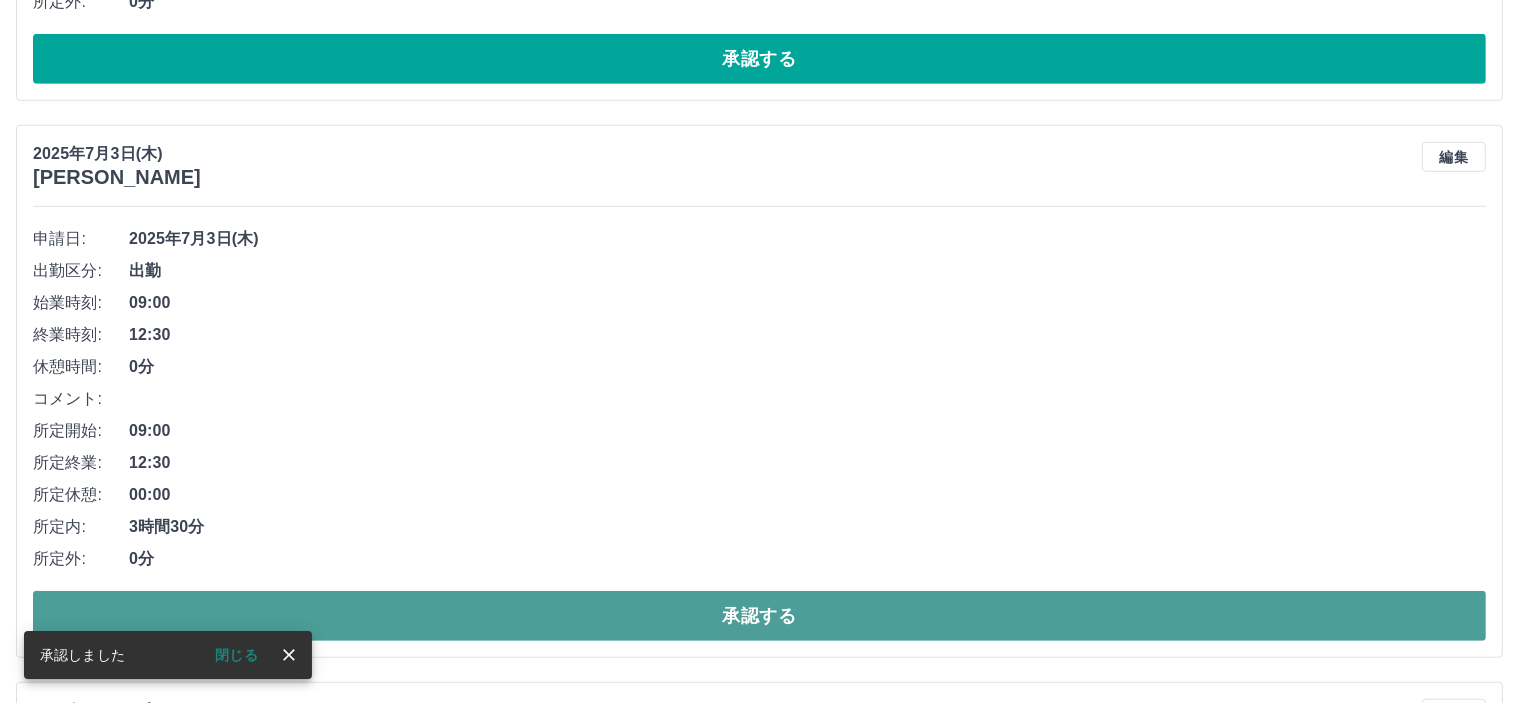 click on "承認する" at bounding box center [759, 616] 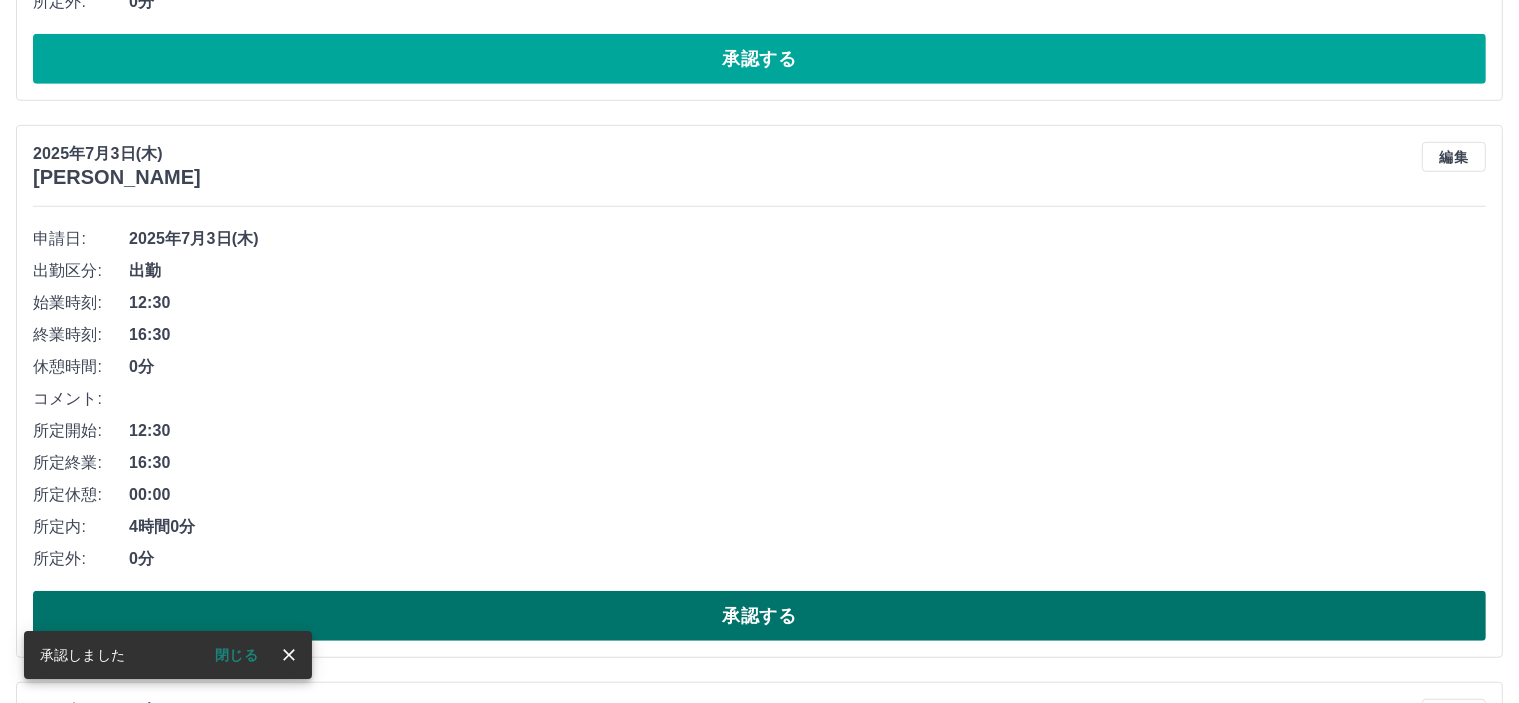 click on "承認する" at bounding box center [759, 616] 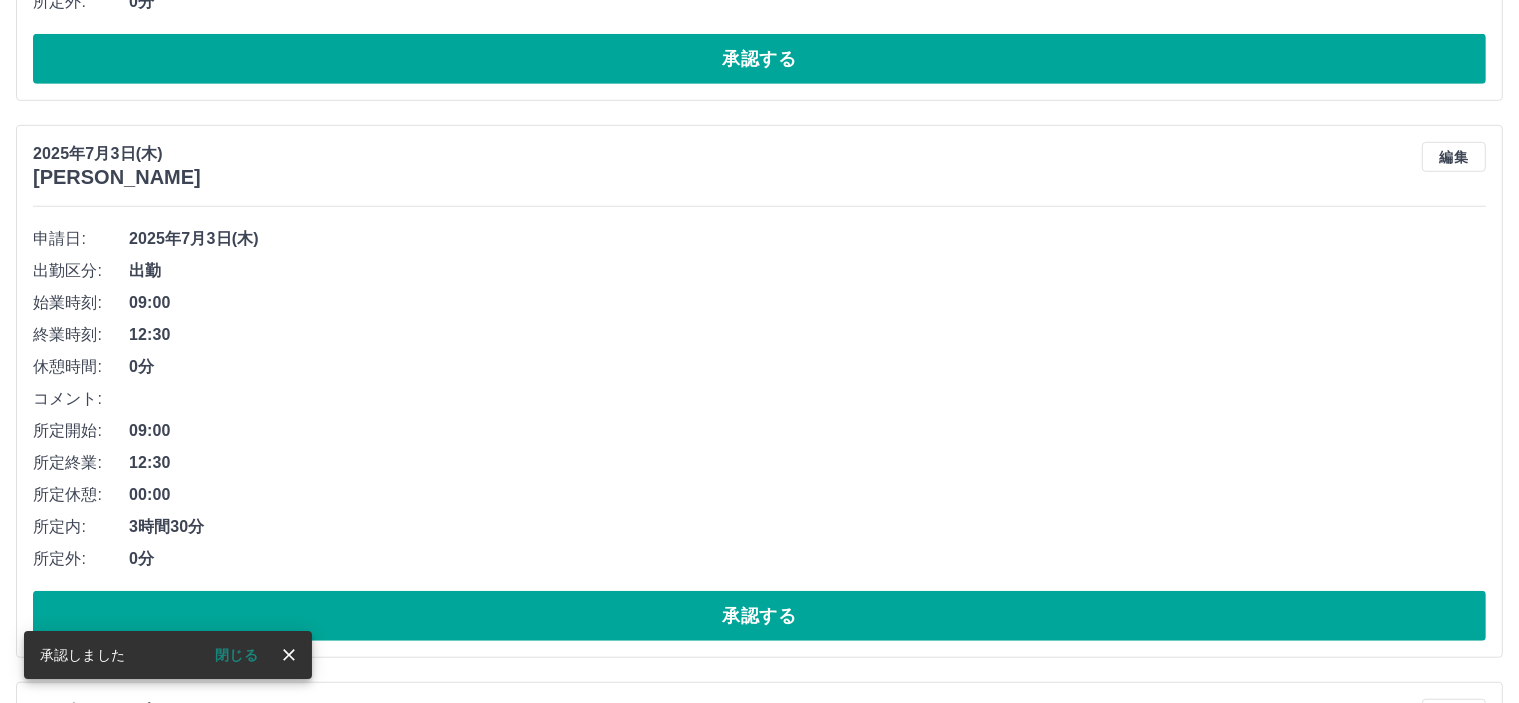 click on "承認する" at bounding box center (759, 616) 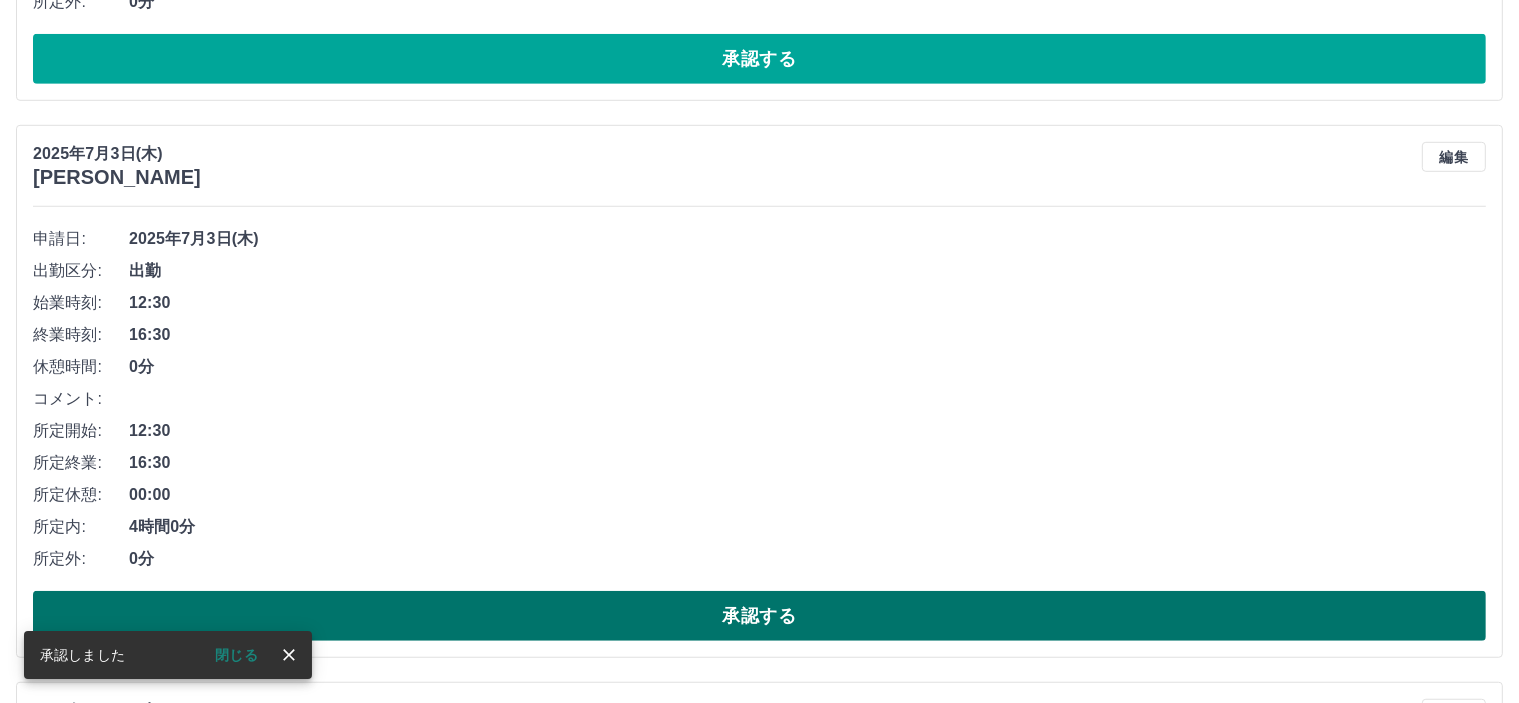 click on "承認する" at bounding box center (759, 616) 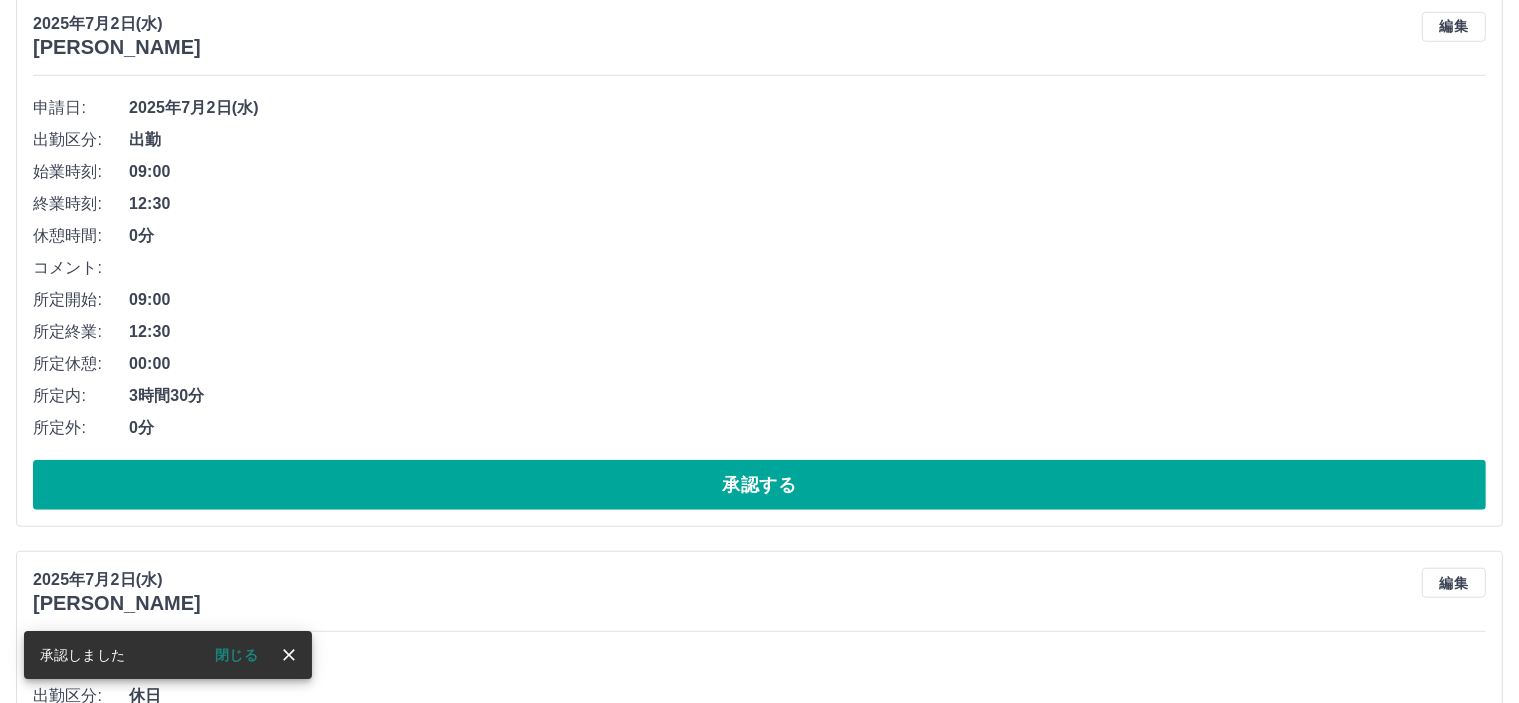 scroll, scrollTop: 1623, scrollLeft: 0, axis: vertical 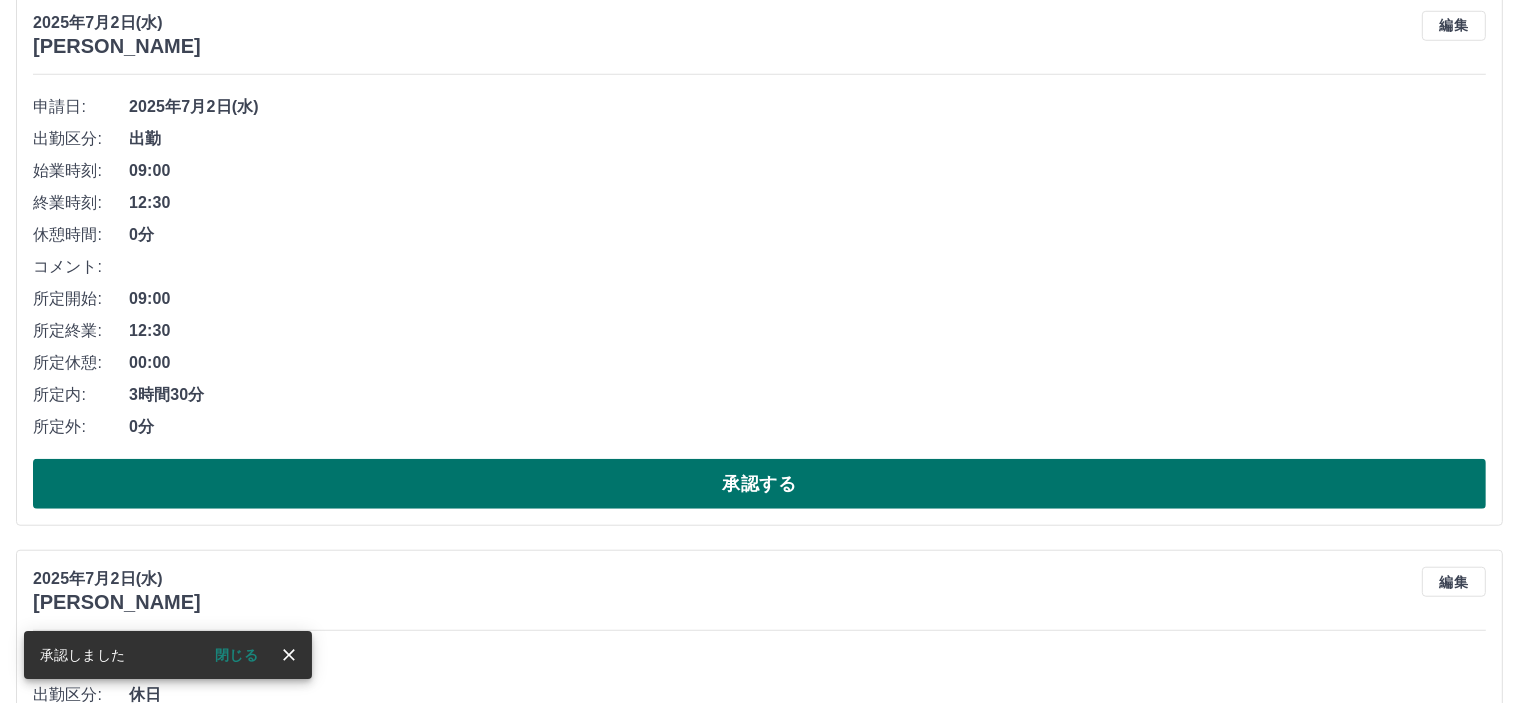 click on "承認する" at bounding box center [759, 484] 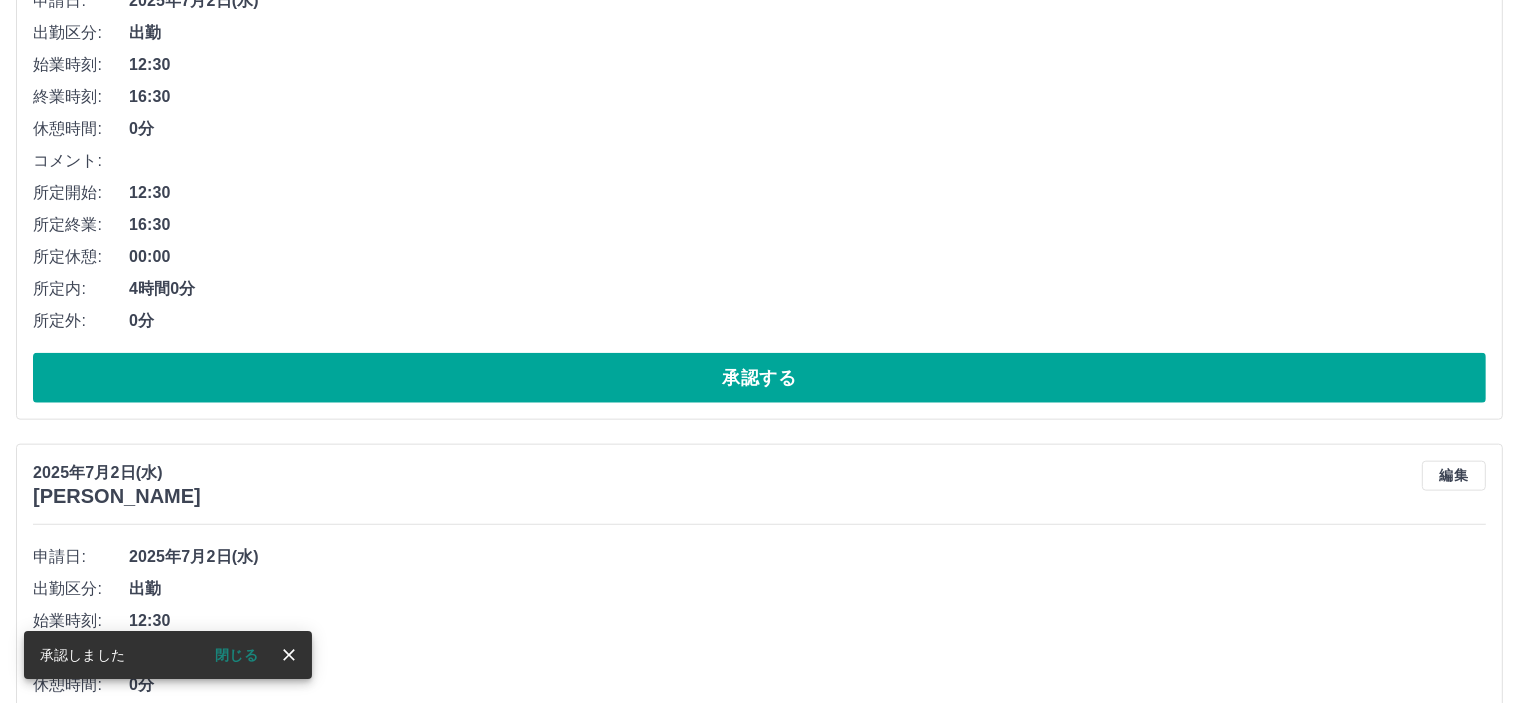 scroll, scrollTop: 2267, scrollLeft: 0, axis: vertical 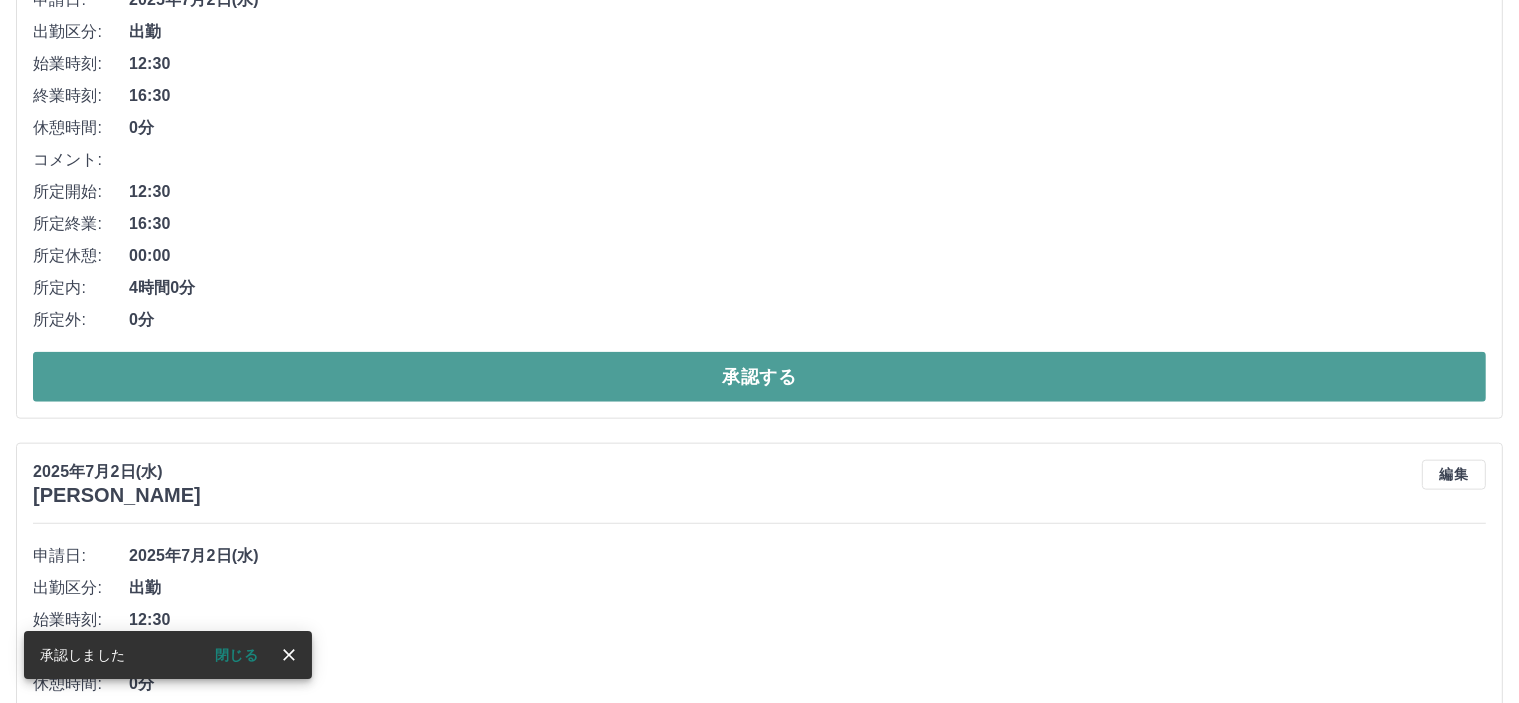 click on "承認する" at bounding box center [759, 377] 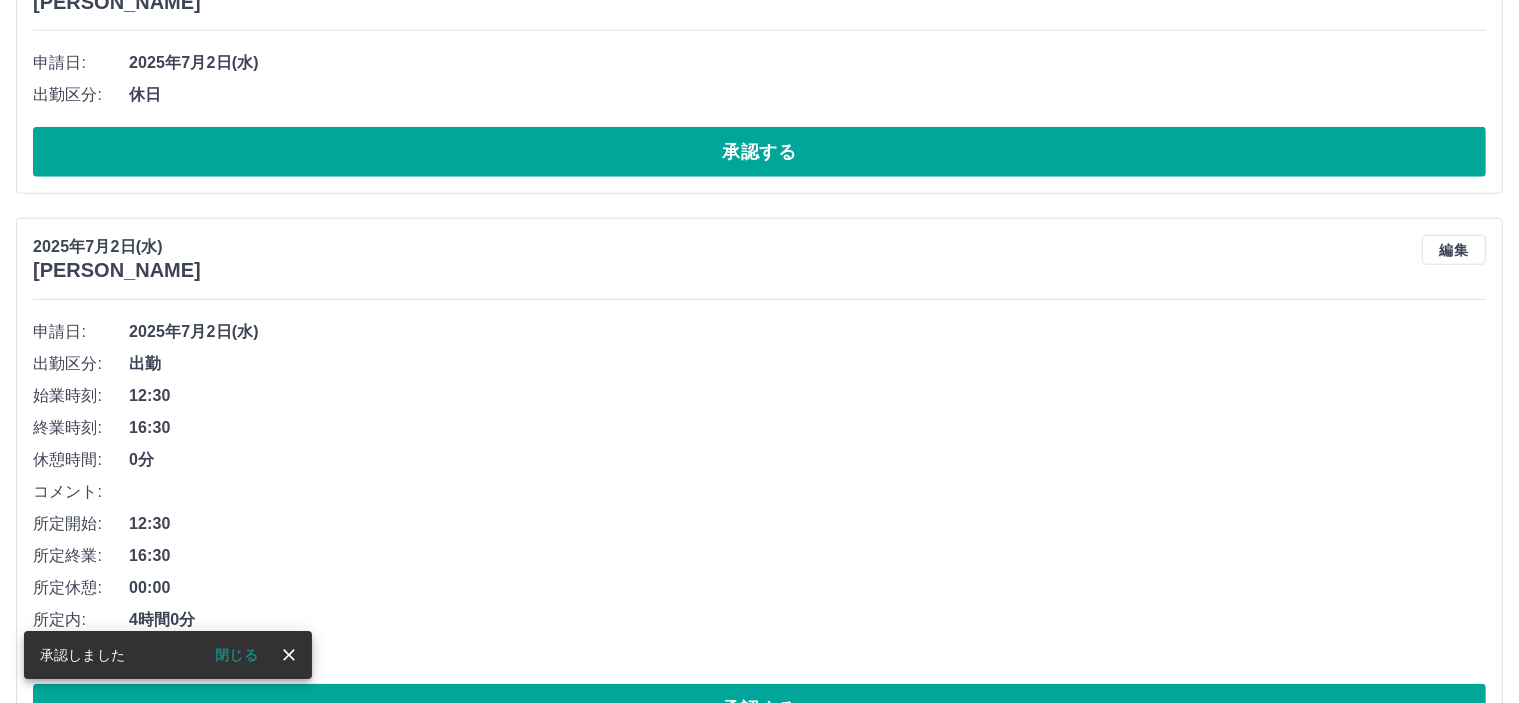 scroll, scrollTop: 2012, scrollLeft: 0, axis: vertical 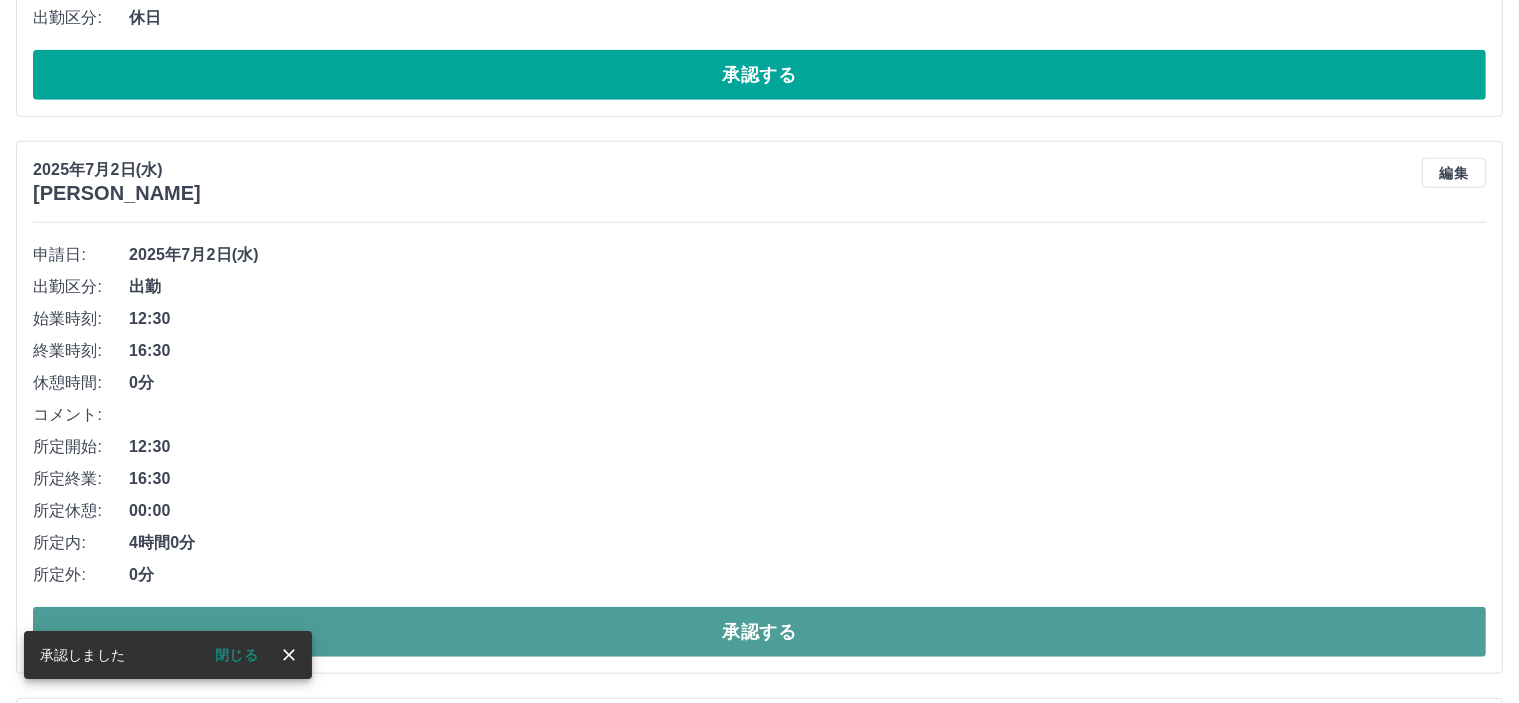 click on "承認する" at bounding box center [759, 632] 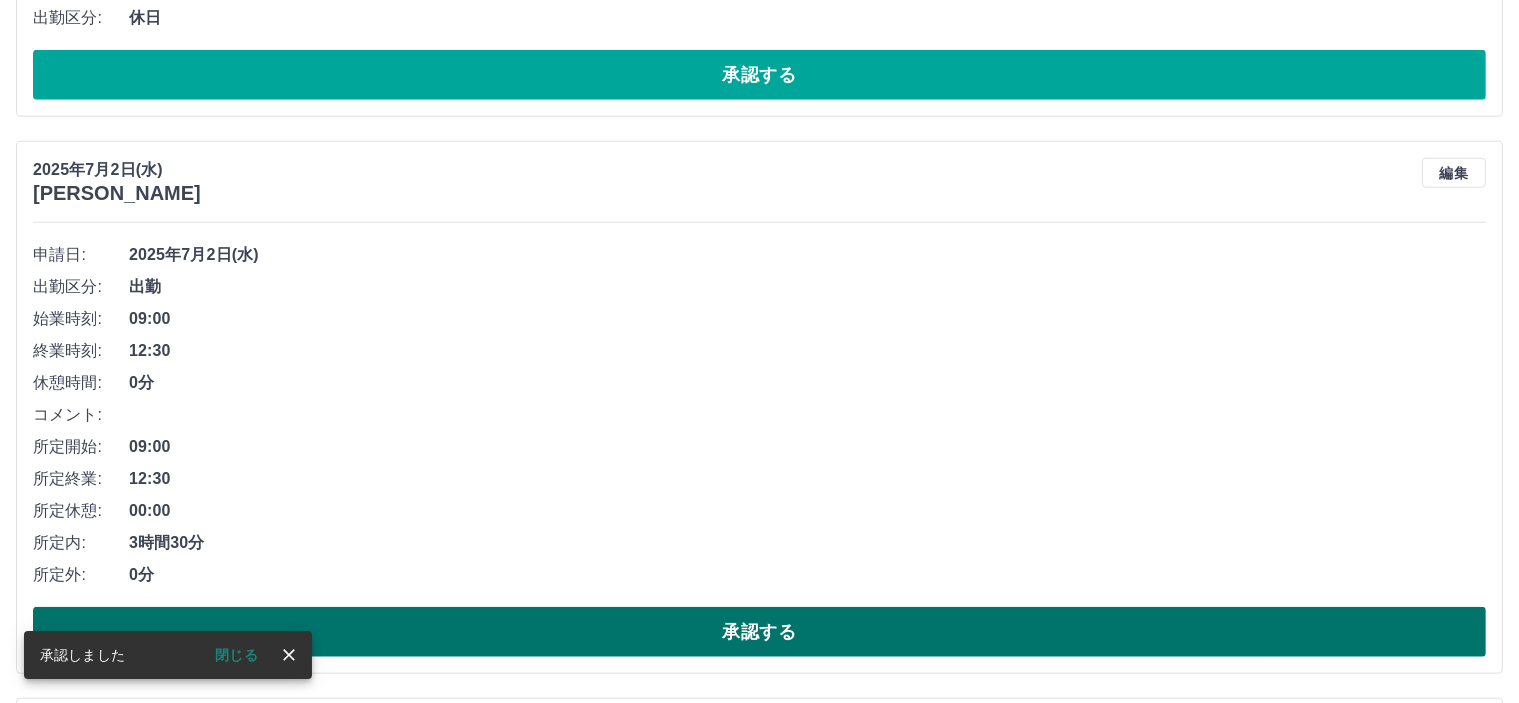 click on "承認する" at bounding box center (759, 632) 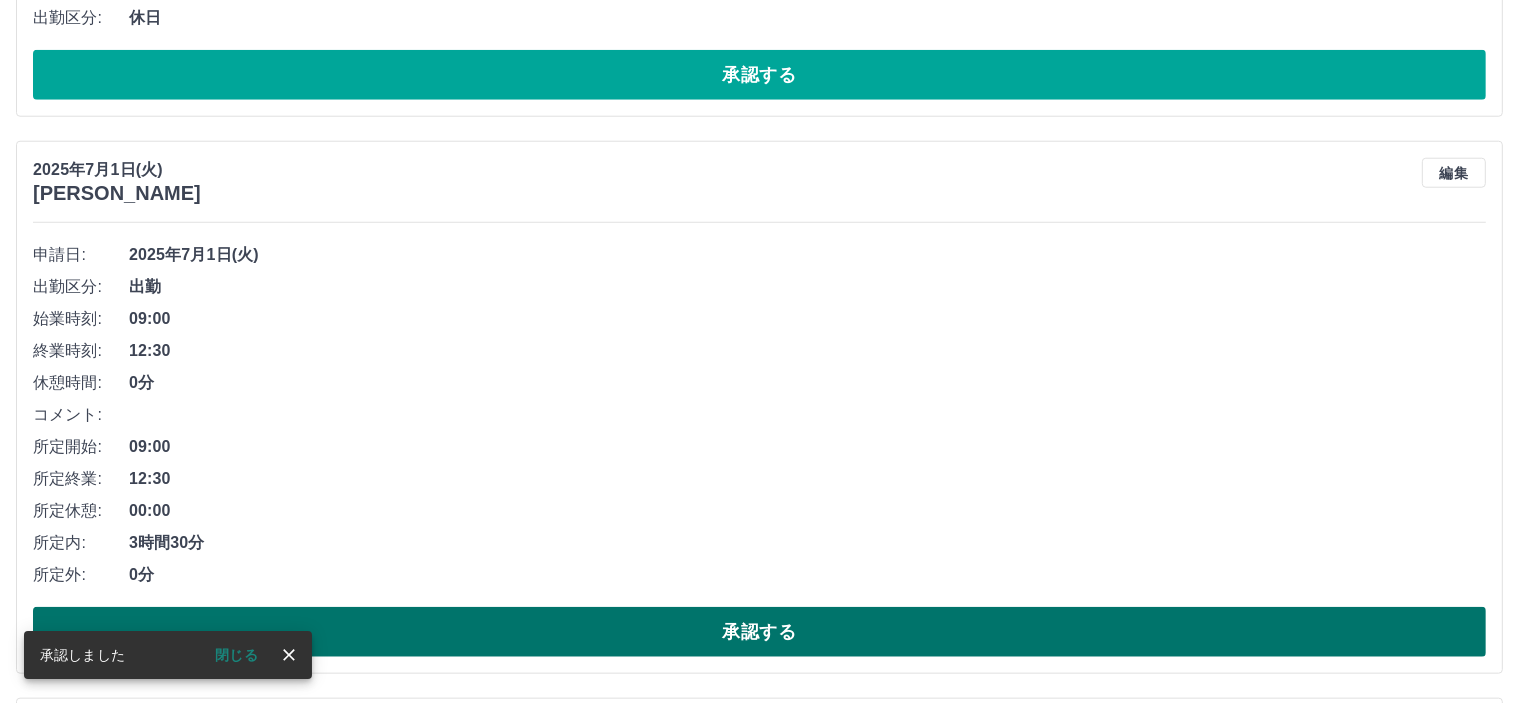 click on "承認する" at bounding box center (759, 632) 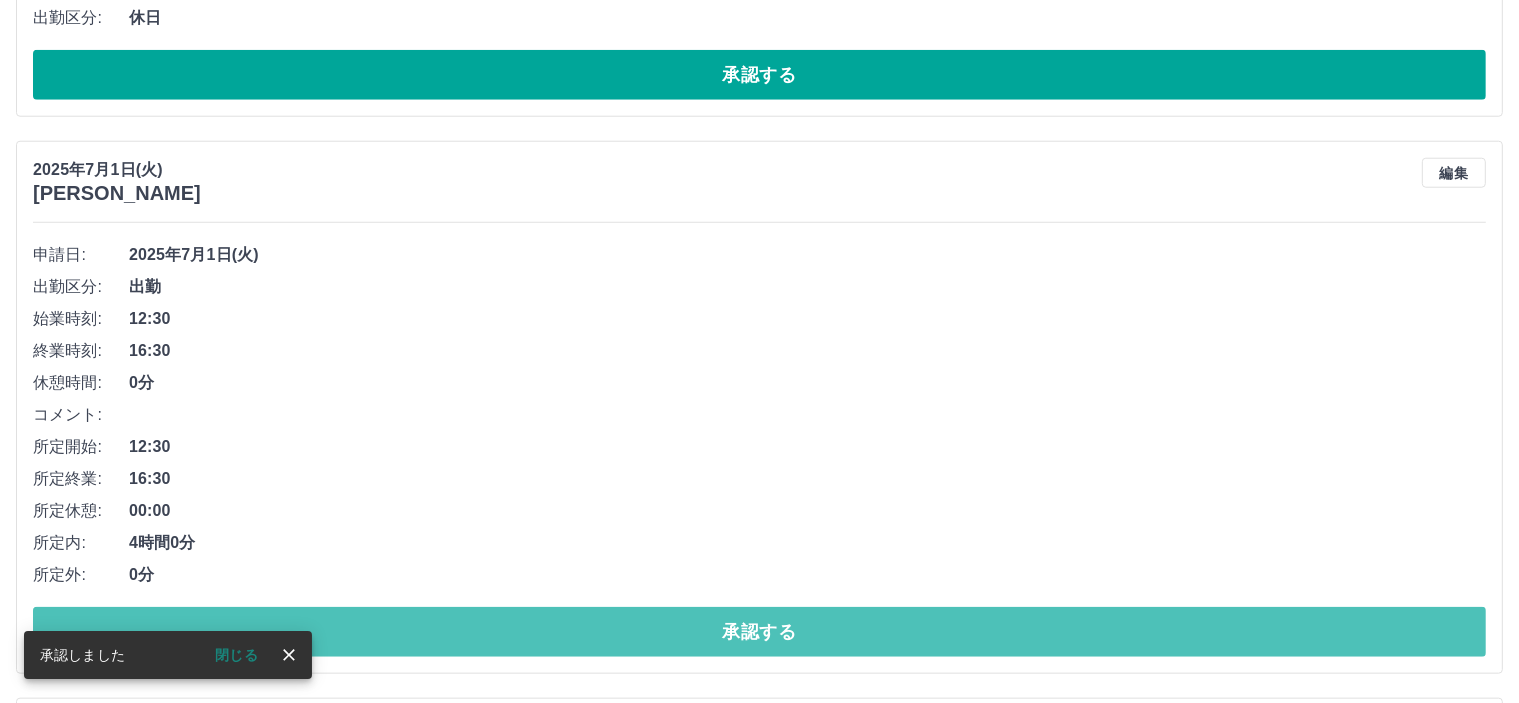click on "承認する" at bounding box center [759, 632] 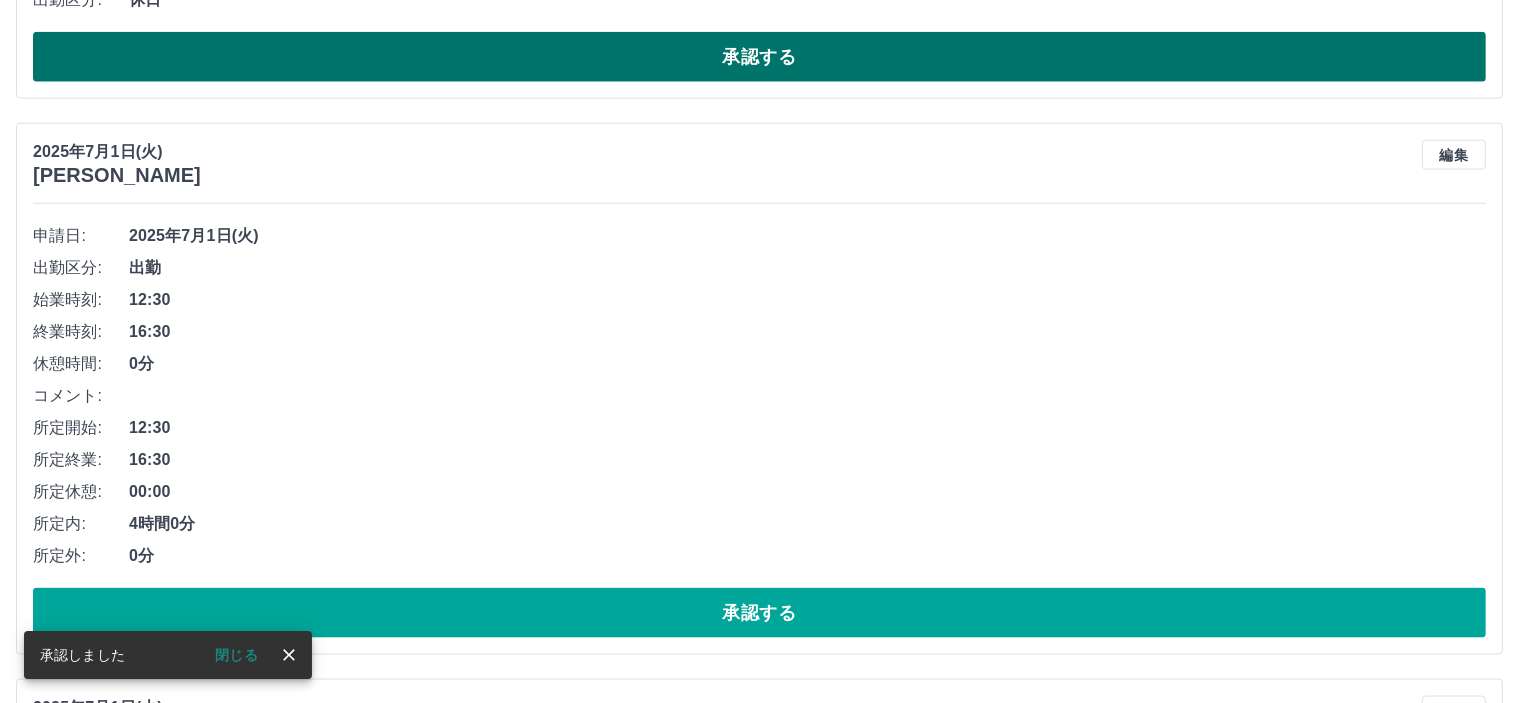 scroll, scrollTop: 2612, scrollLeft: 0, axis: vertical 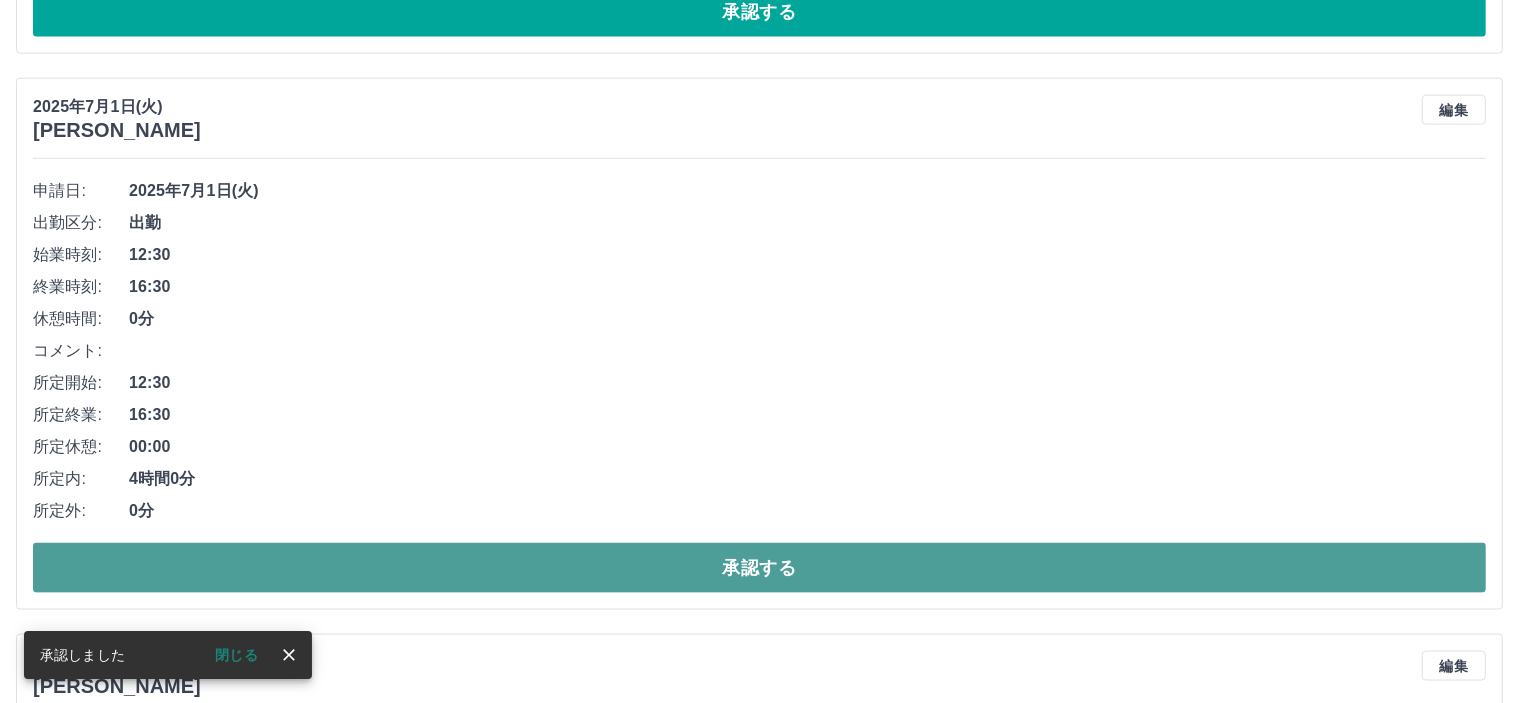 click on "承認する" at bounding box center (759, 568) 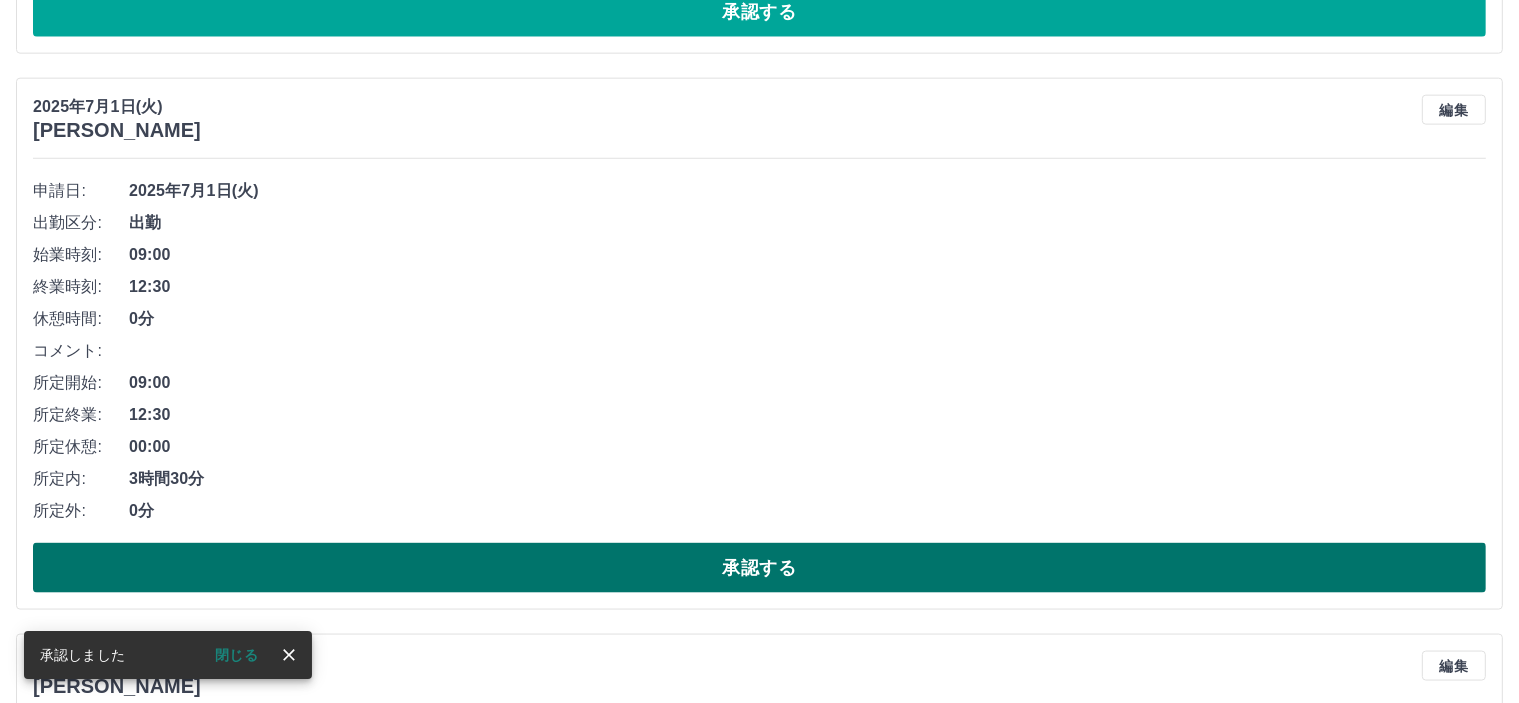 click on "承認する" at bounding box center [759, 568] 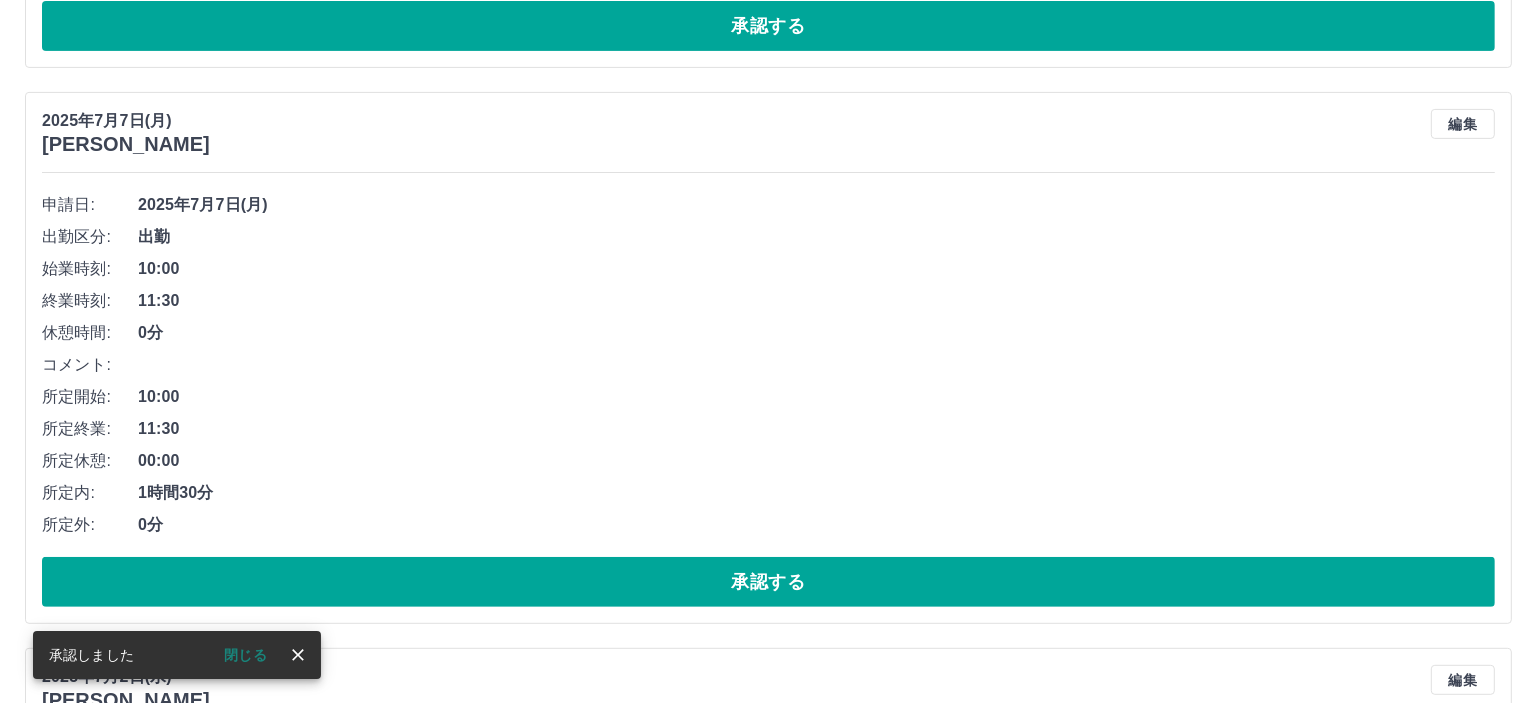 scroll, scrollTop: 0, scrollLeft: 0, axis: both 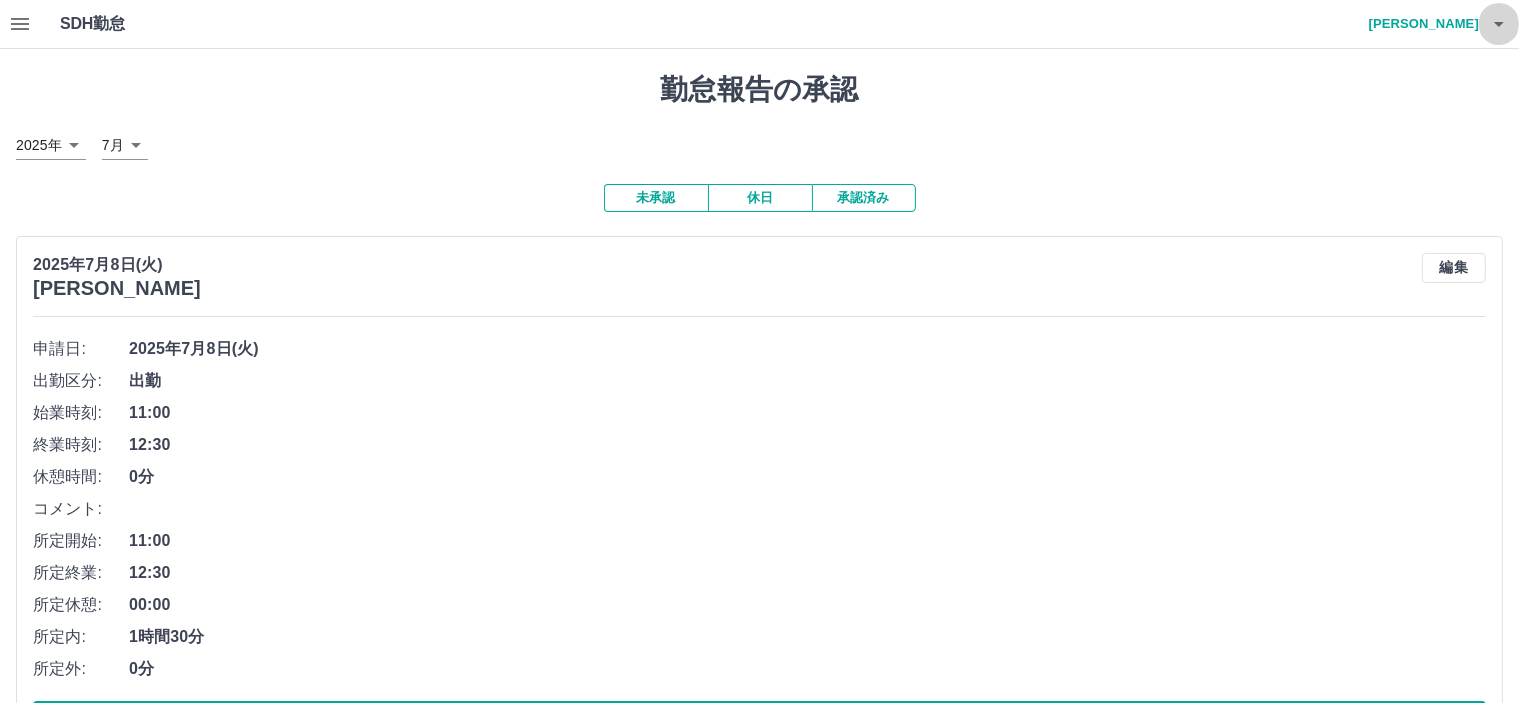 click 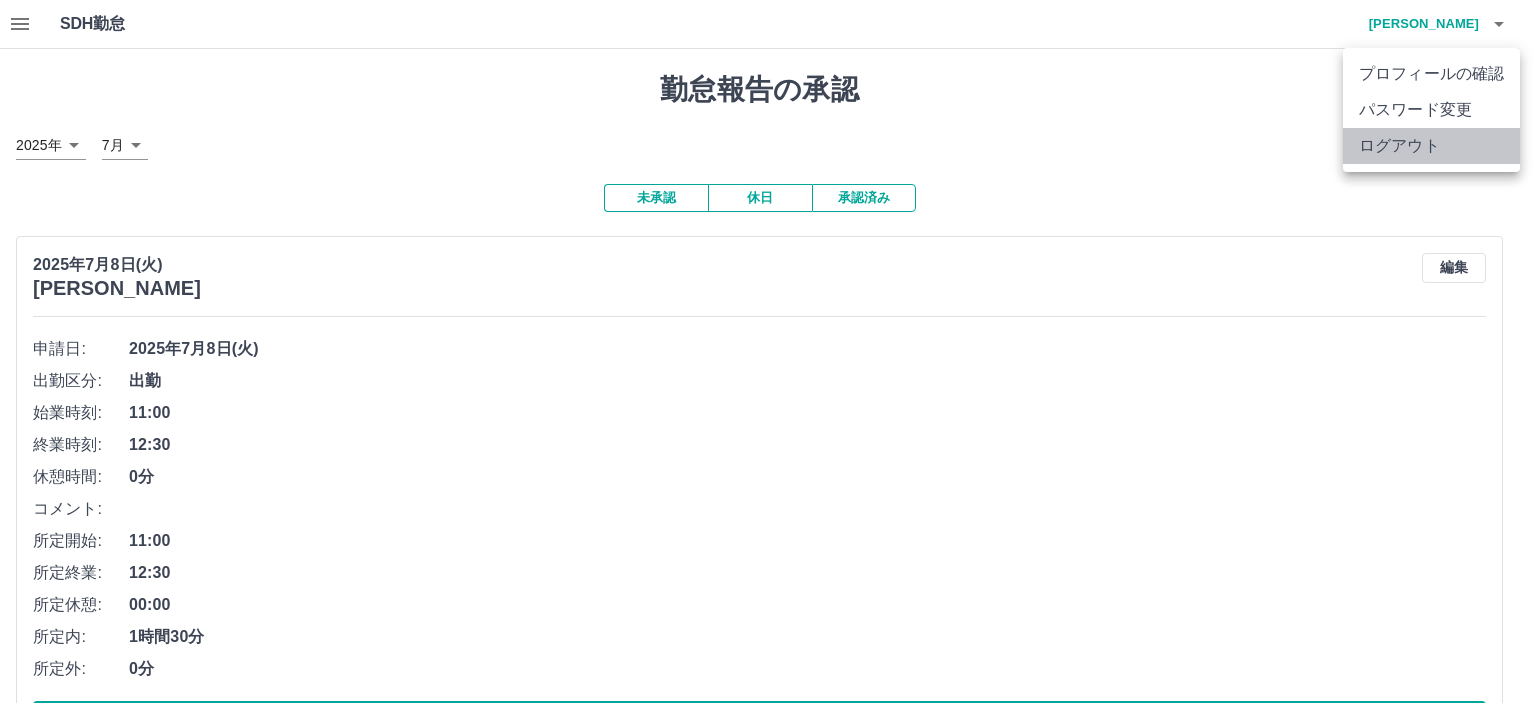 click on "ログアウト" at bounding box center [1431, 146] 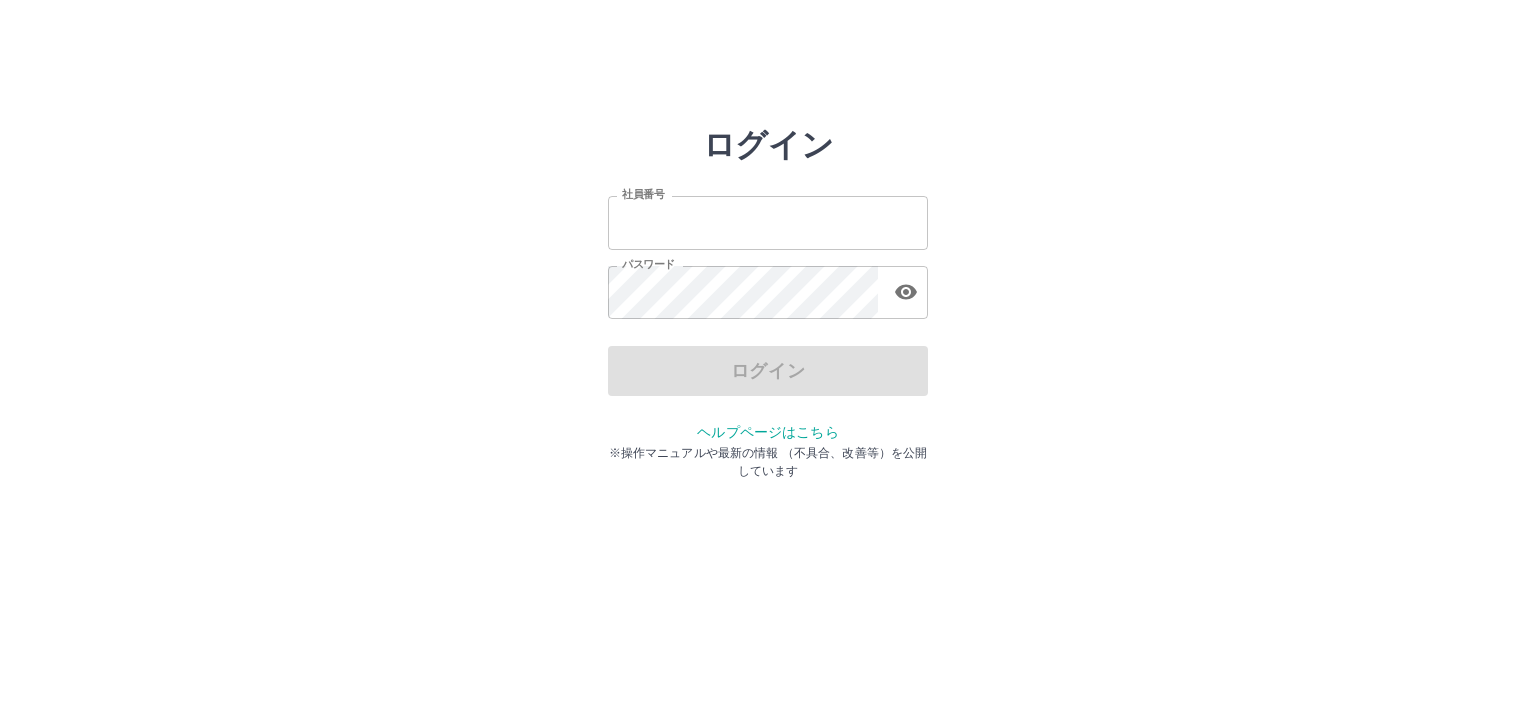 scroll, scrollTop: 0, scrollLeft: 0, axis: both 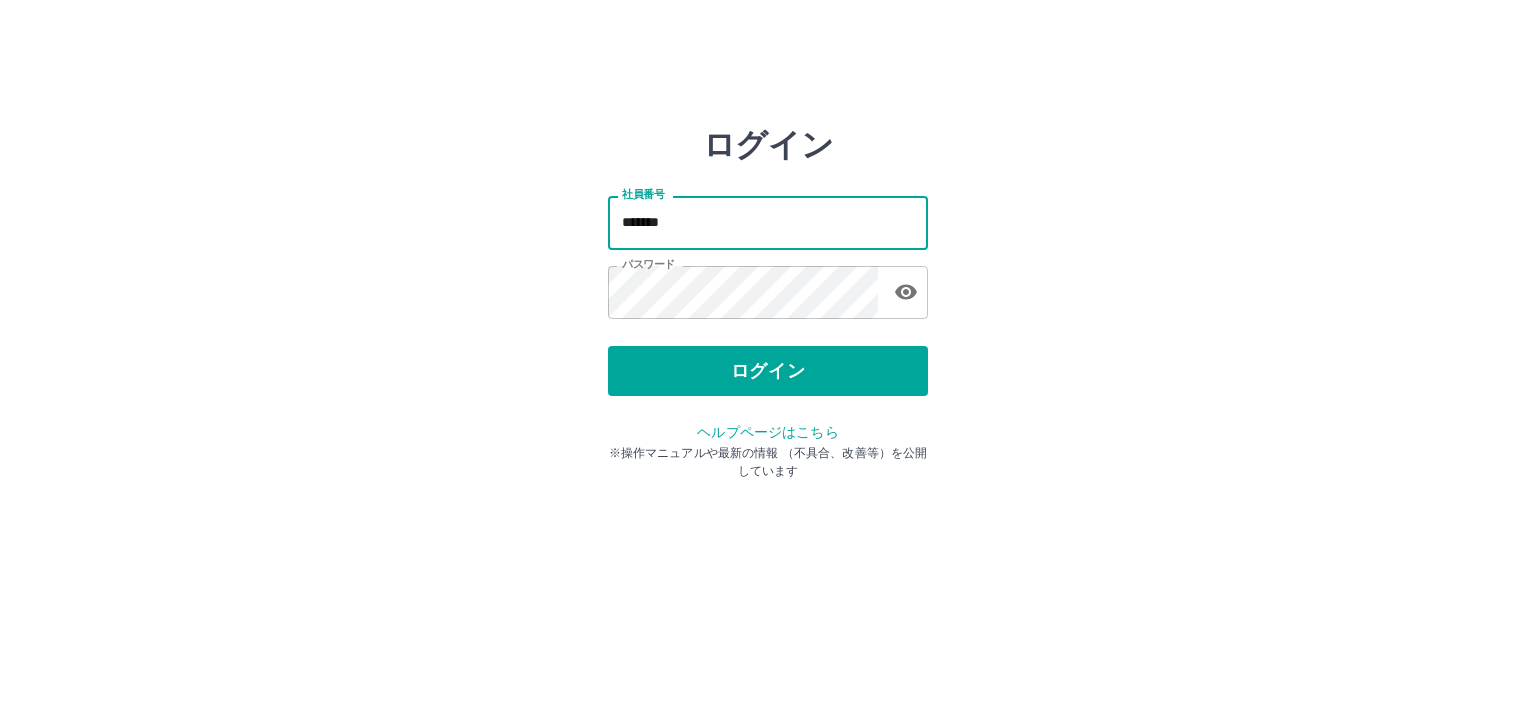 click on "*******" at bounding box center [768, 222] 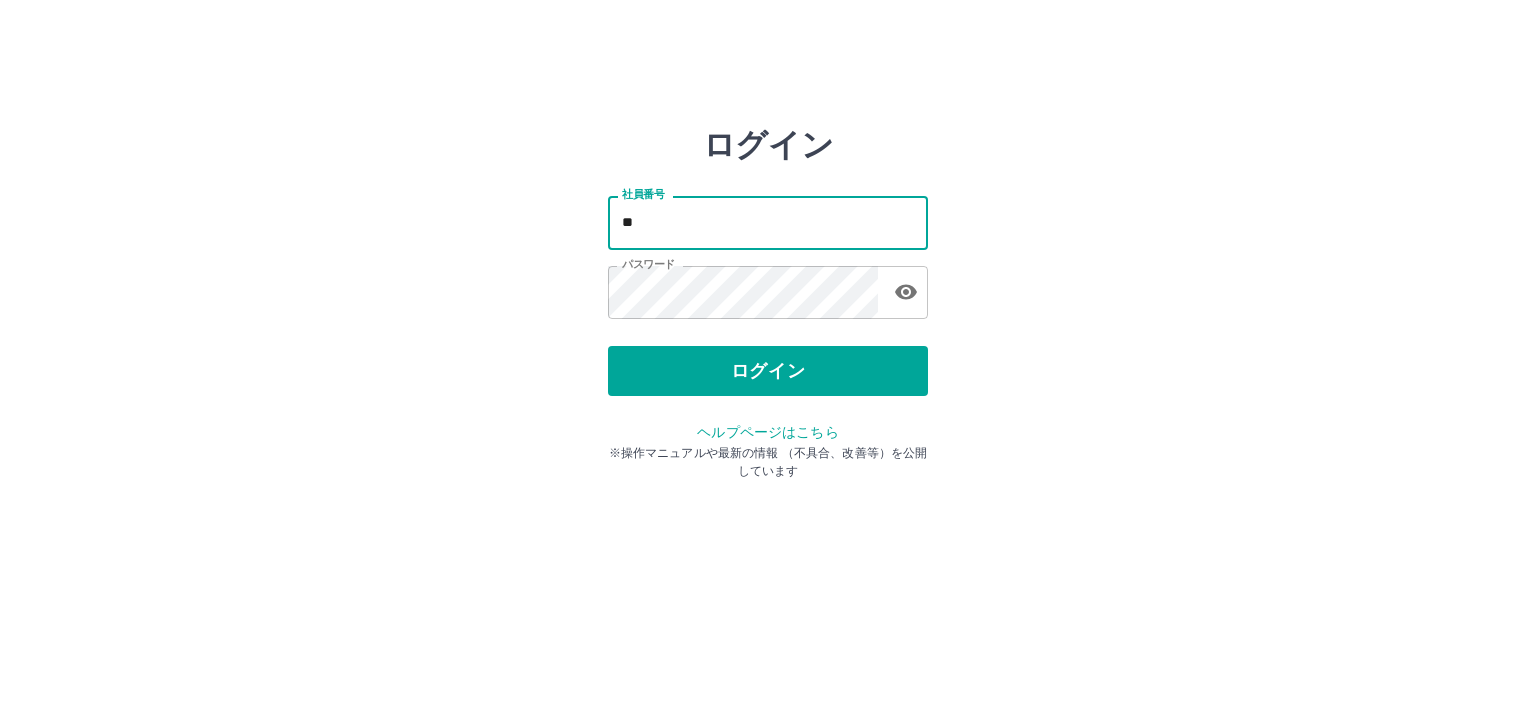 type on "*" 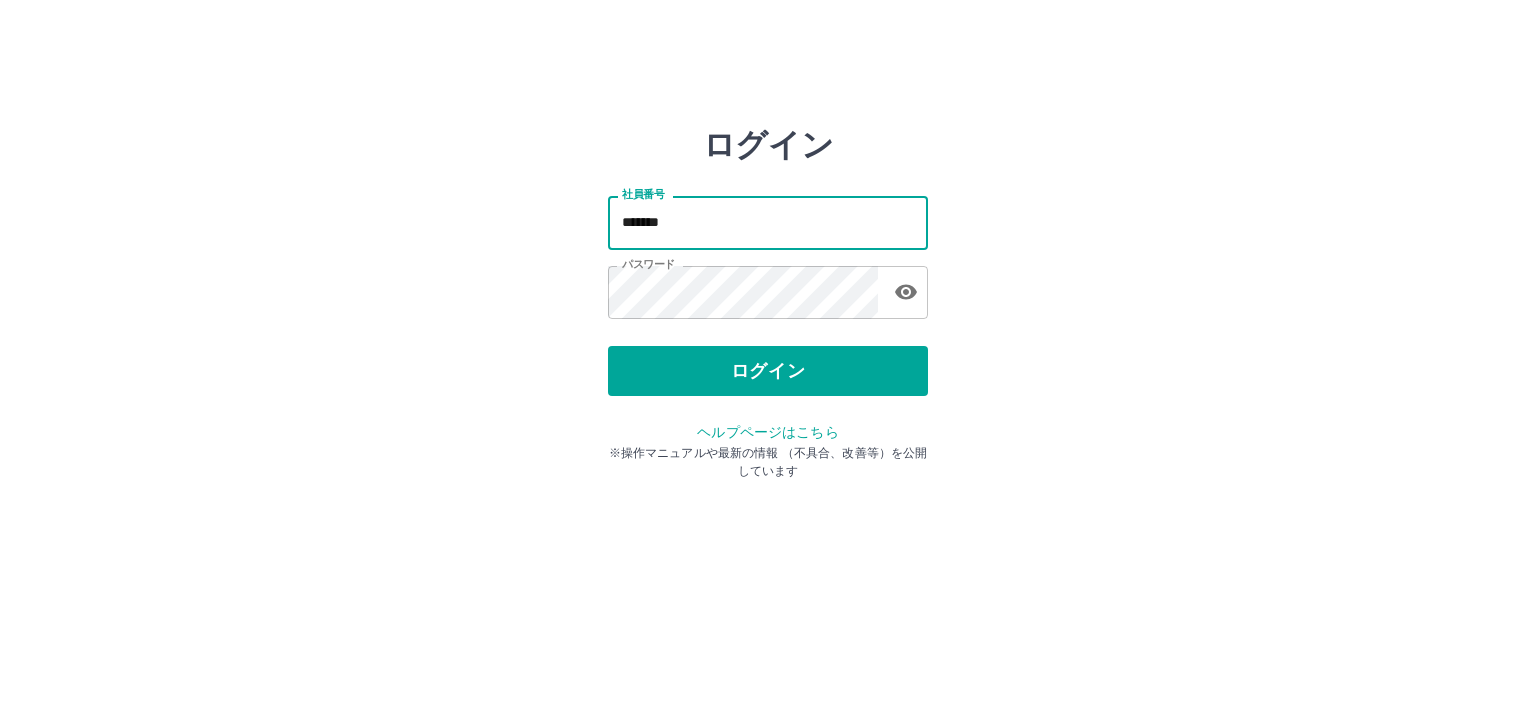 type on "*******" 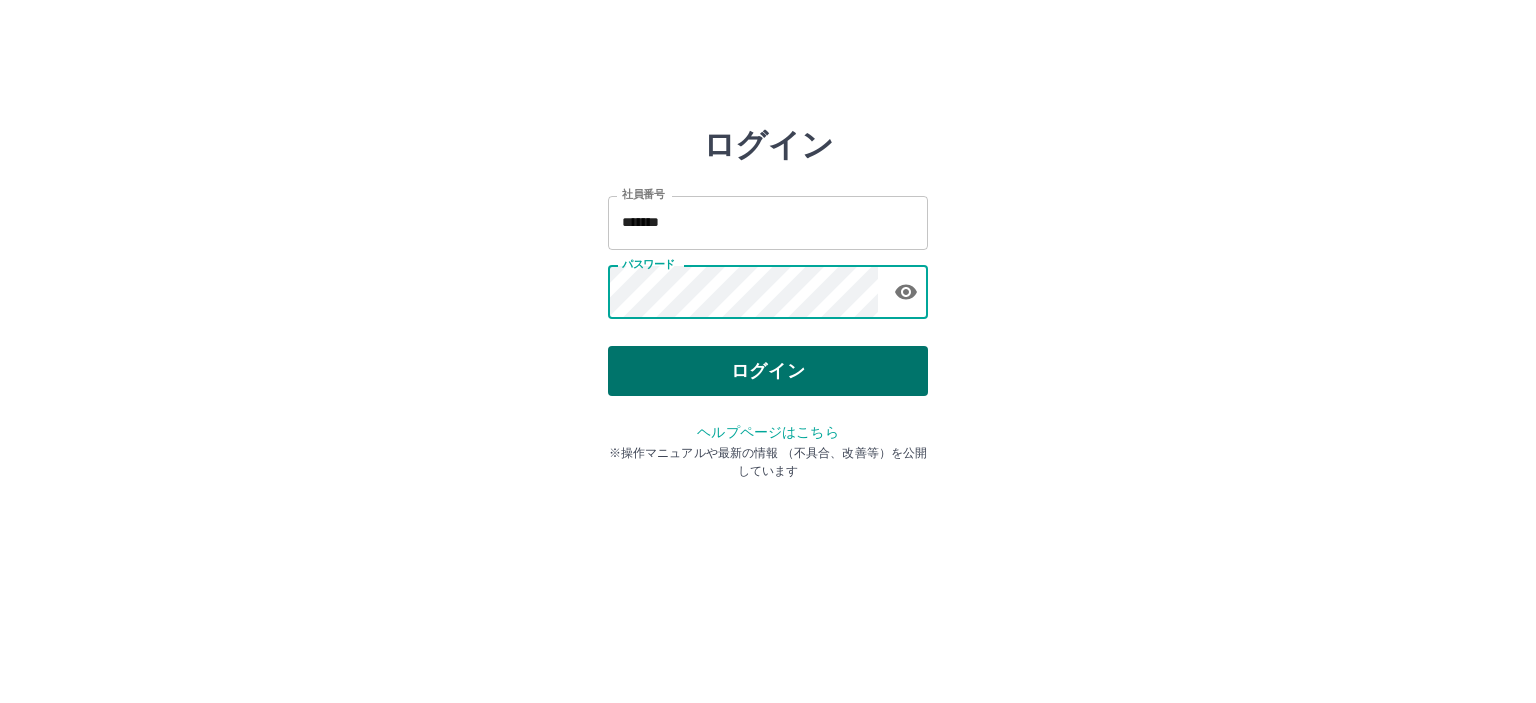 click on "ログイン" at bounding box center [768, 371] 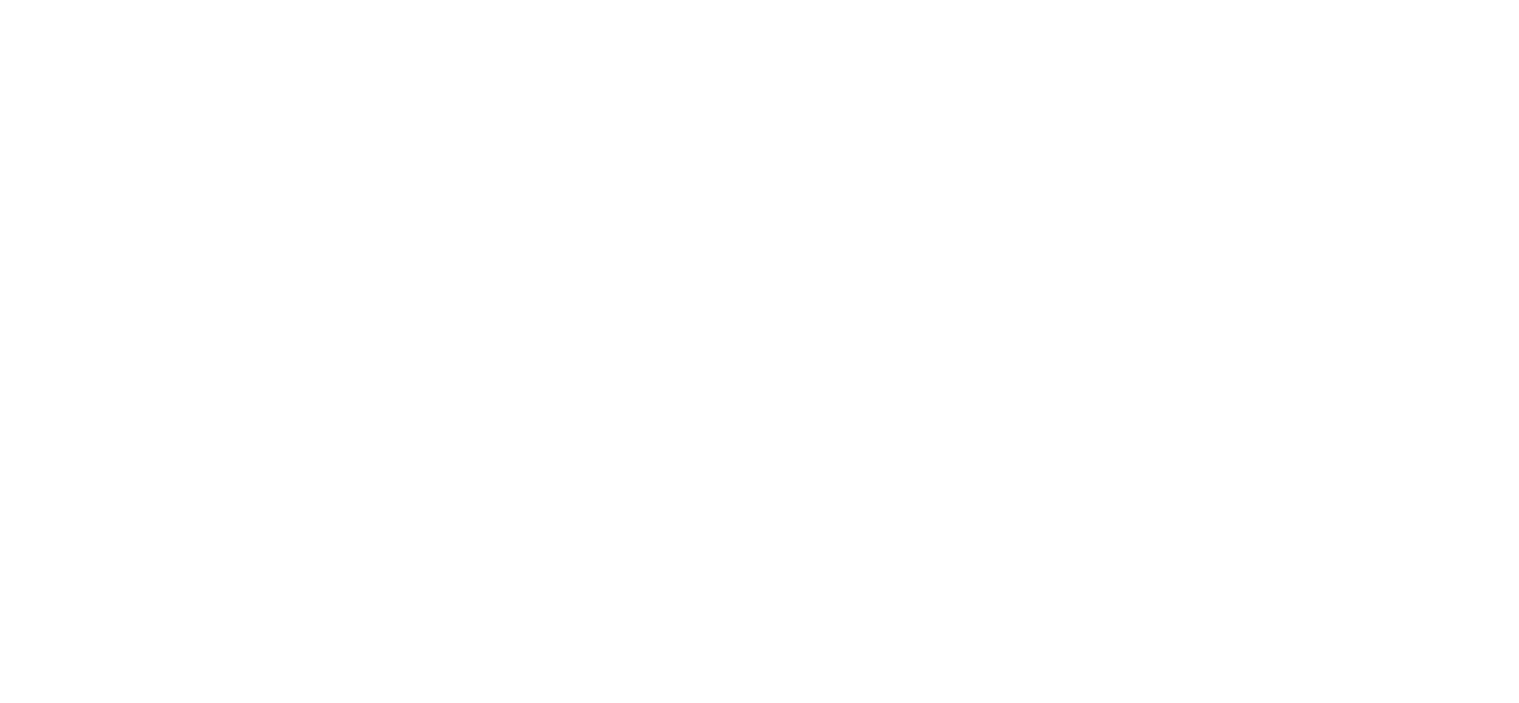 scroll, scrollTop: 0, scrollLeft: 0, axis: both 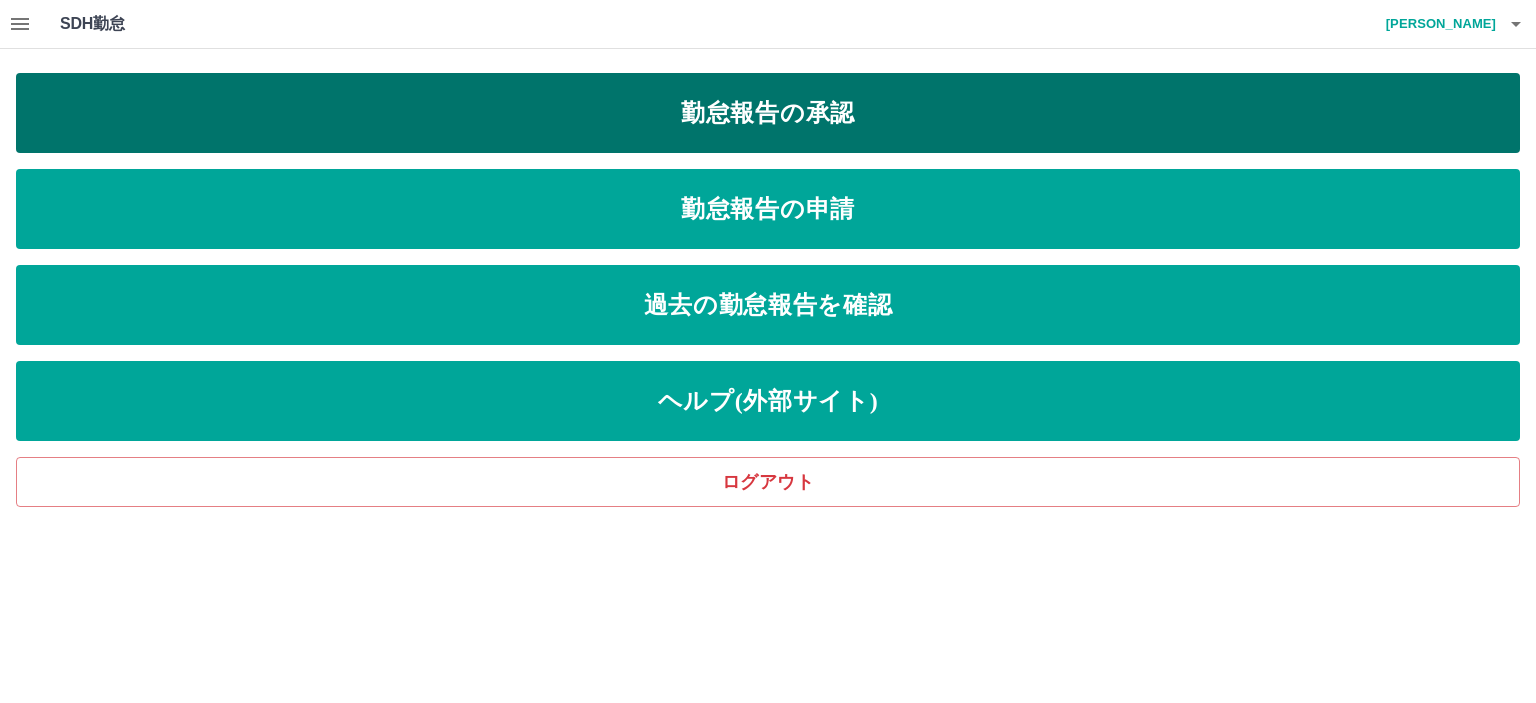 click on "勤怠報告の承認" at bounding box center [768, 113] 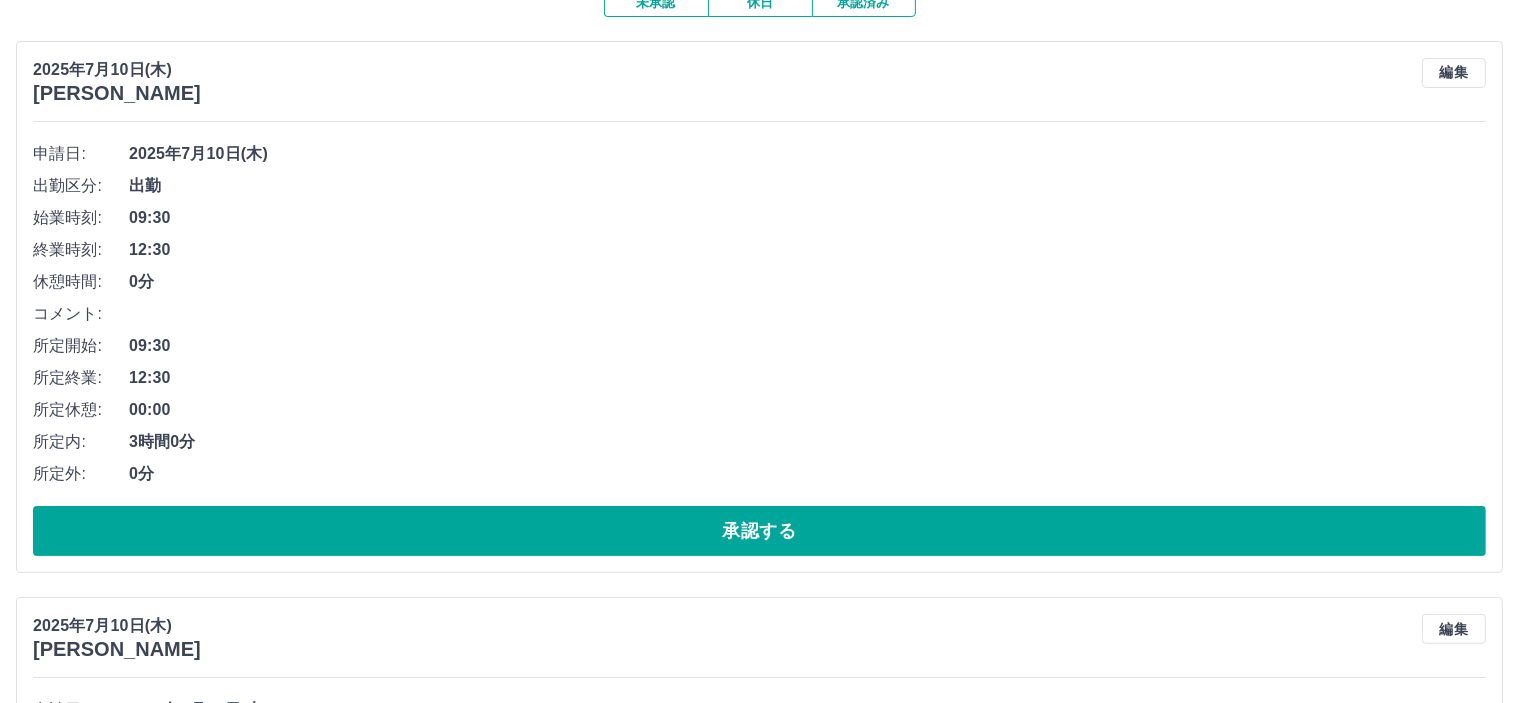 scroll, scrollTop: 200, scrollLeft: 0, axis: vertical 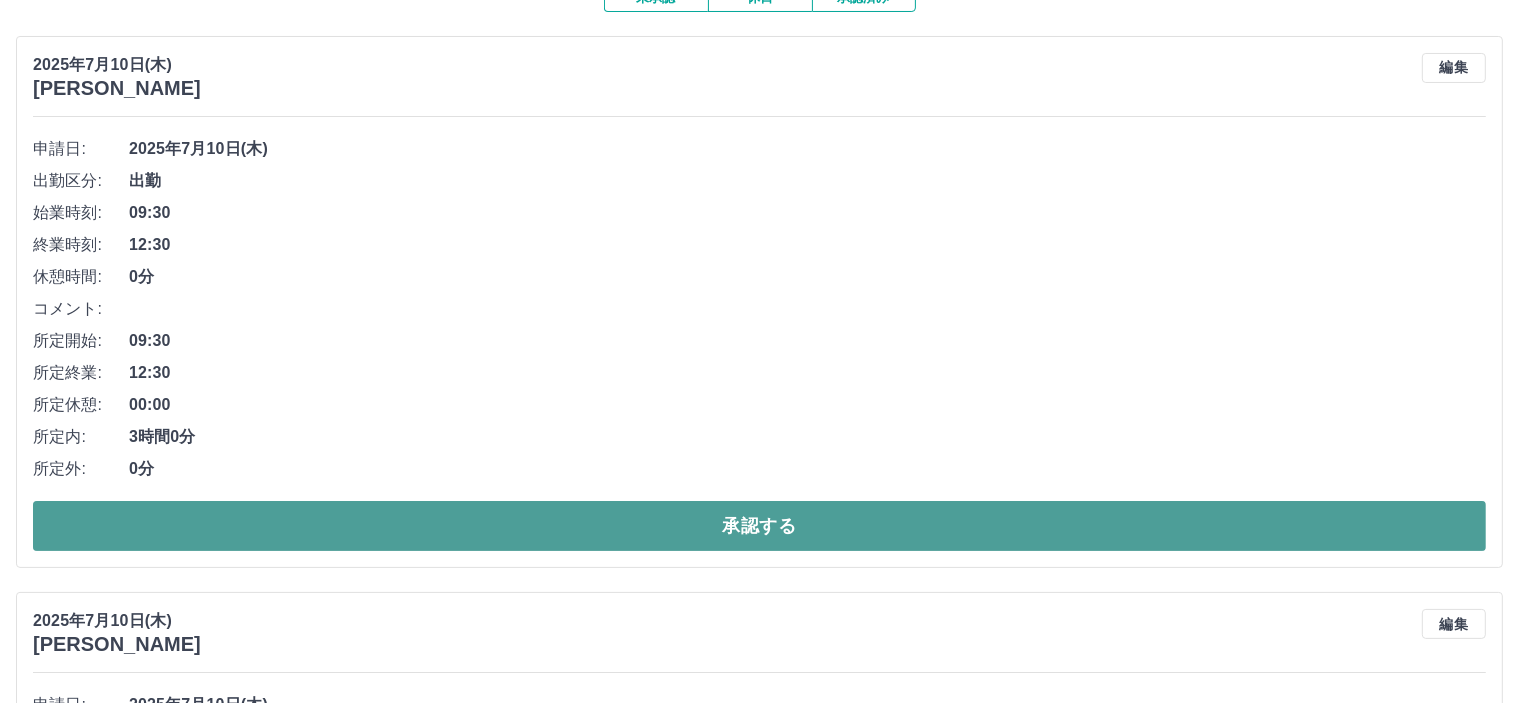 click on "承認する" at bounding box center (759, 526) 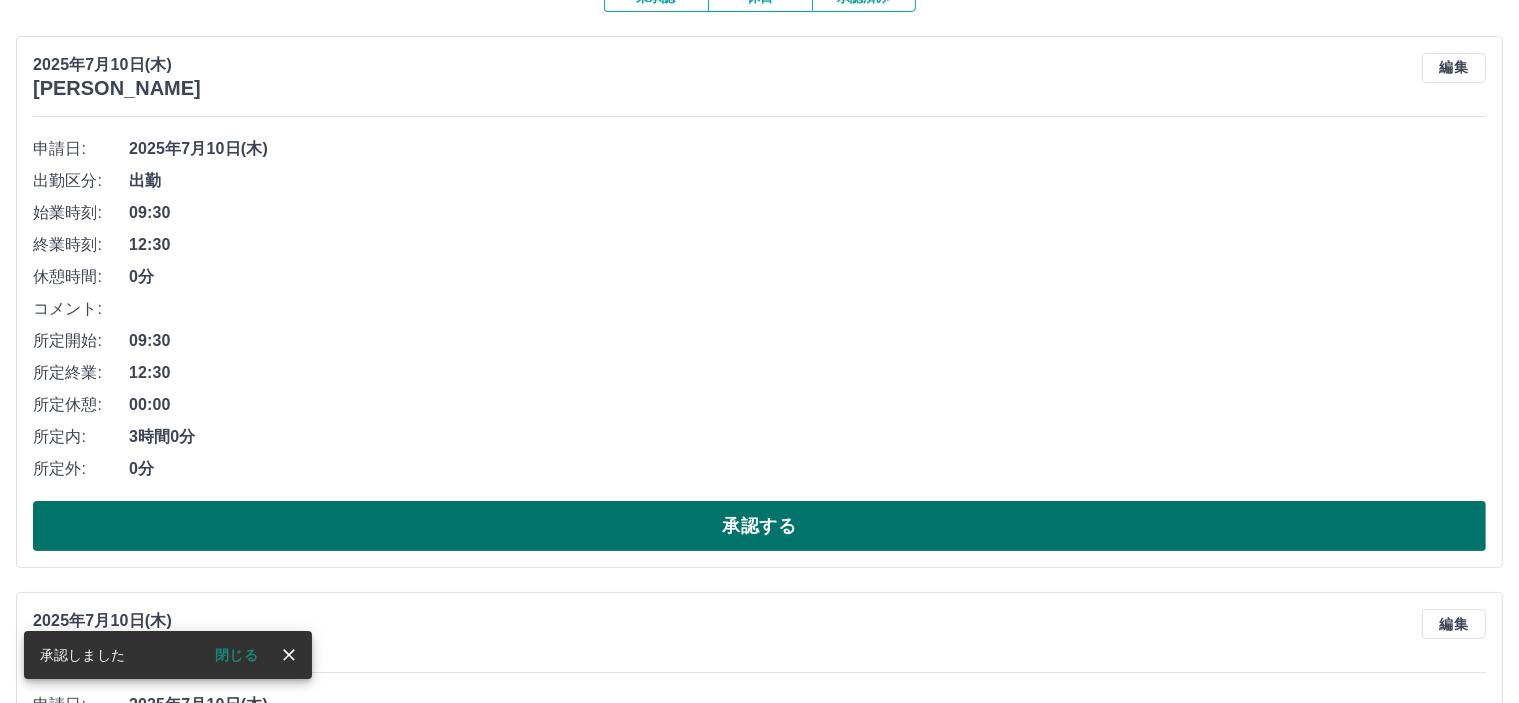 click on "承認する" at bounding box center (759, 526) 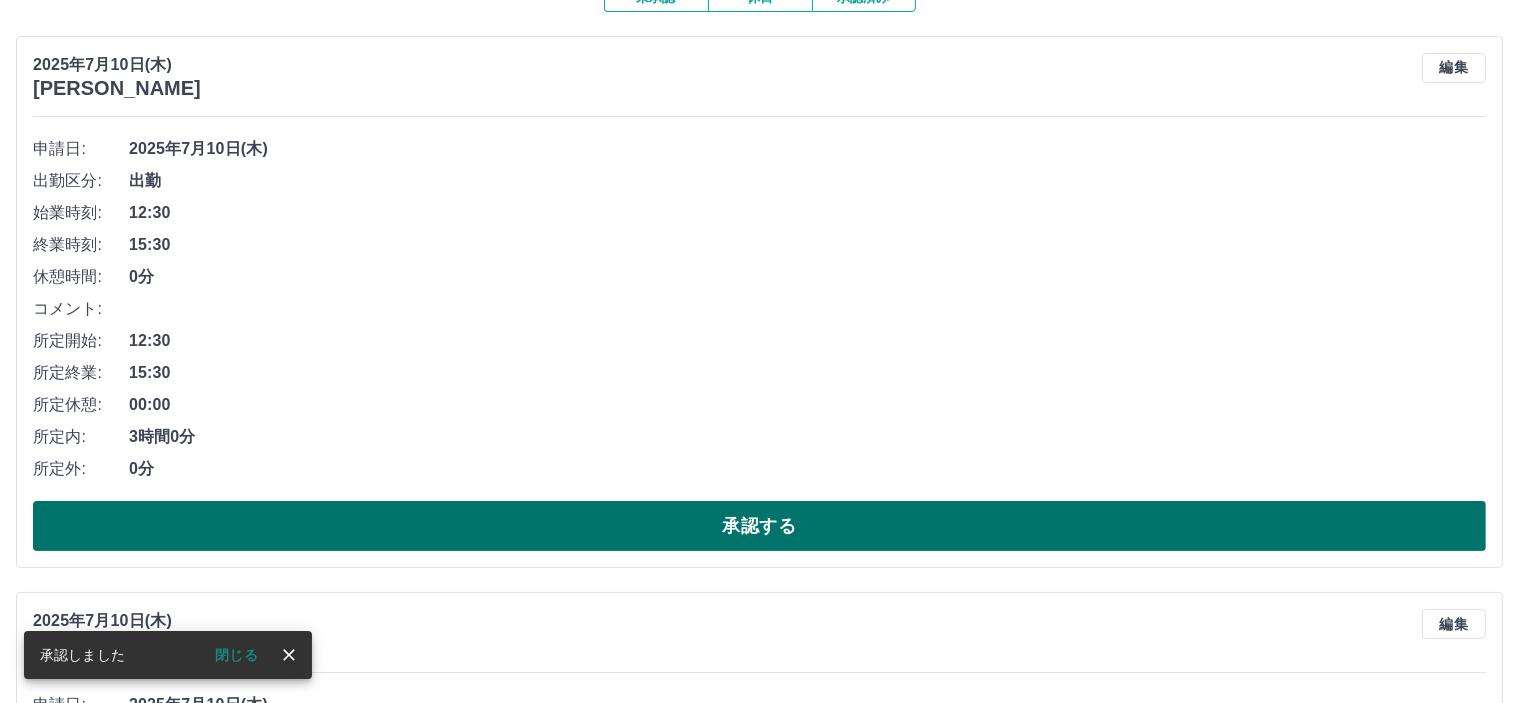 click on "承認する" at bounding box center [759, 526] 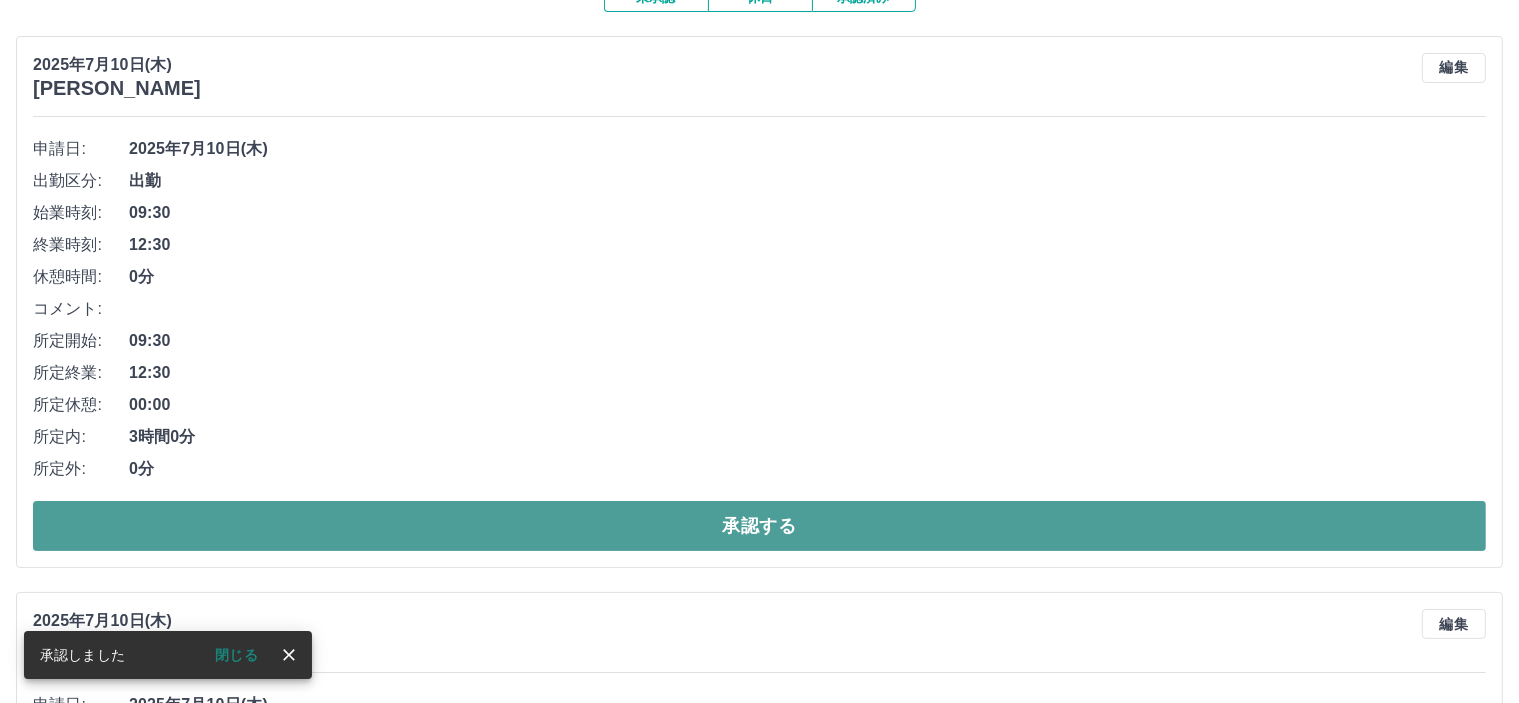 click on "承認する" at bounding box center [759, 526] 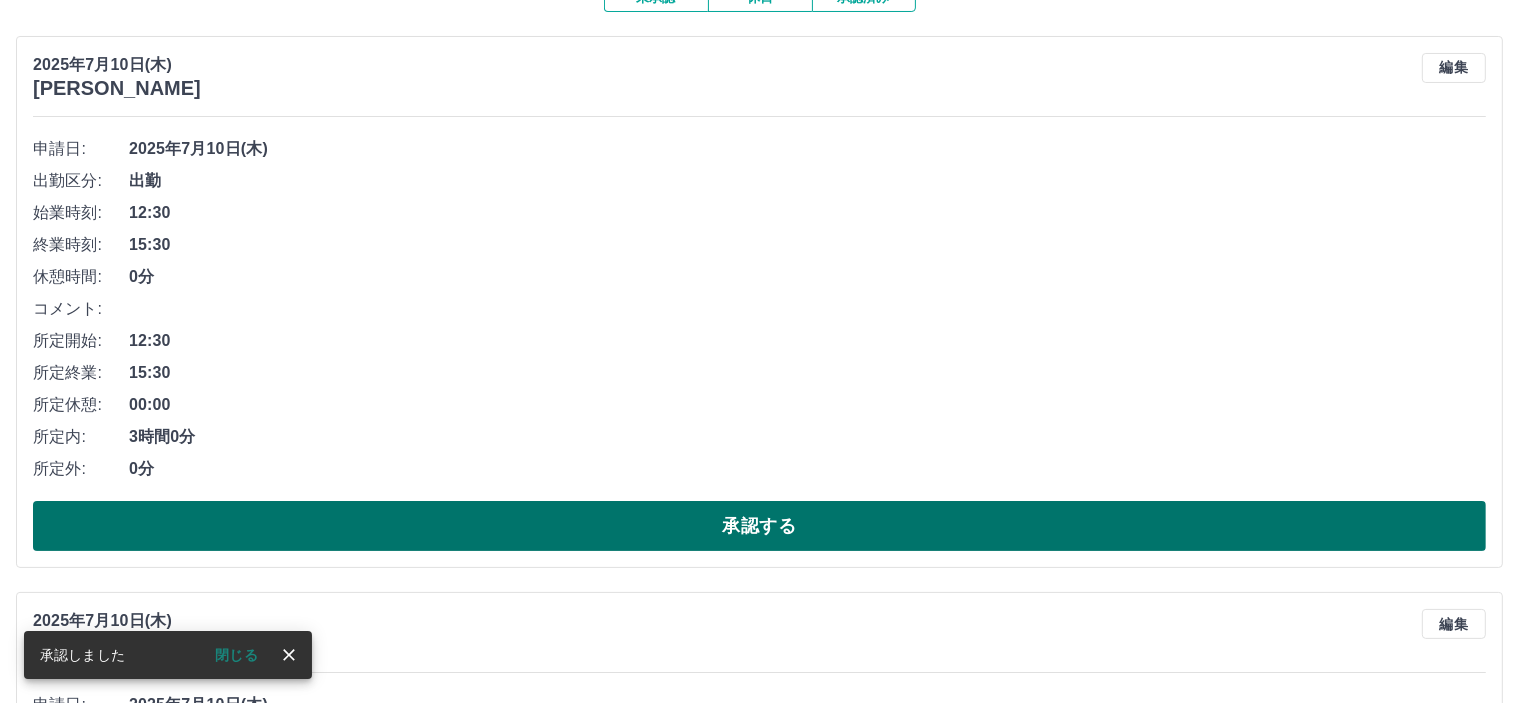 click on "承認する" at bounding box center (759, 526) 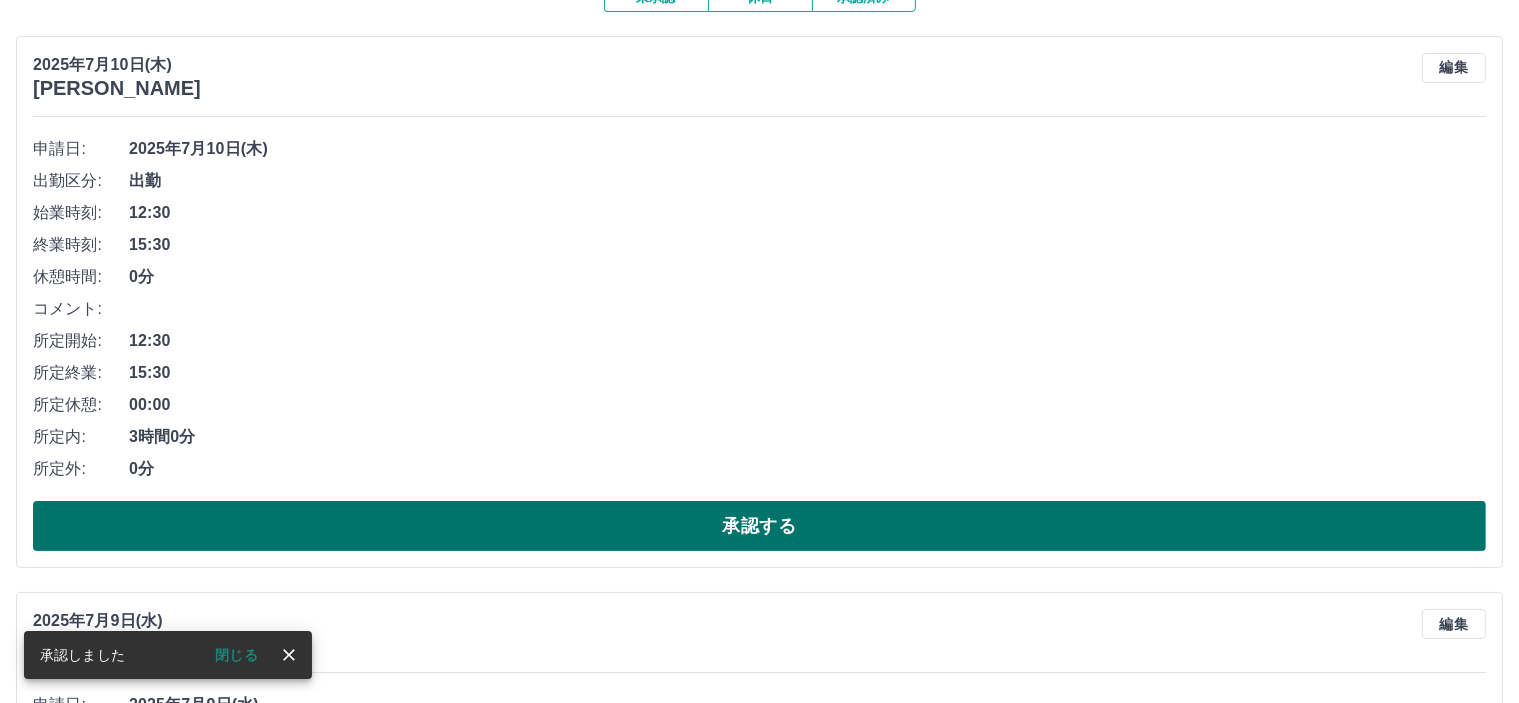 click on "承認する" at bounding box center (759, 526) 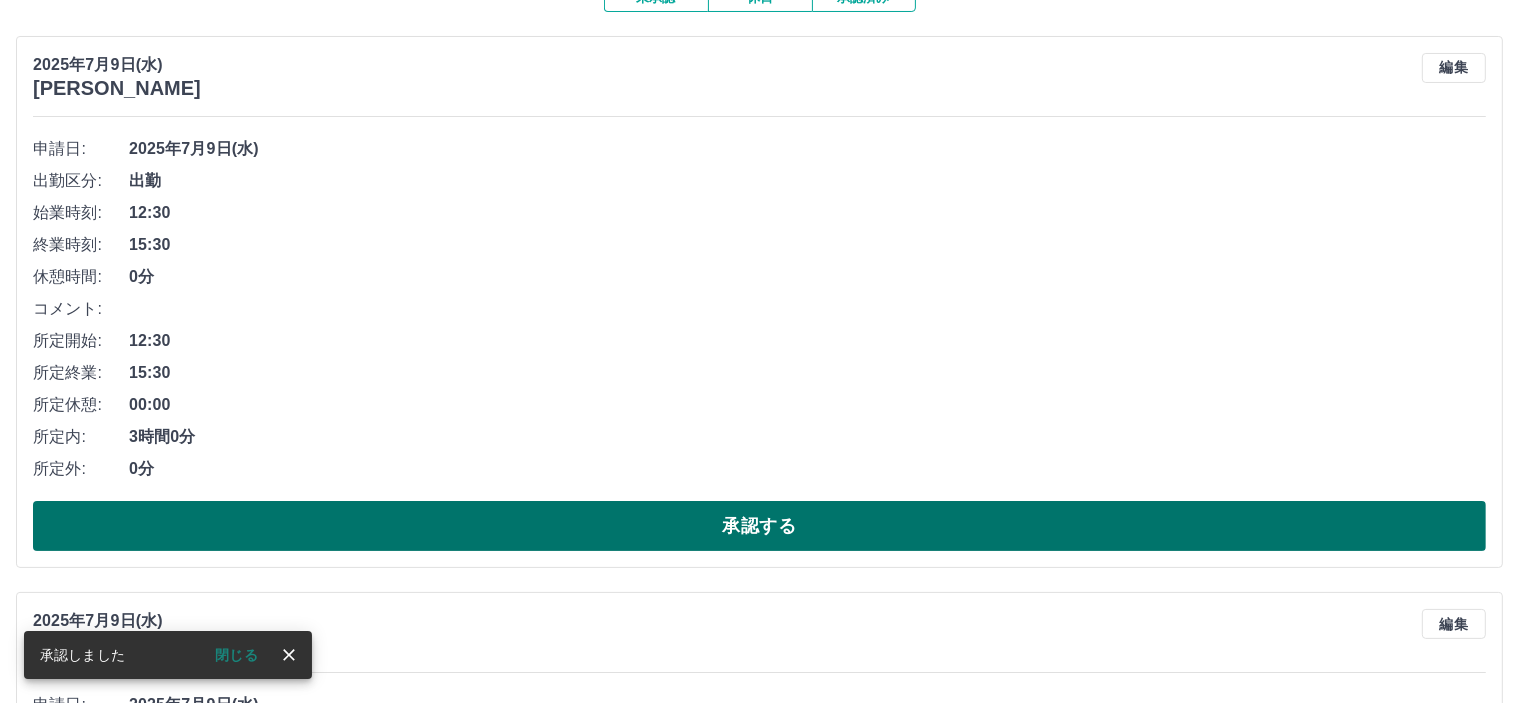 click on "承認する" at bounding box center [759, 526] 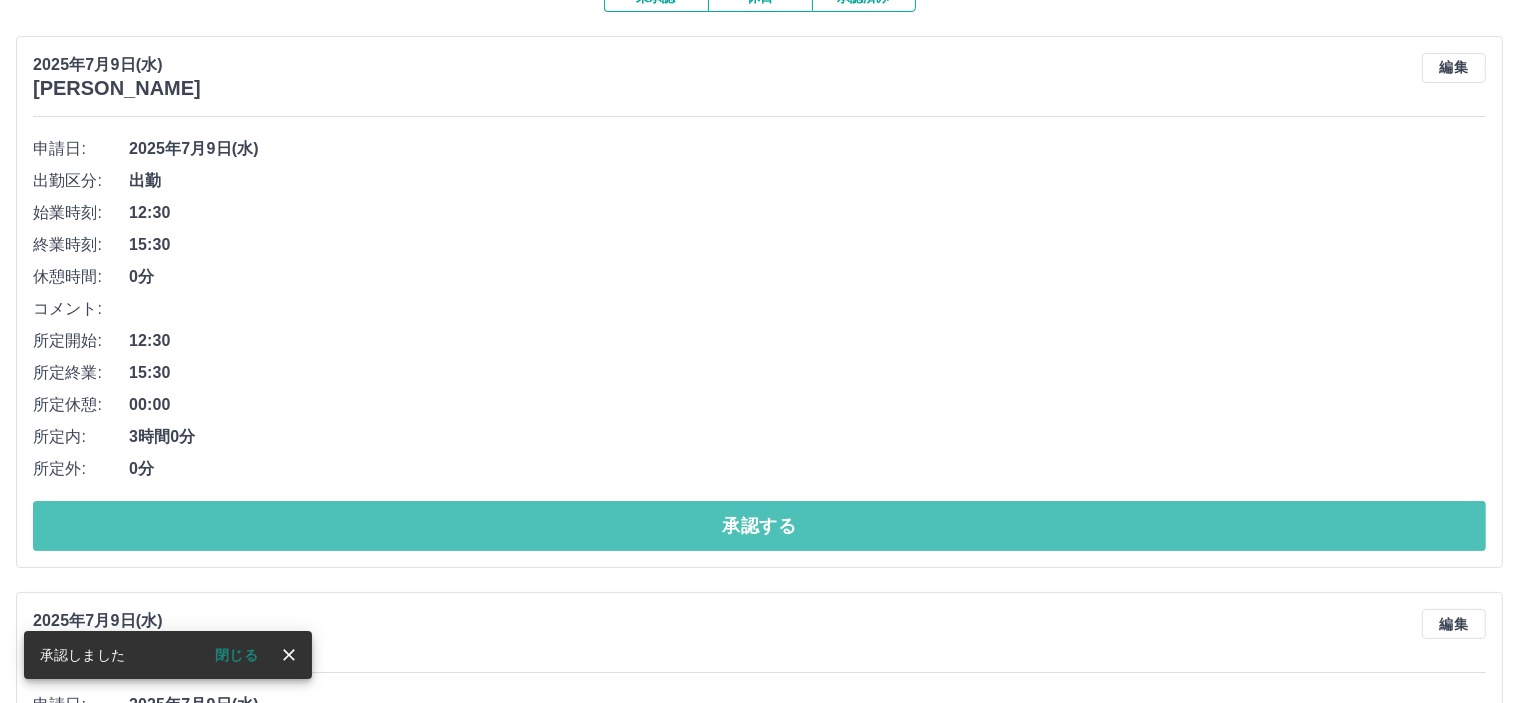 click on "承認する" at bounding box center (759, 526) 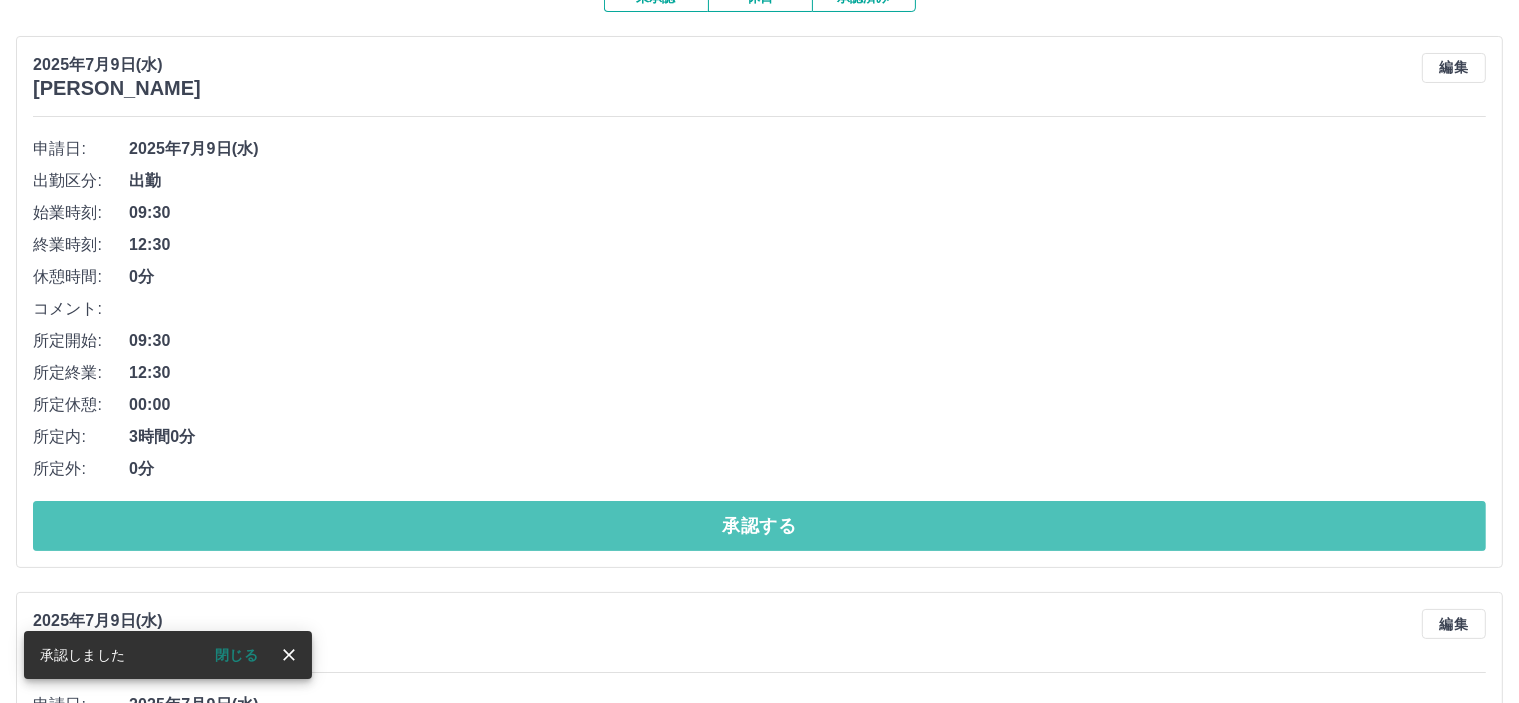 click on "承認する" at bounding box center (759, 526) 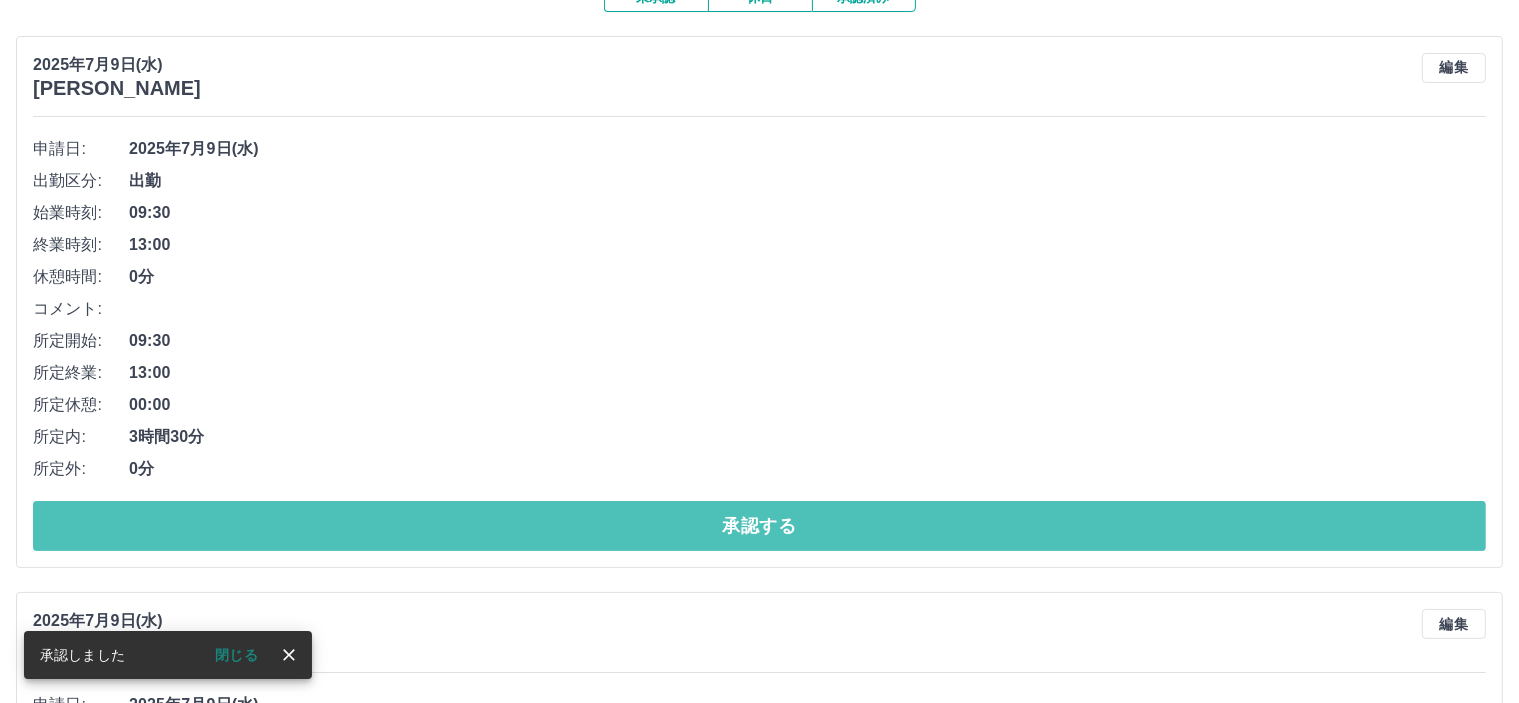 click on "承認する" at bounding box center (759, 526) 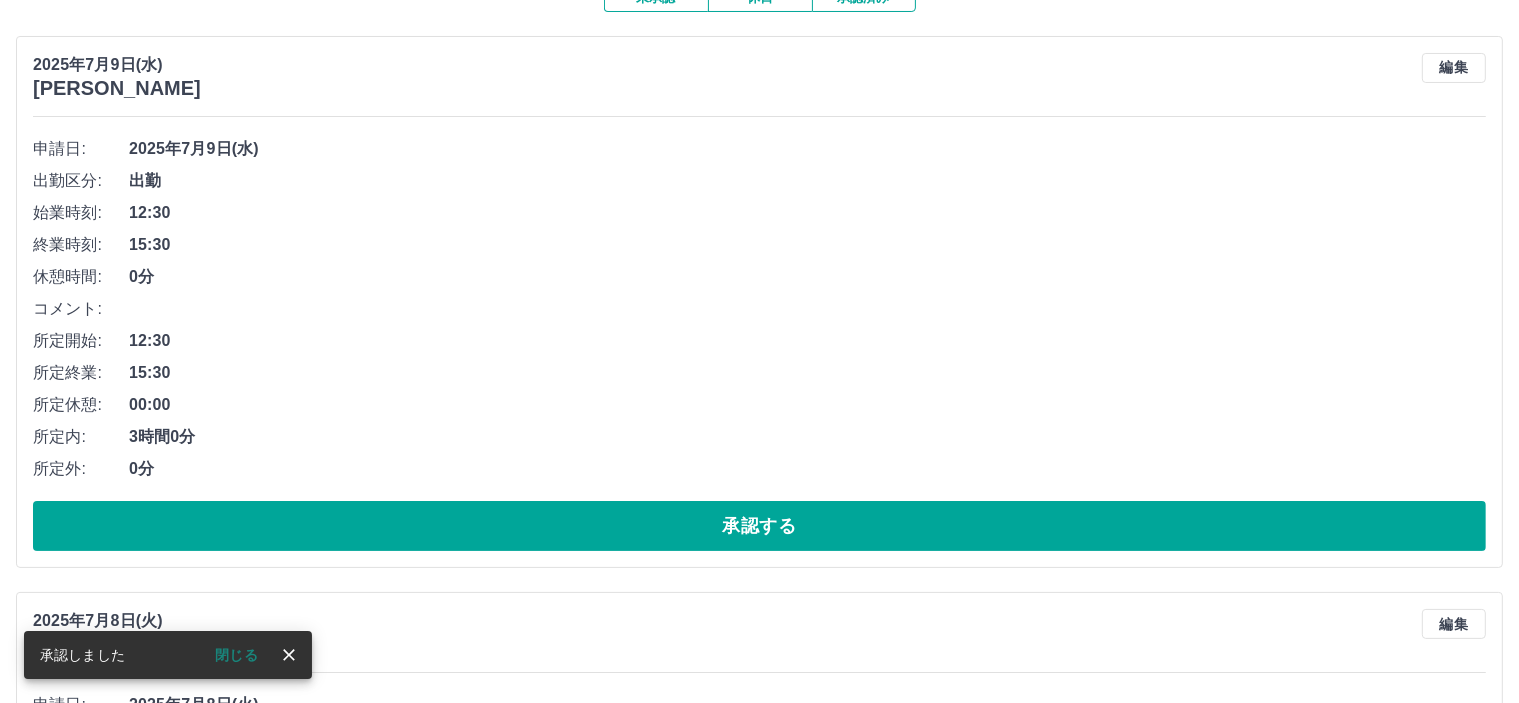 click on "承認する" at bounding box center [759, 526] 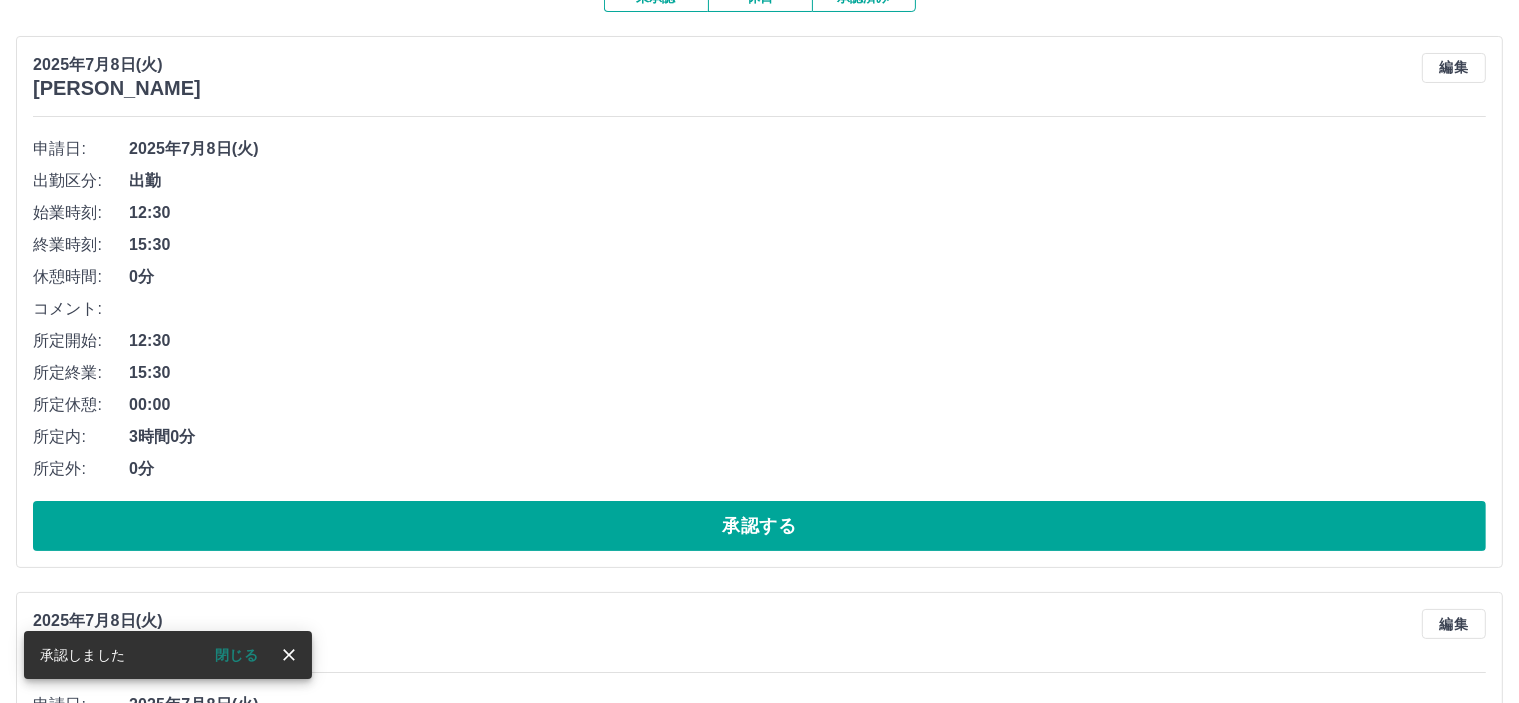 click on "承認する" at bounding box center [759, 526] 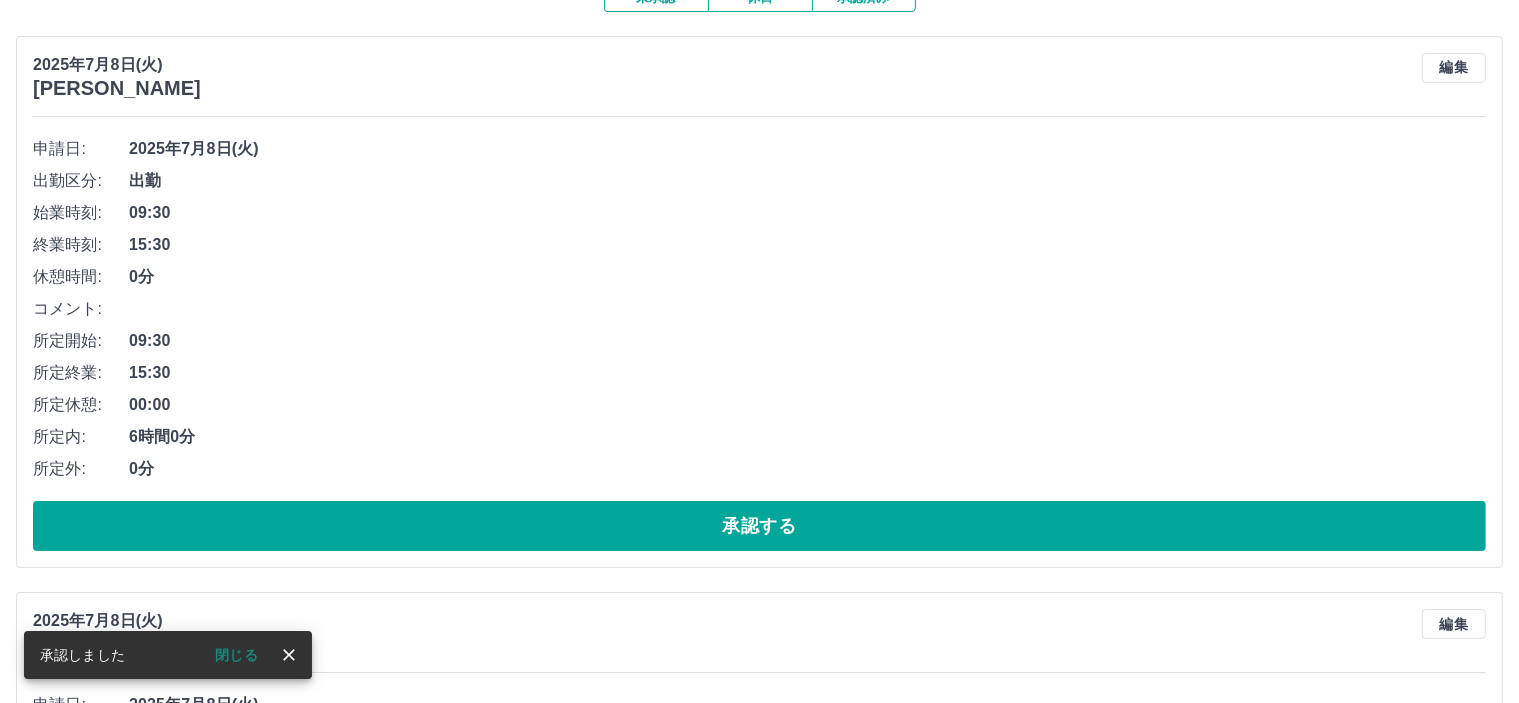 click on "承認する" at bounding box center (759, 526) 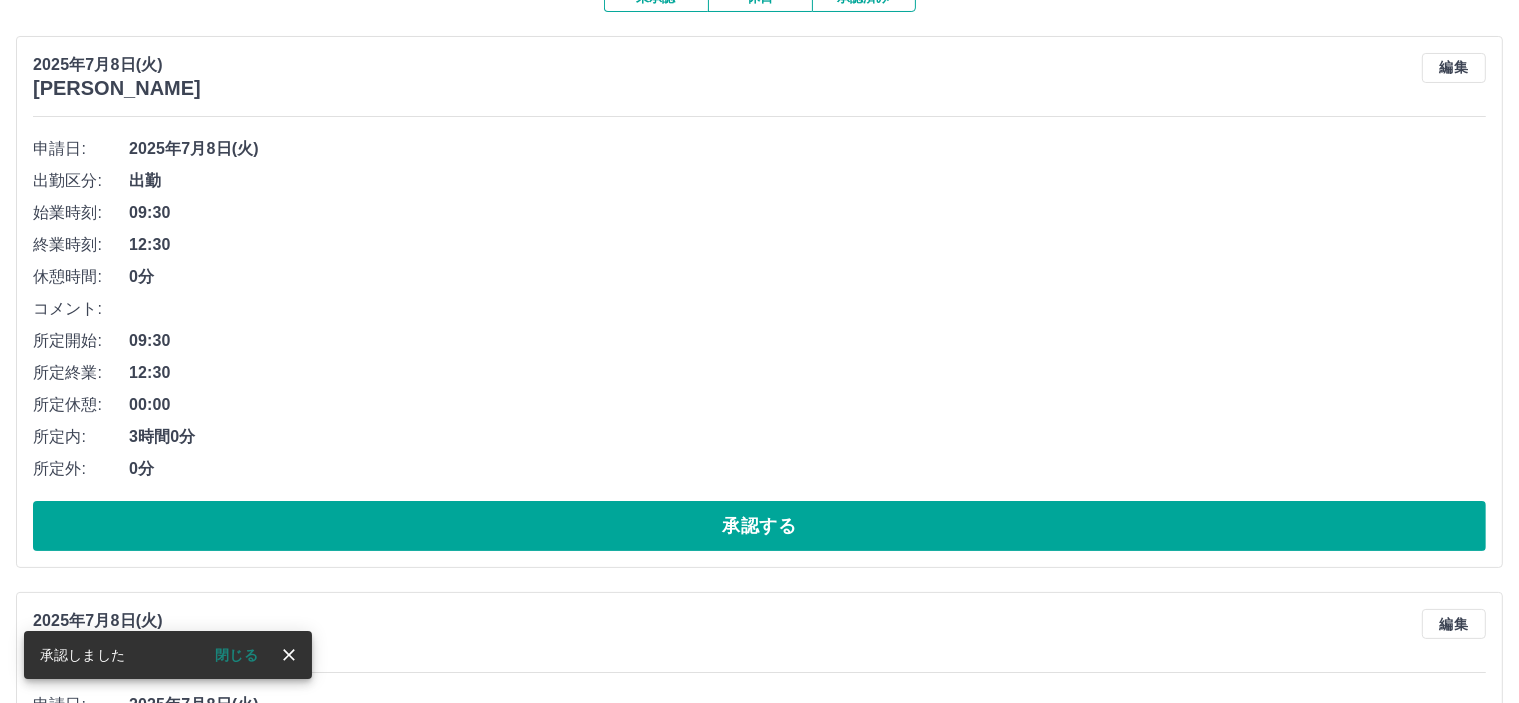click on "承認する" at bounding box center [759, 526] 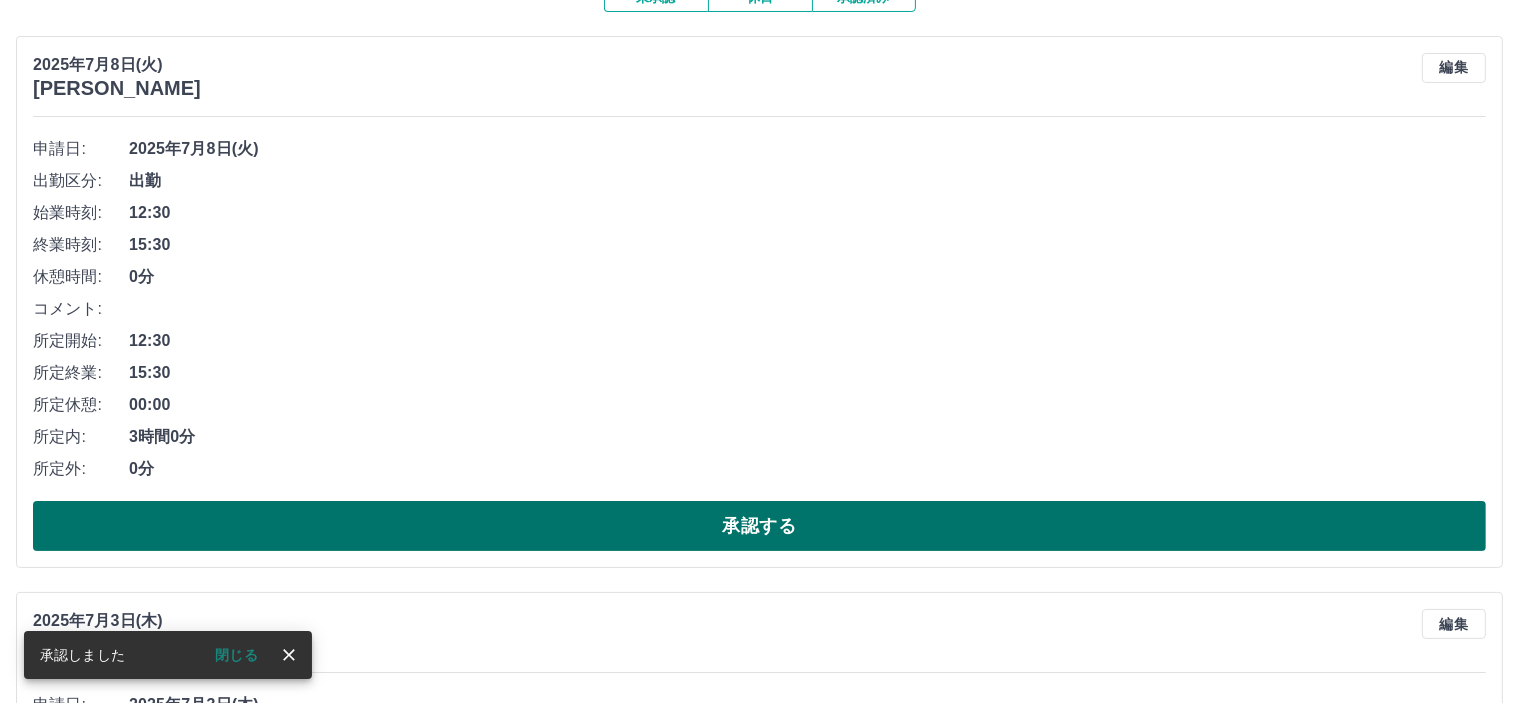 click on "承認する" at bounding box center (759, 526) 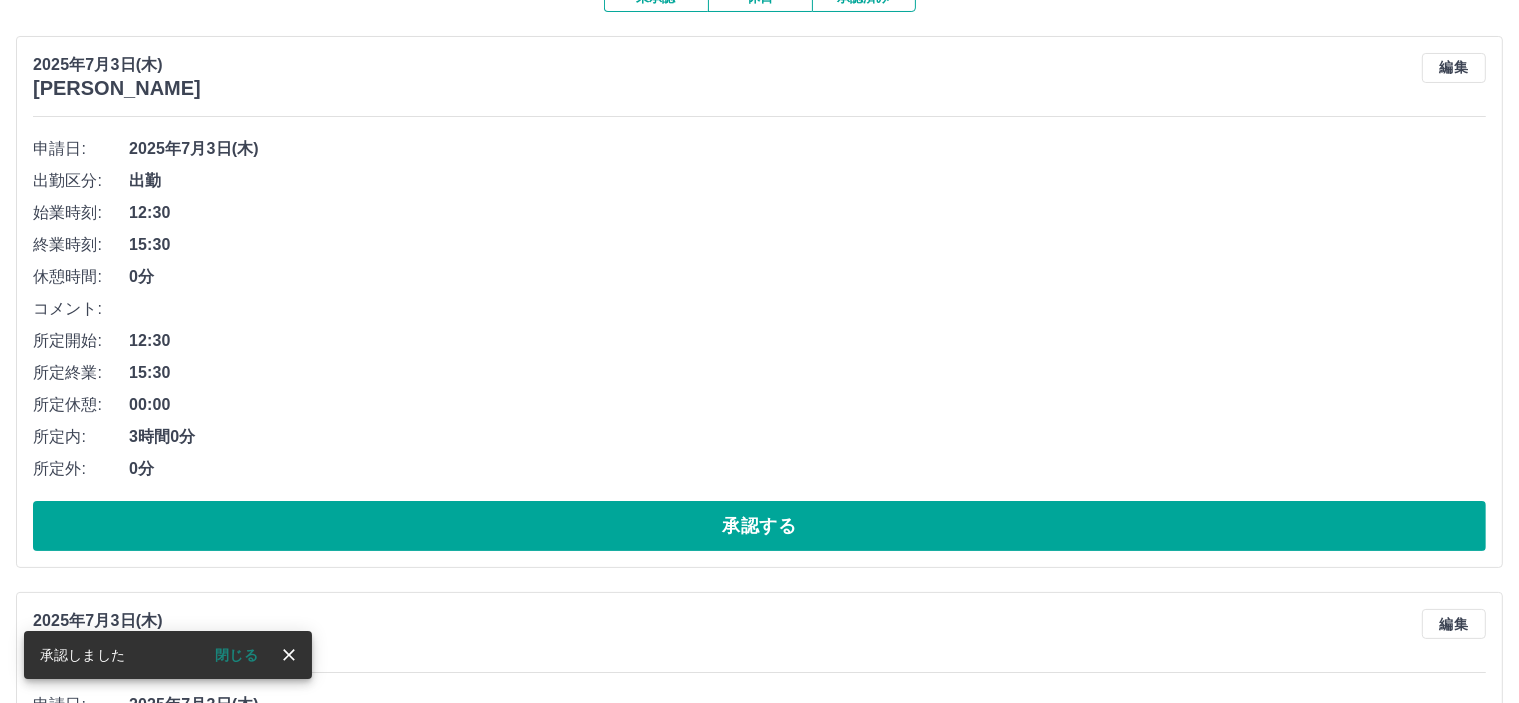 click on "承認する" at bounding box center (759, 526) 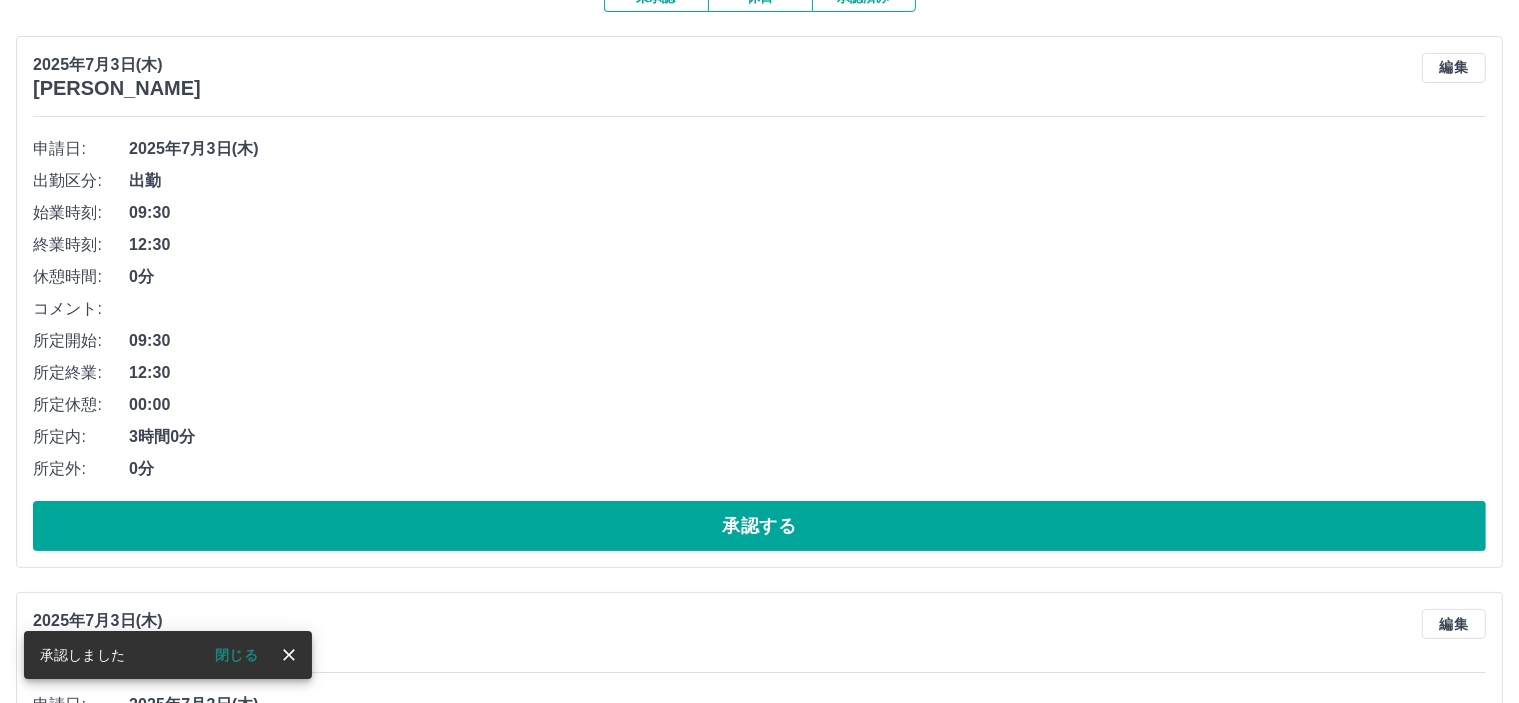 click on "承認する" at bounding box center (759, 526) 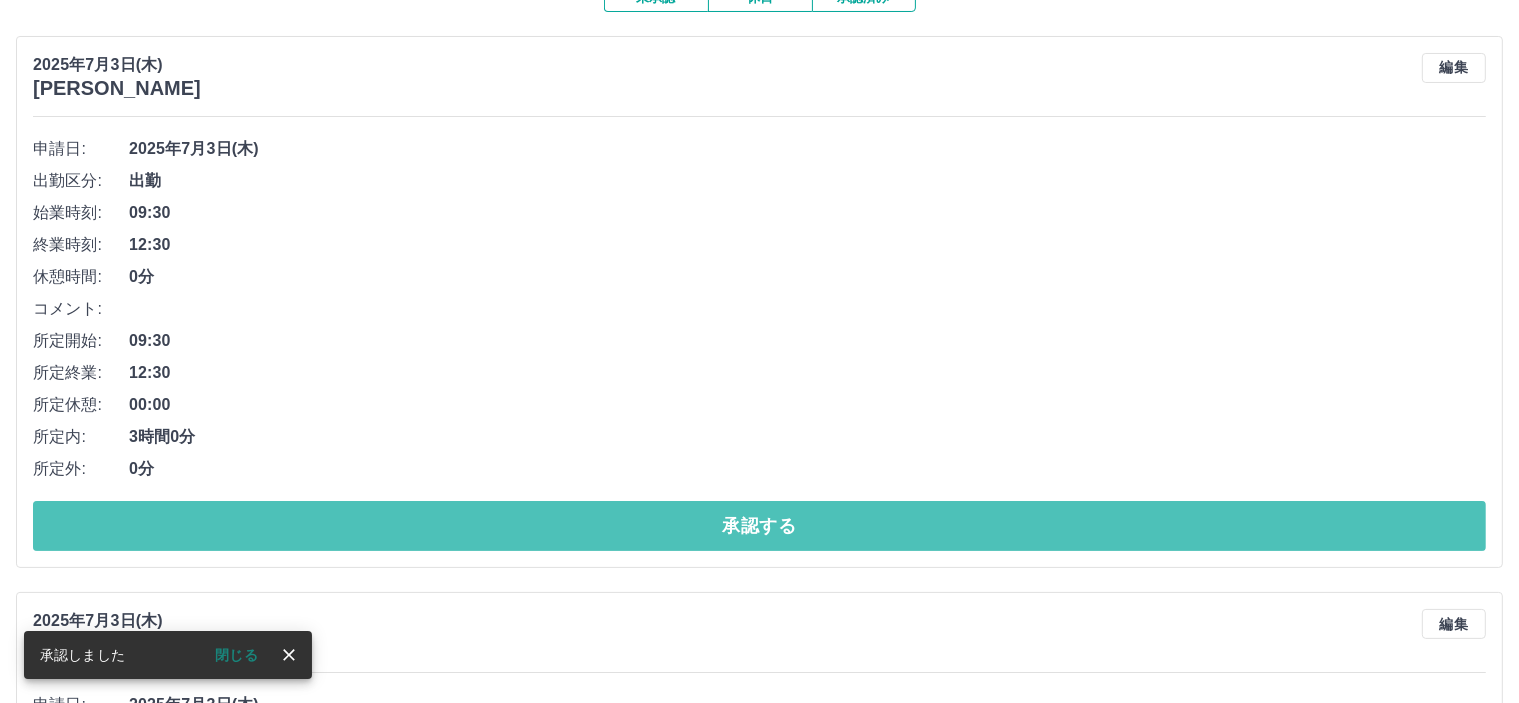 click on "承認する" at bounding box center [759, 526] 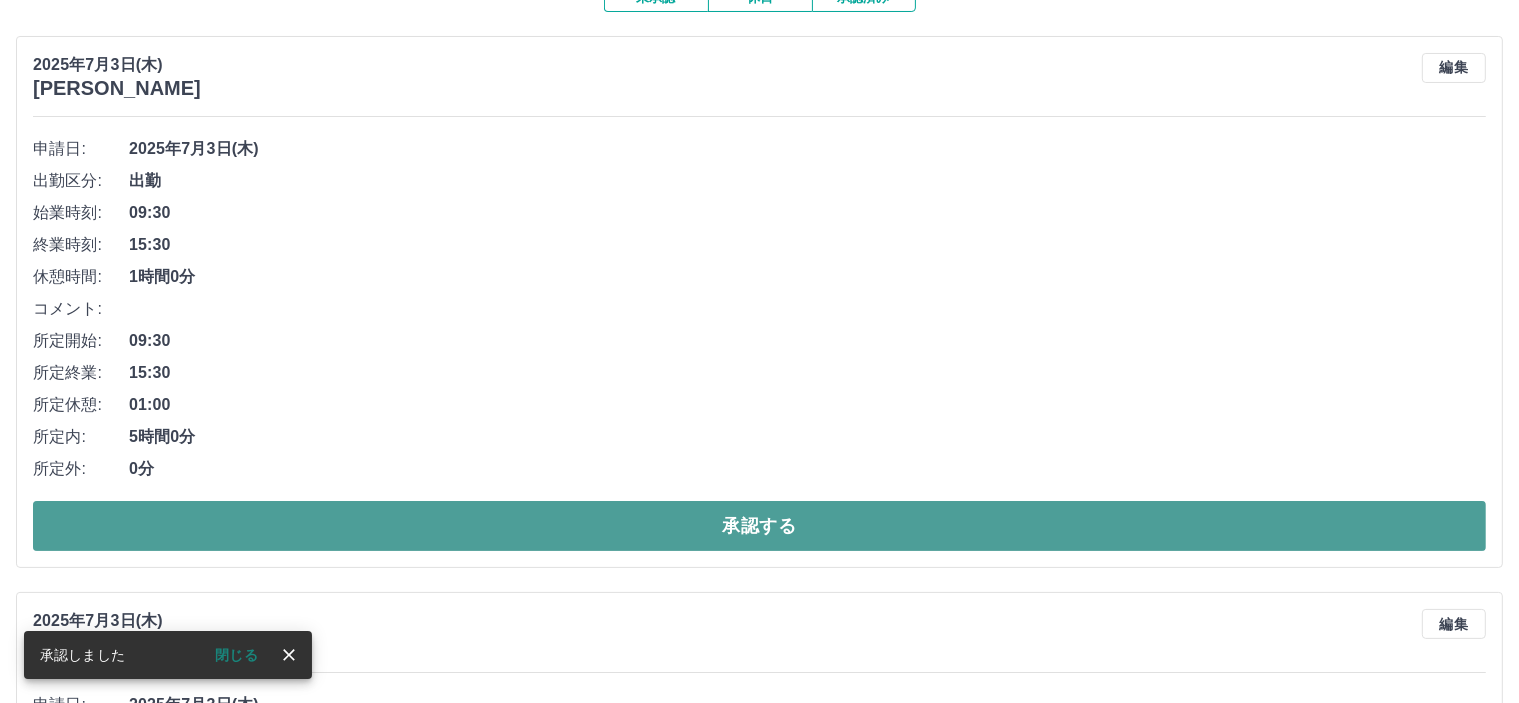 click on "承認する" at bounding box center (759, 526) 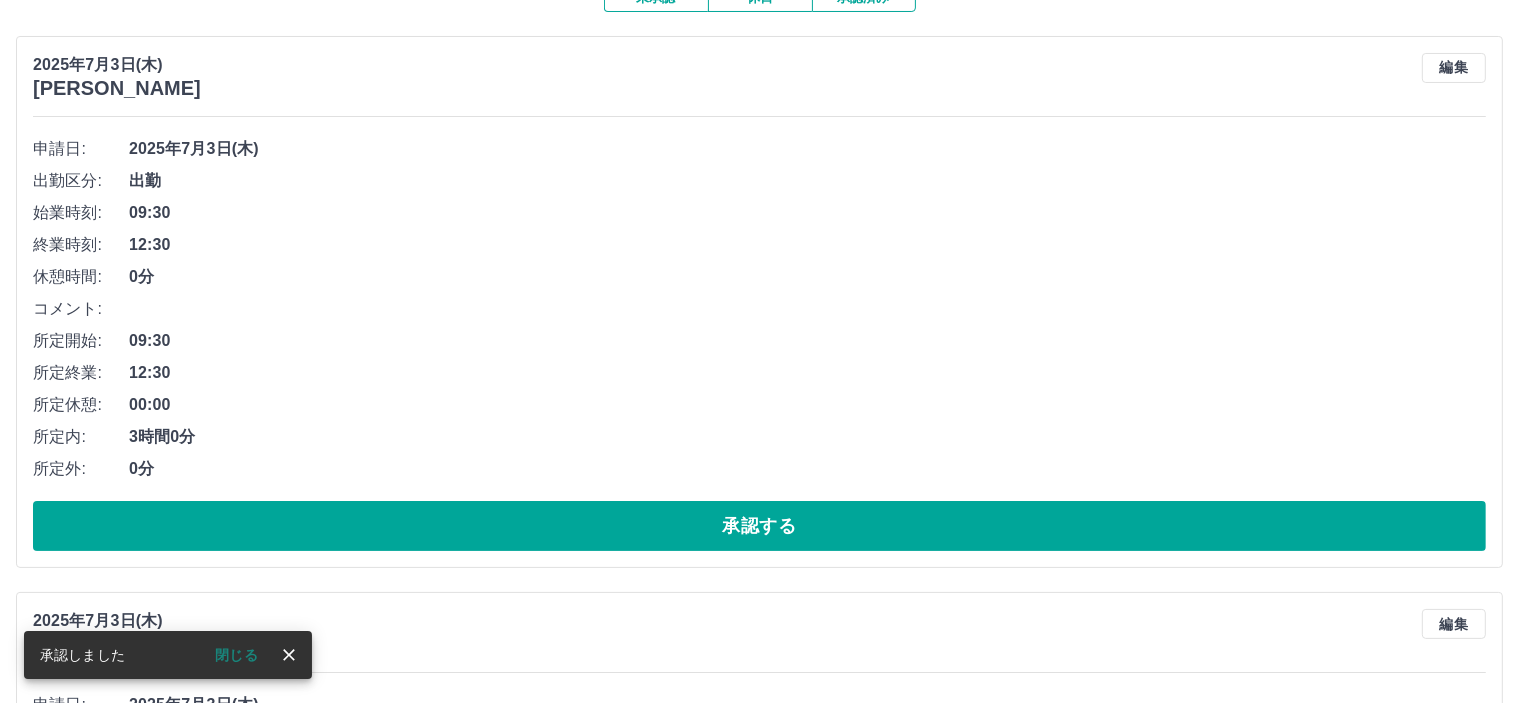 click on "承認する" at bounding box center [759, 526] 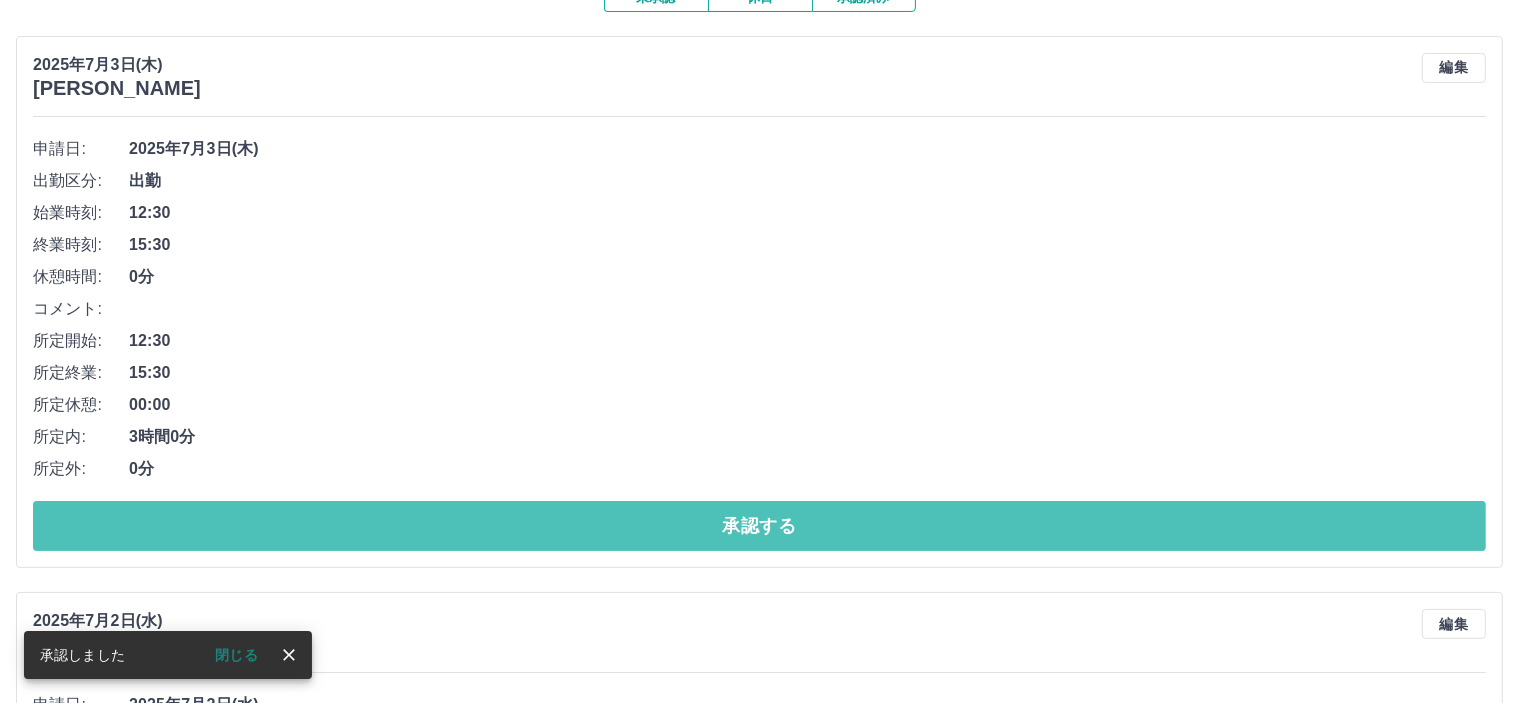 click on "承認する" at bounding box center (759, 526) 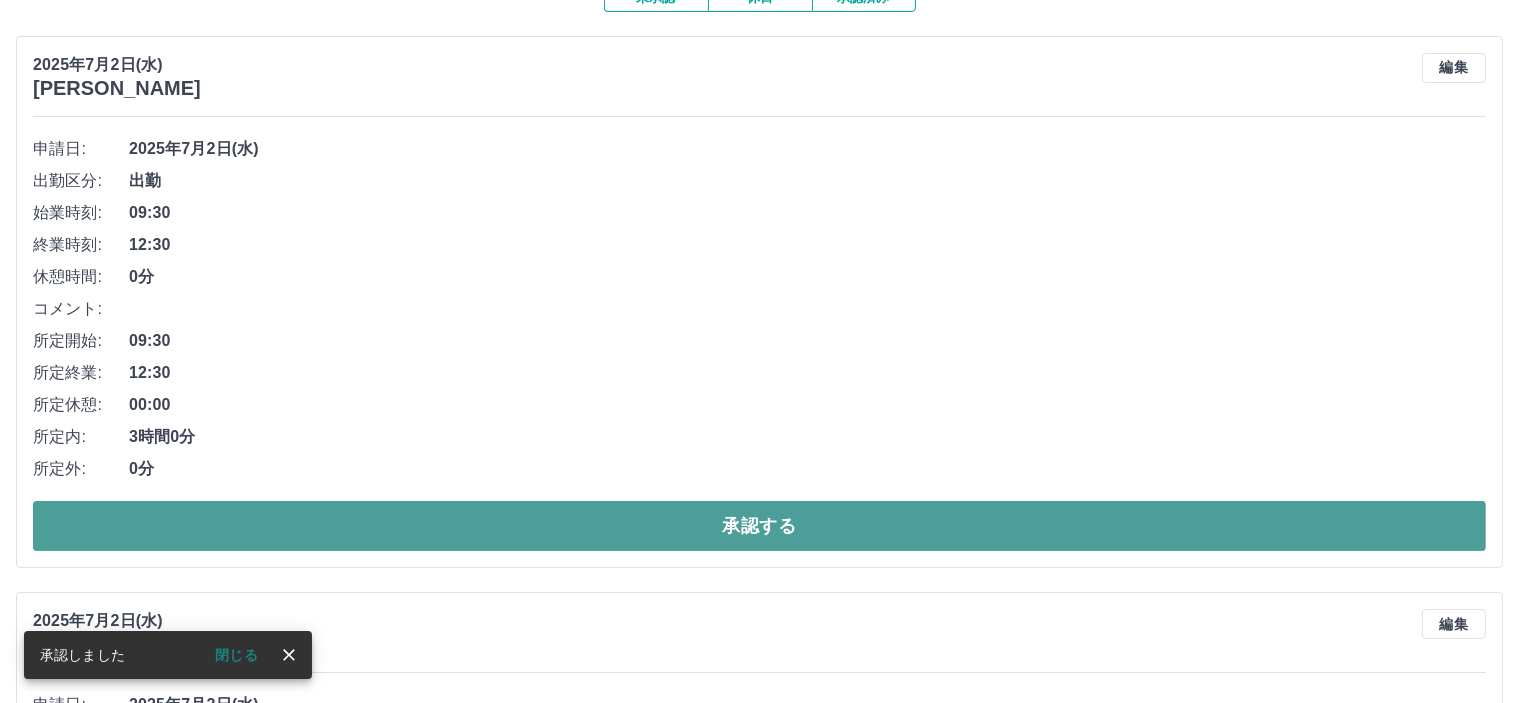 click on "承認する" at bounding box center [759, 526] 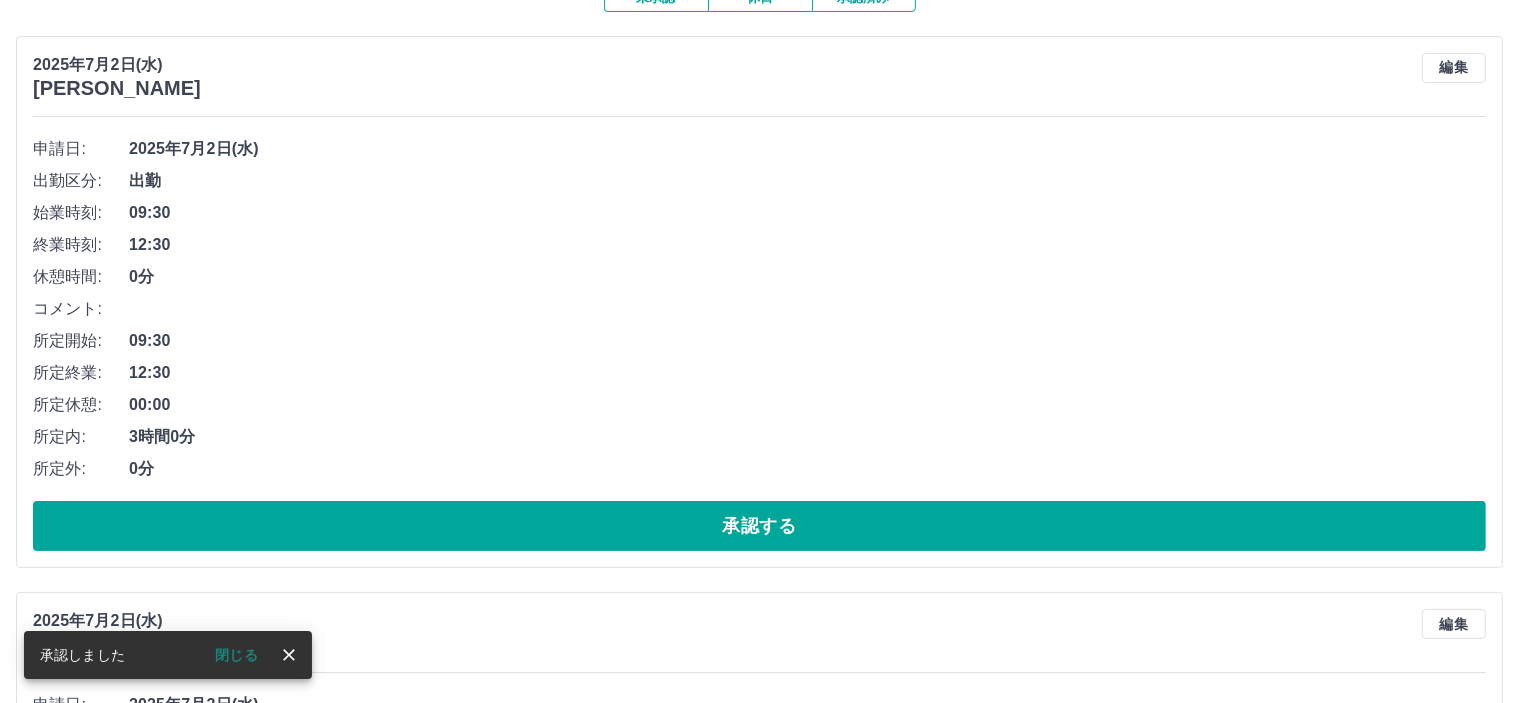 click on "承認する" at bounding box center (759, 526) 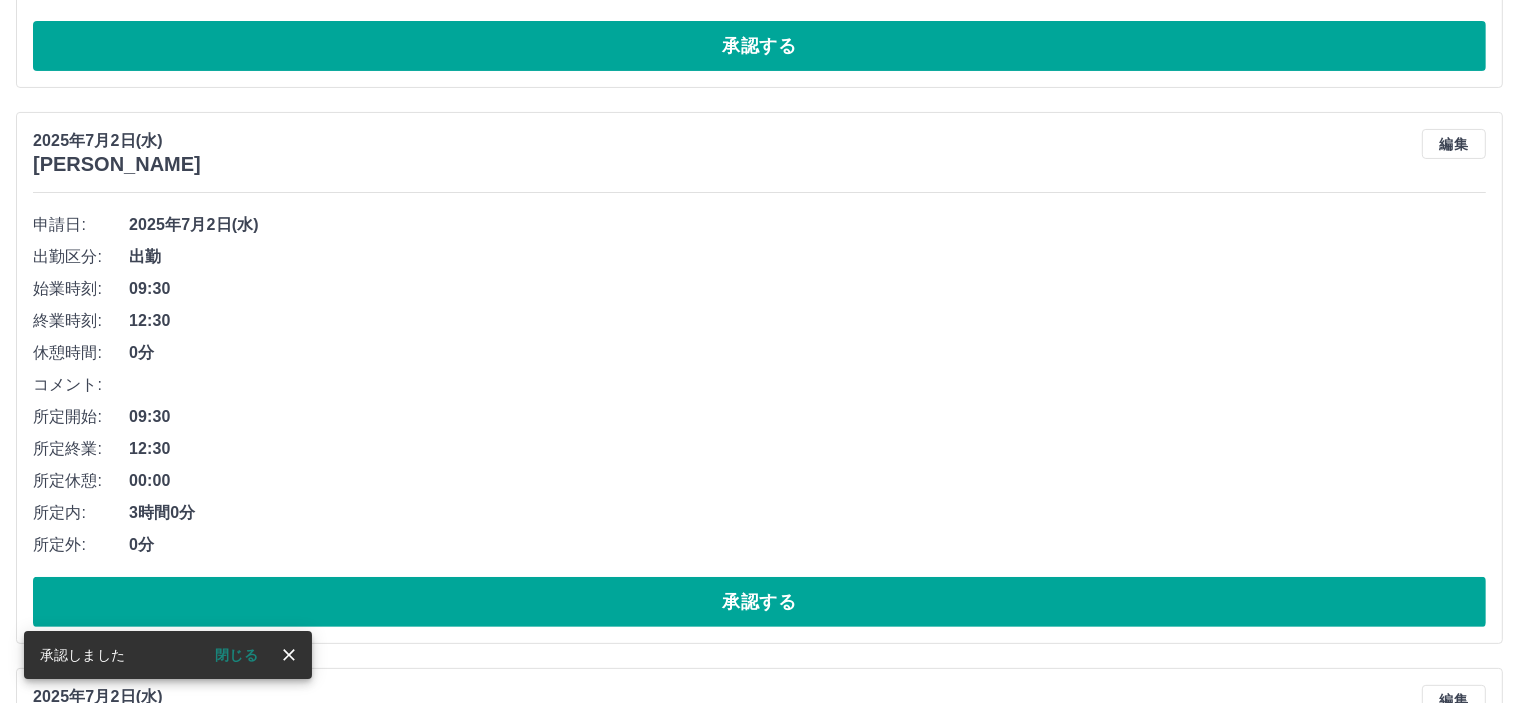 scroll, scrollTop: 400, scrollLeft: 0, axis: vertical 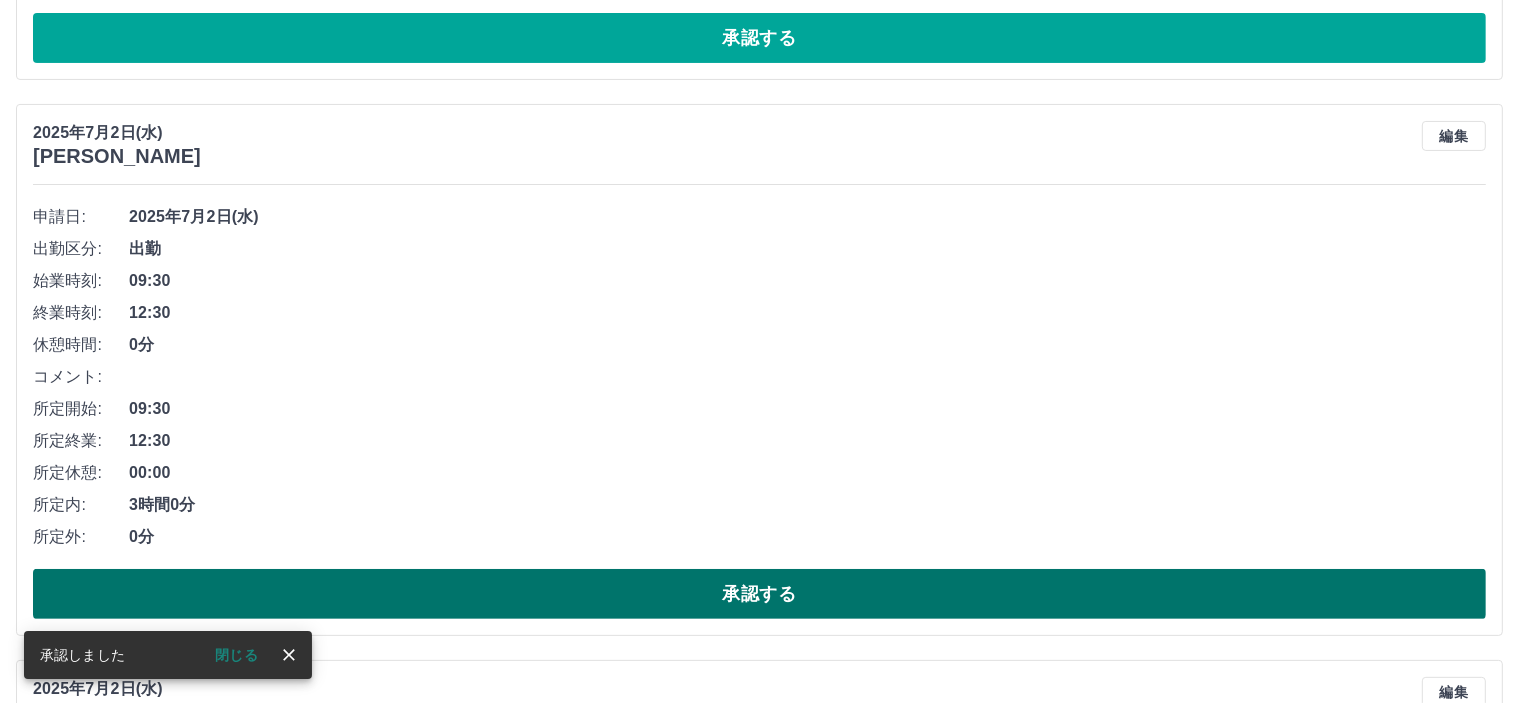 click on "承認する" at bounding box center (759, 594) 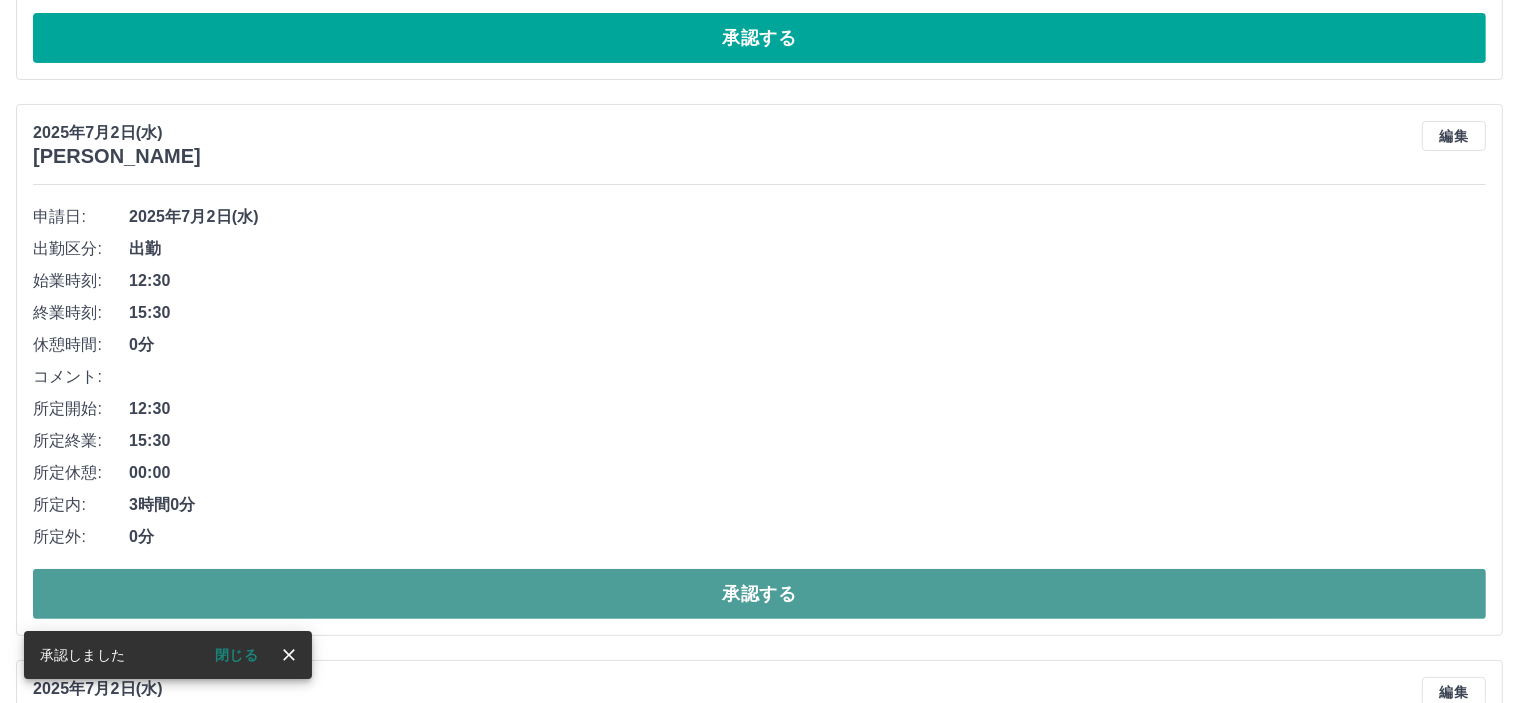 click on "承認する" at bounding box center (759, 594) 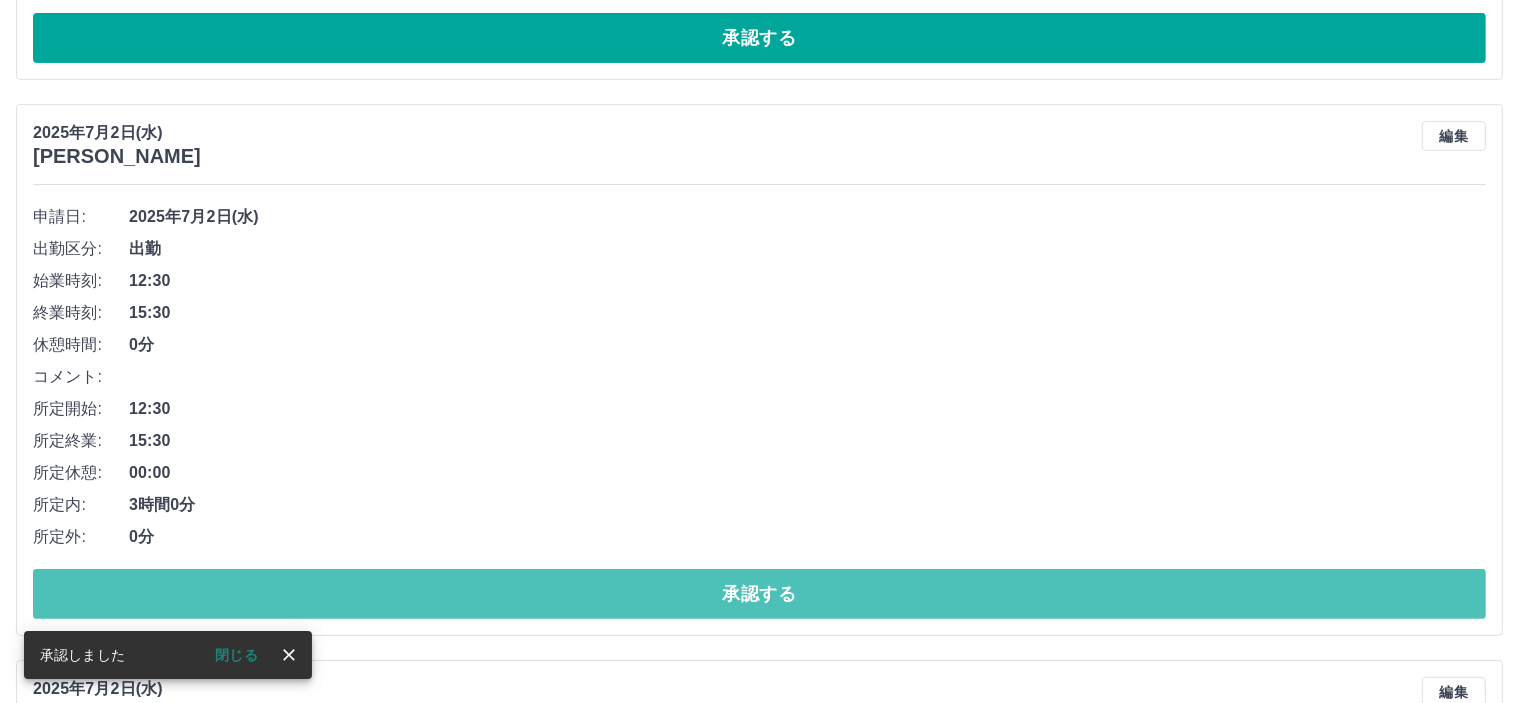click on "承認する" at bounding box center (759, 594) 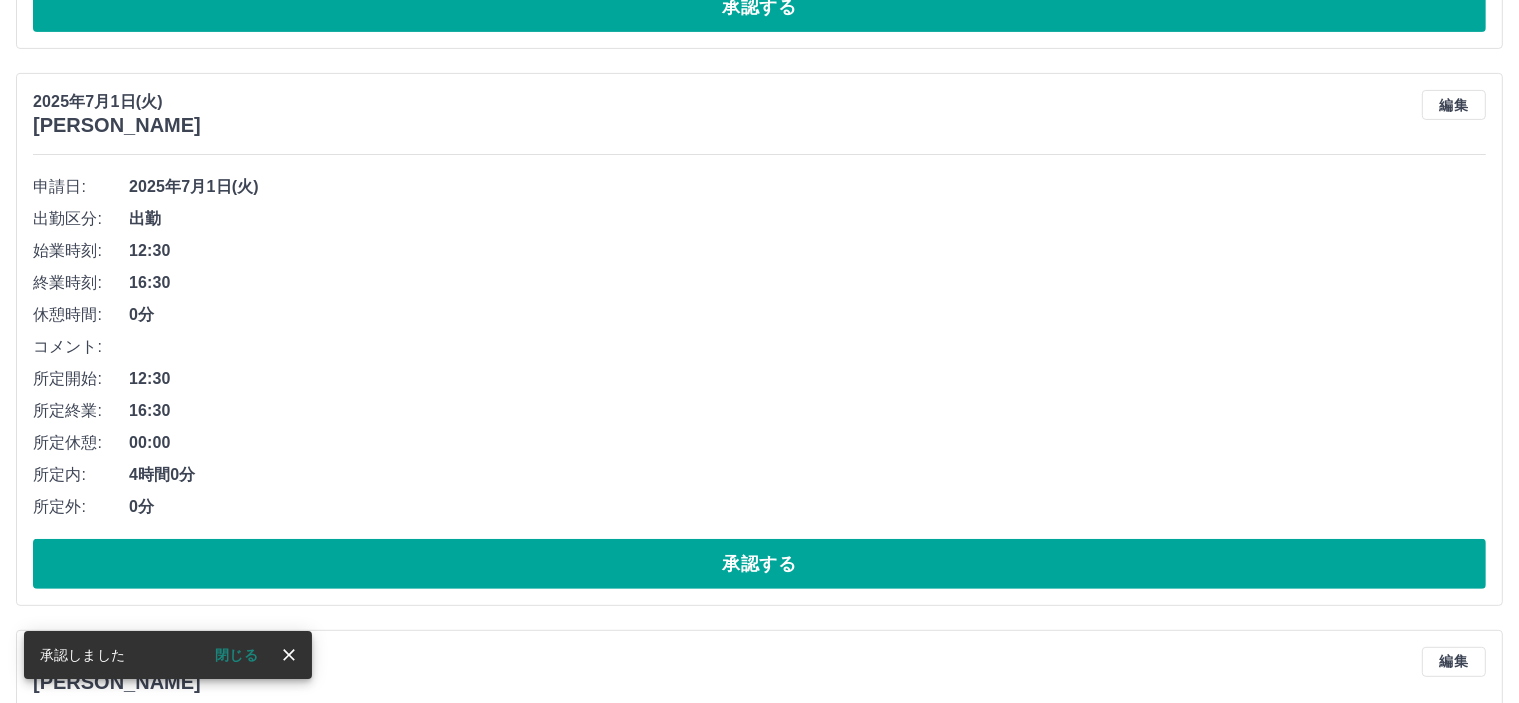 scroll, scrollTop: 700, scrollLeft: 0, axis: vertical 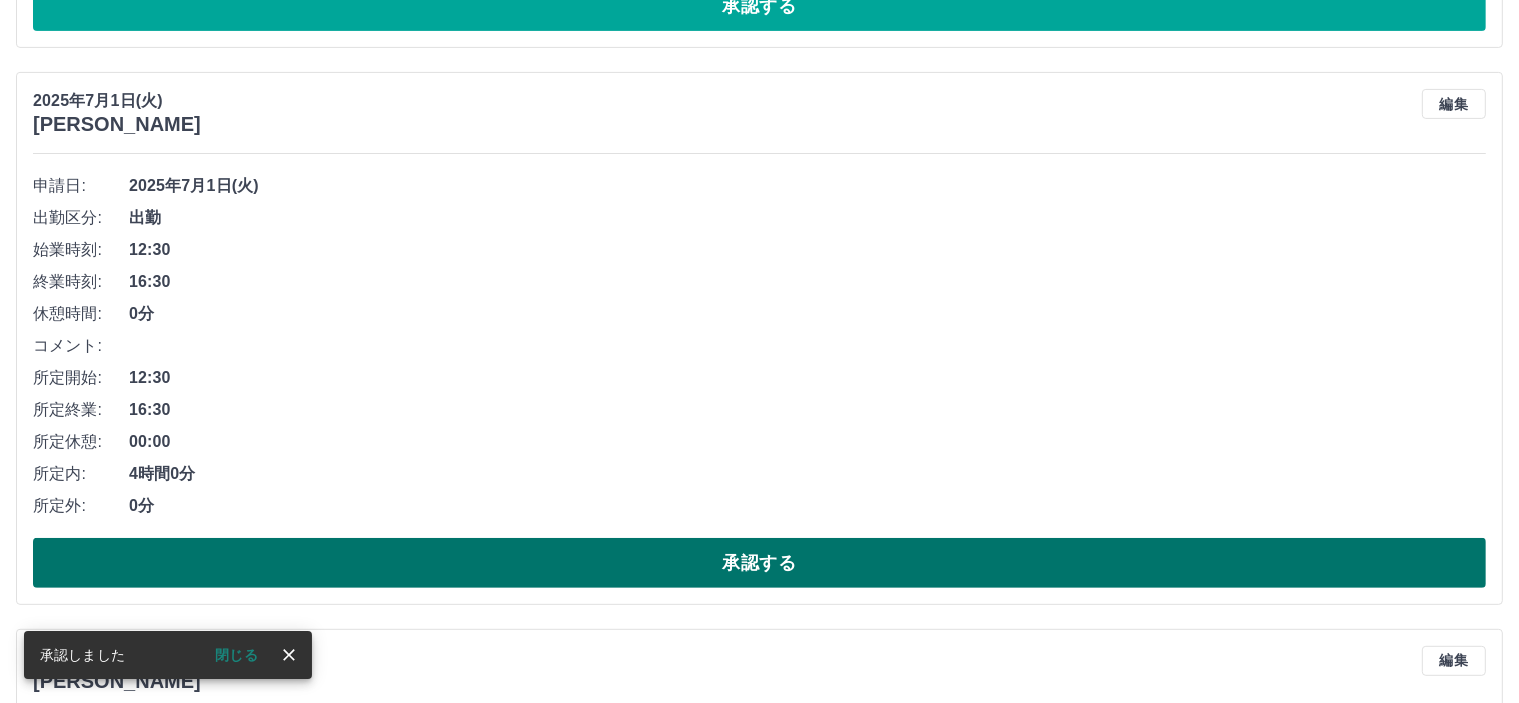 click on "承認する" at bounding box center [759, 563] 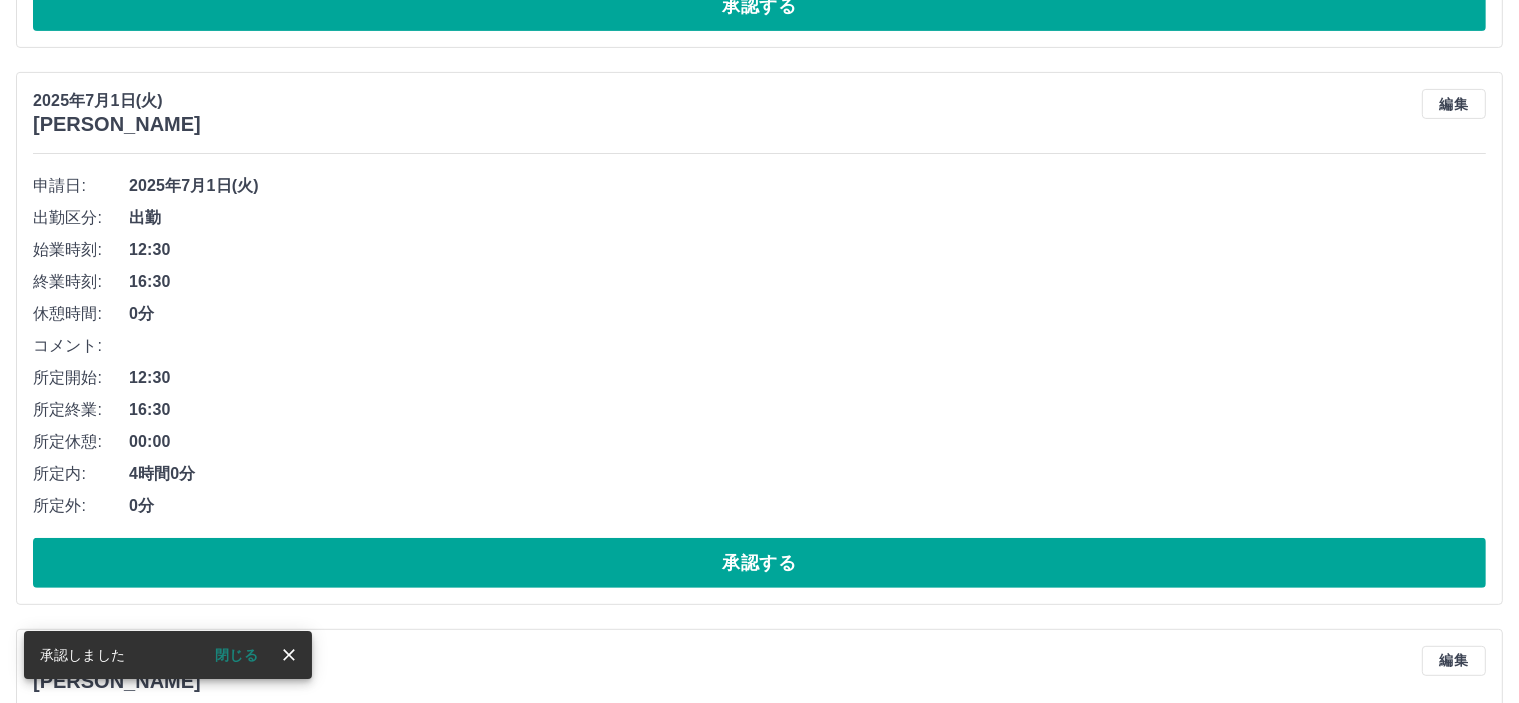 click on "承認する" at bounding box center (759, 563) 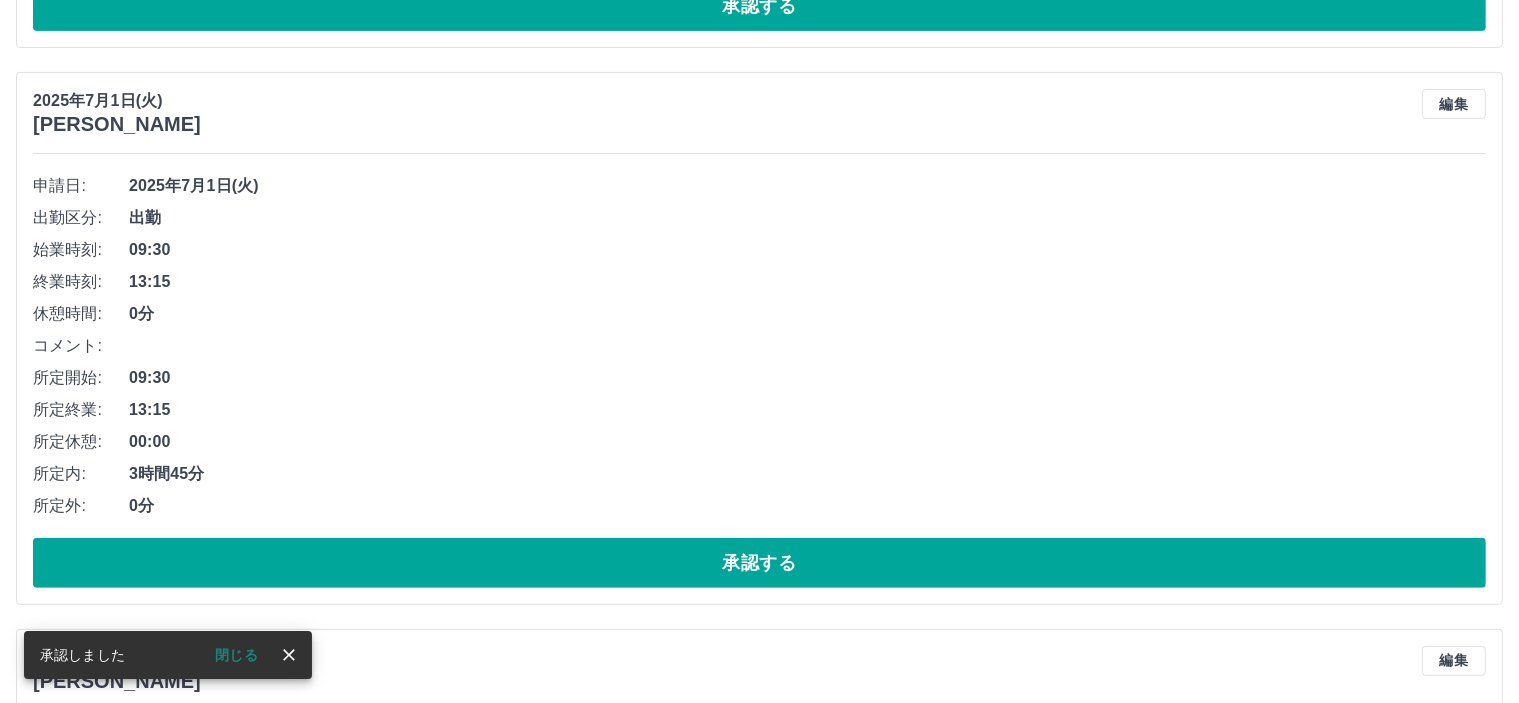 click on "承認する" at bounding box center [759, 563] 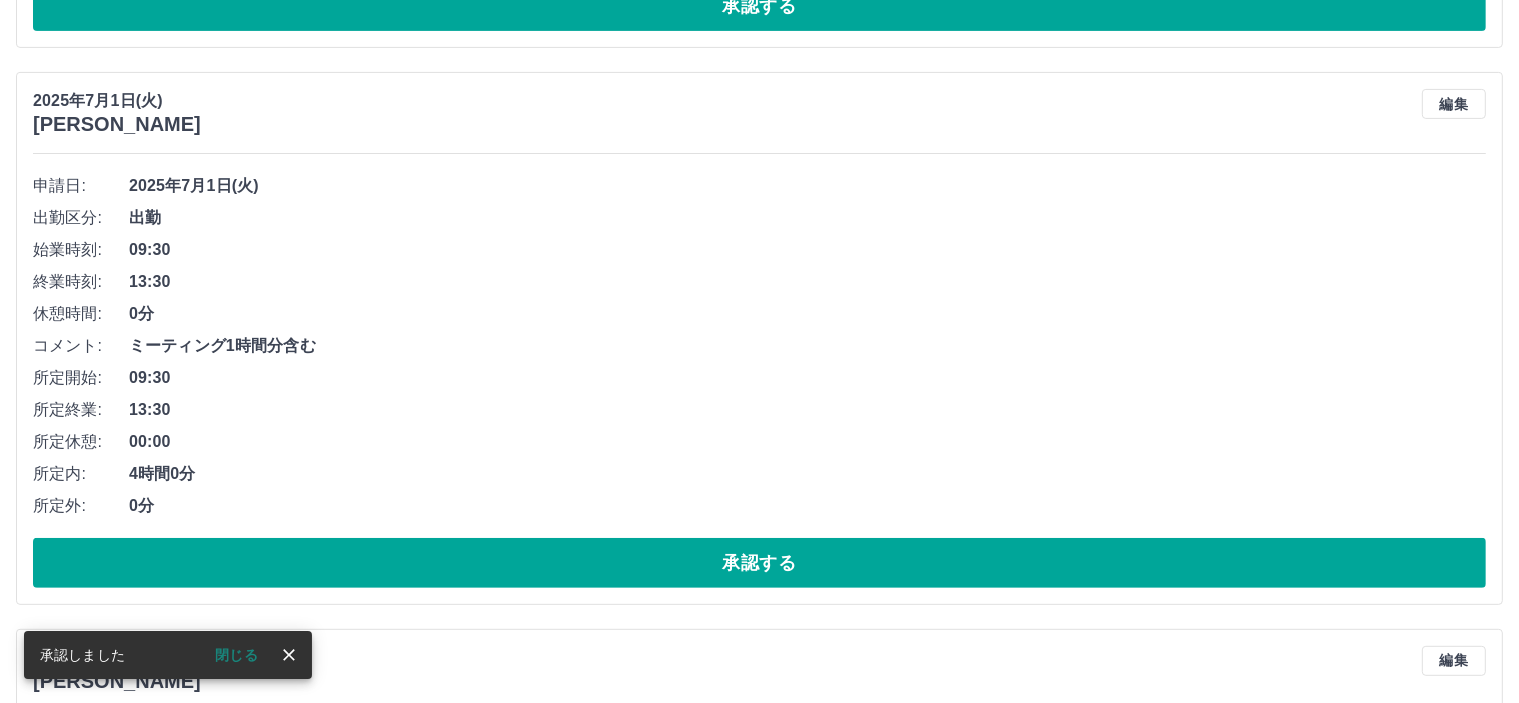 click on "承認する" at bounding box center [759, 563] 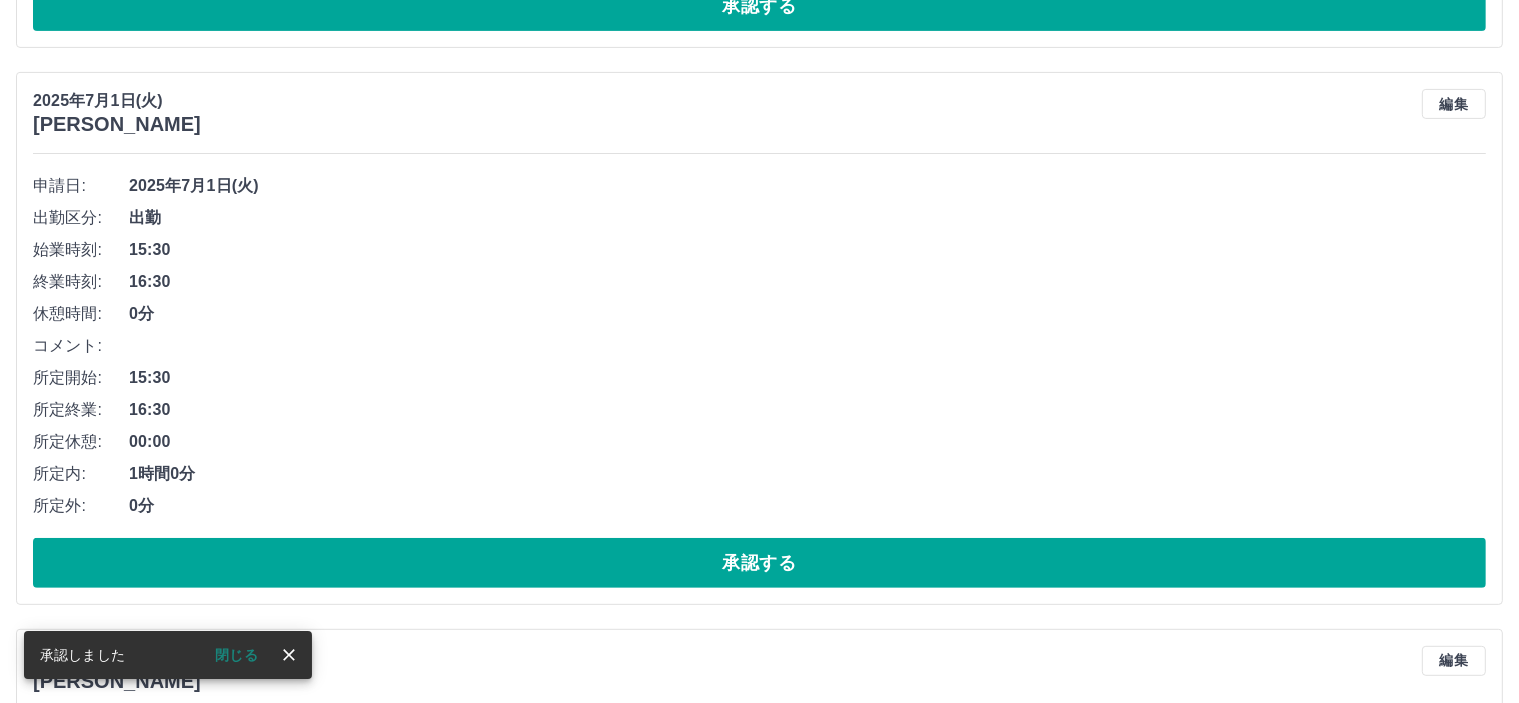 click on "承認する" at bounding box center [759, 563] 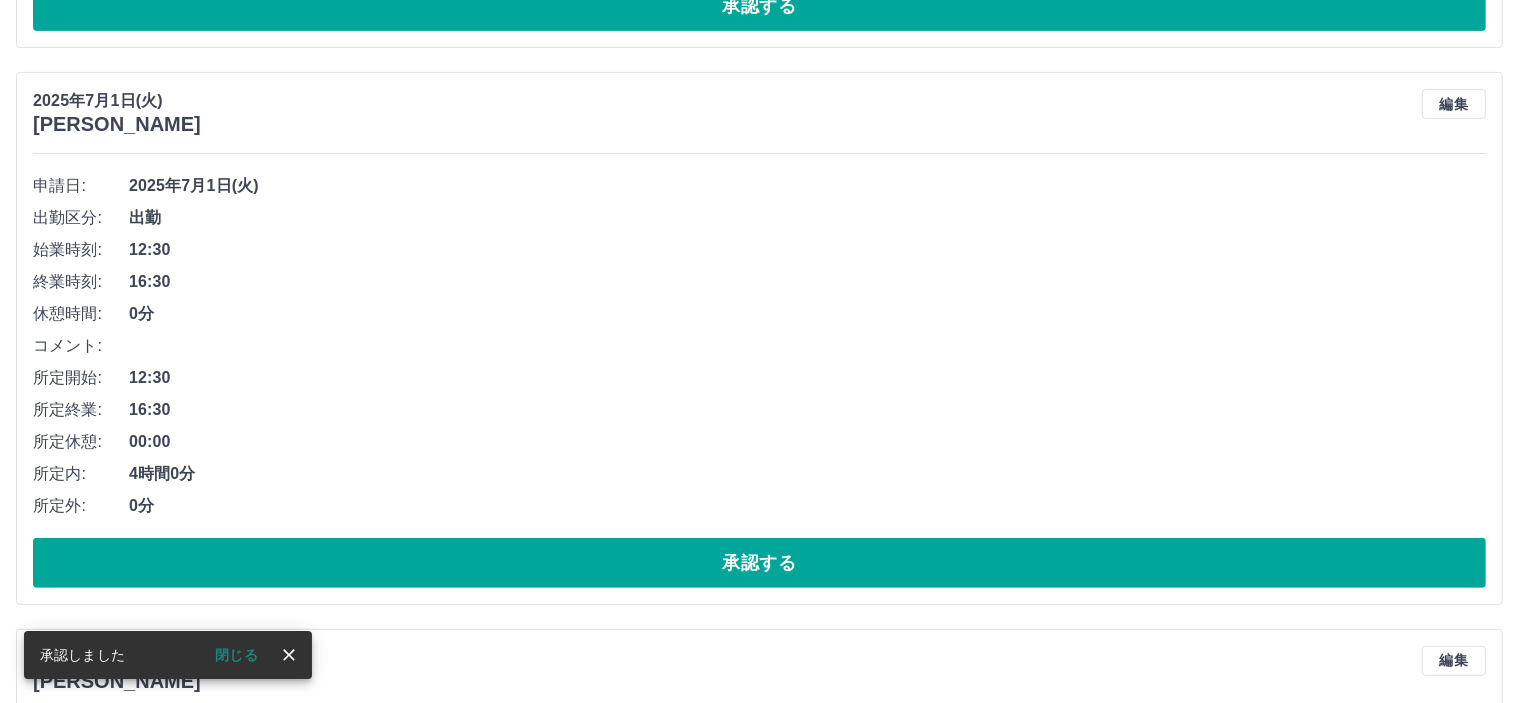 click on "承認する" at bounding box center [759, 563] 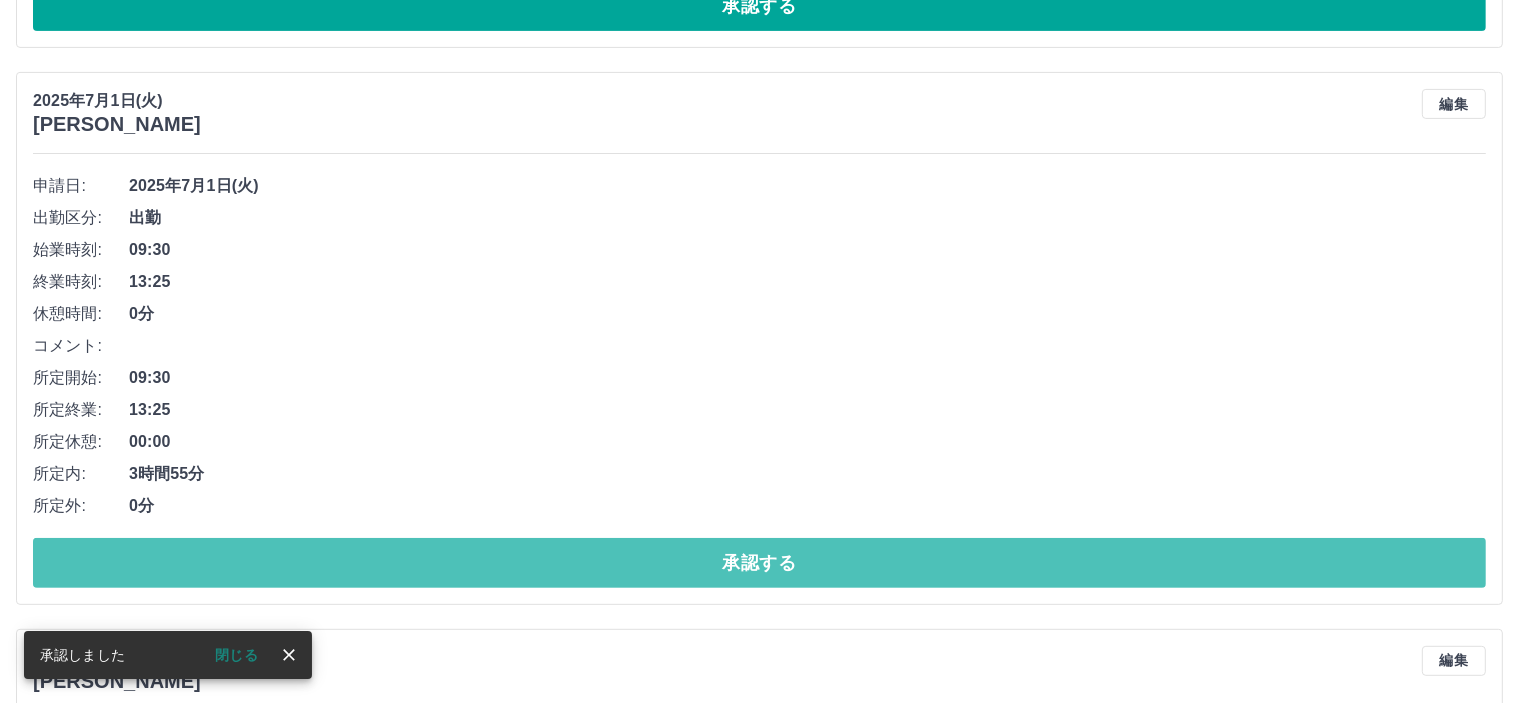 click on "承認する" at bounding box center (759, 563) 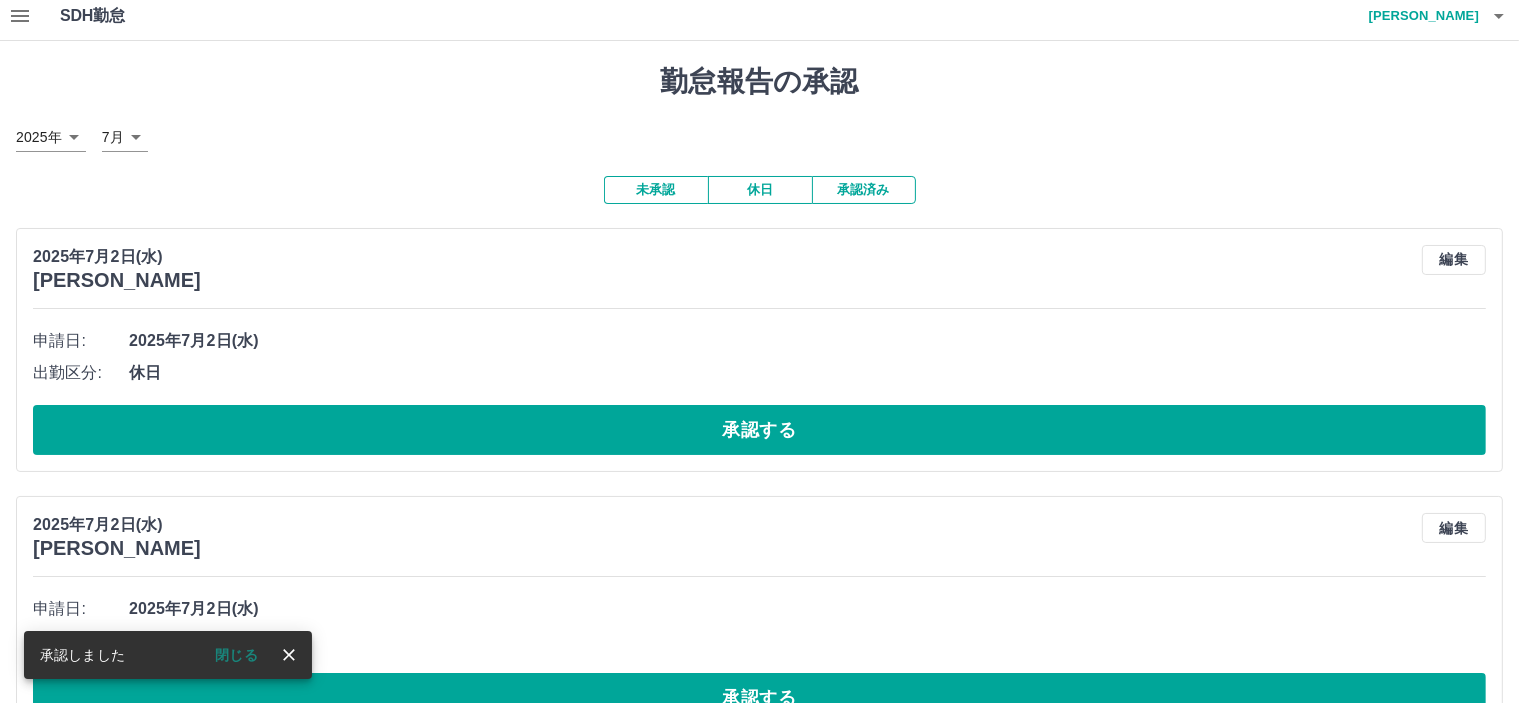 scroll, scrollTop: 0, scrollLeft: 0, axis: both 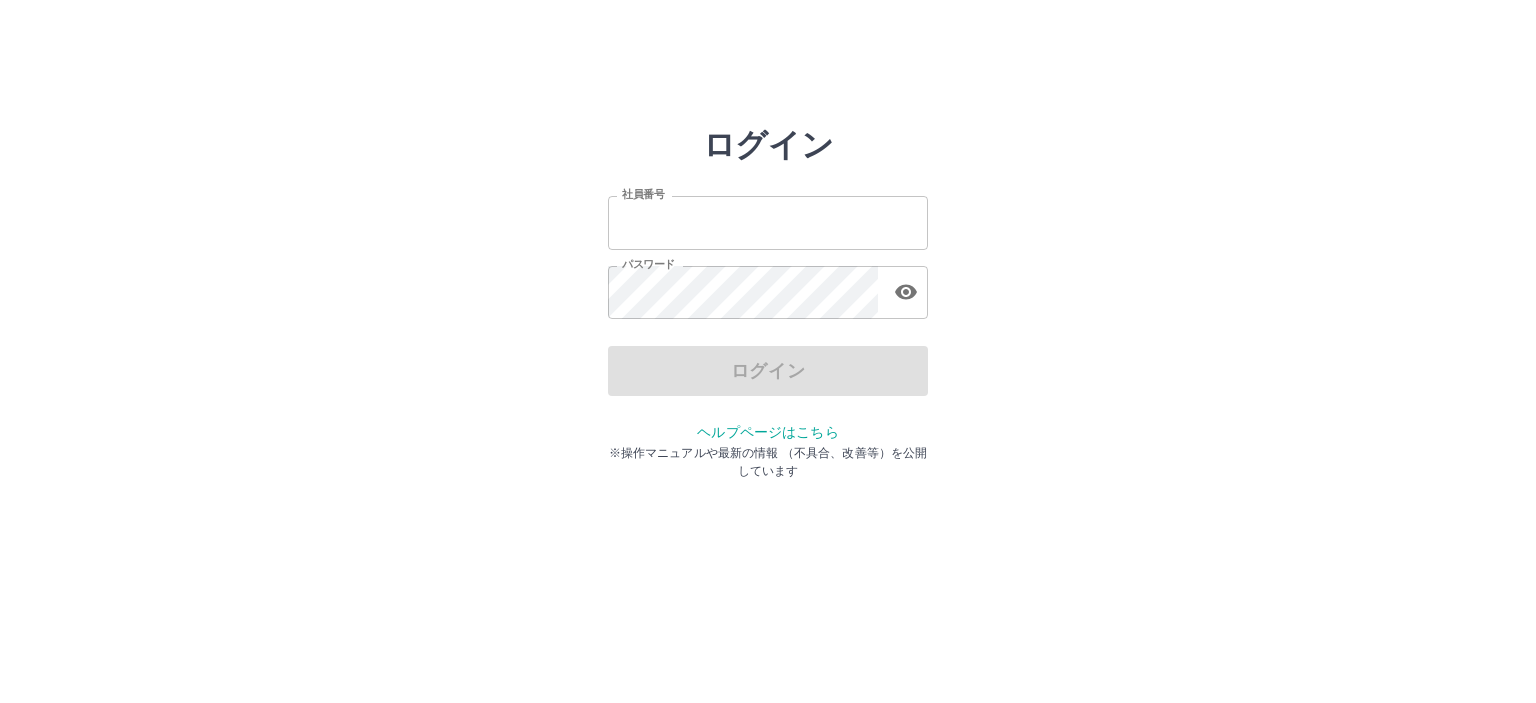 type on "*******" 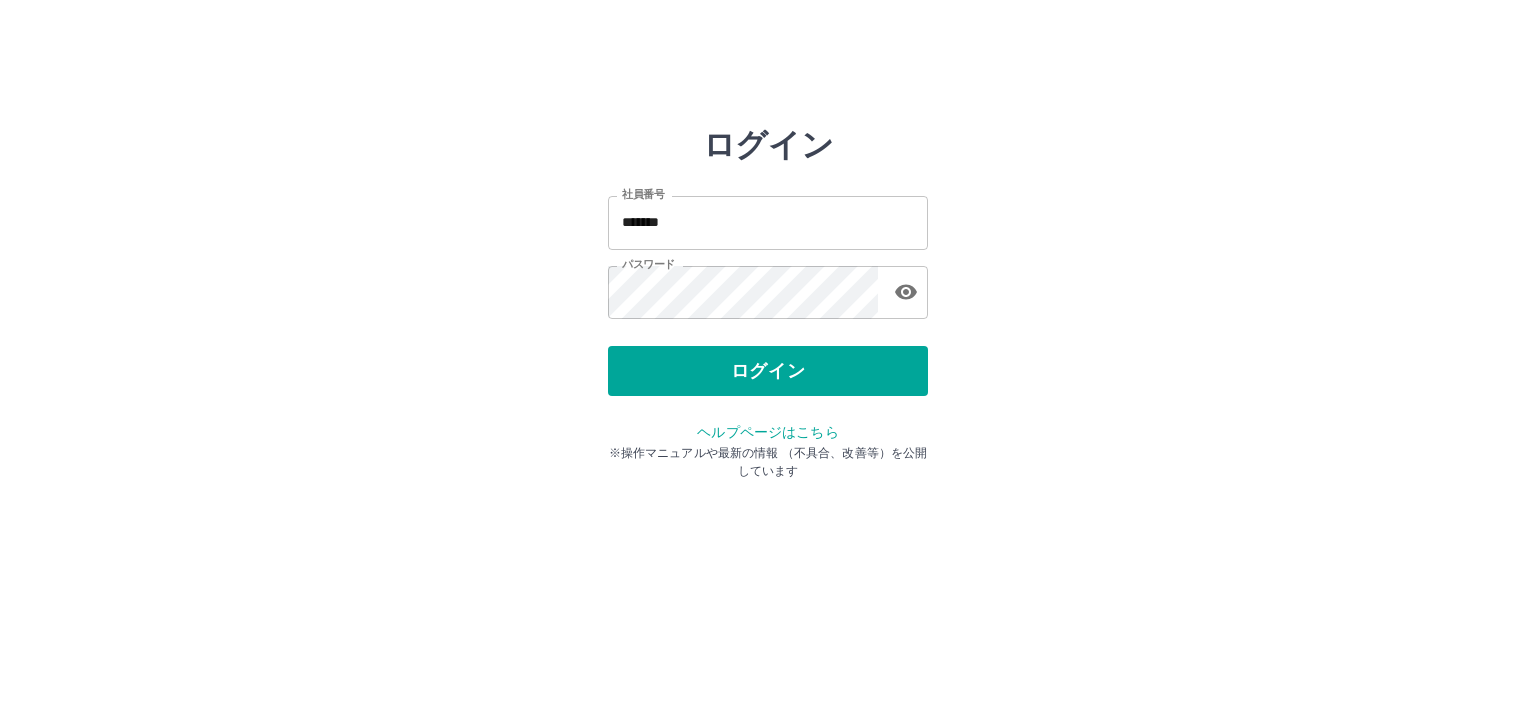 click on "ログイン" at bounding box center (768, 371) 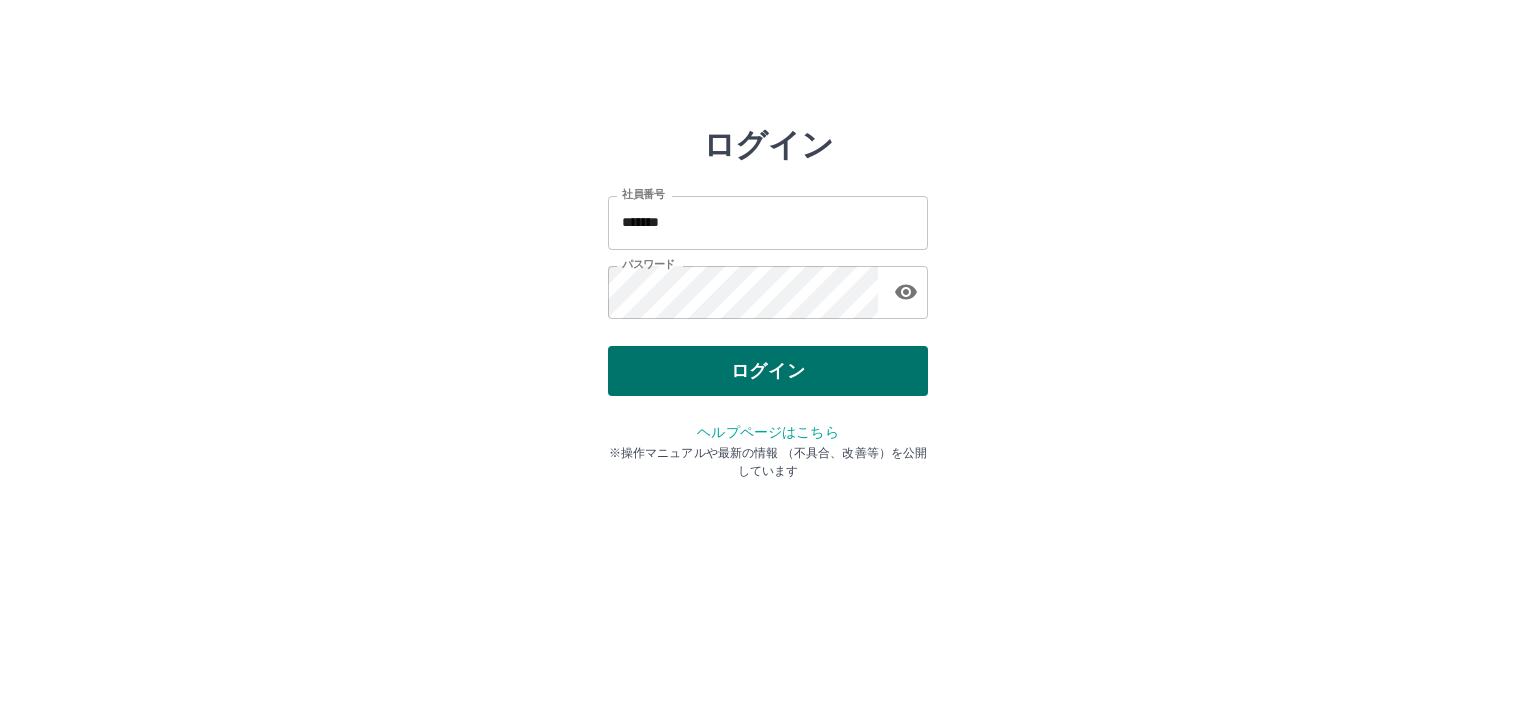 click on "ログイン" at bounding box center [768, 371] 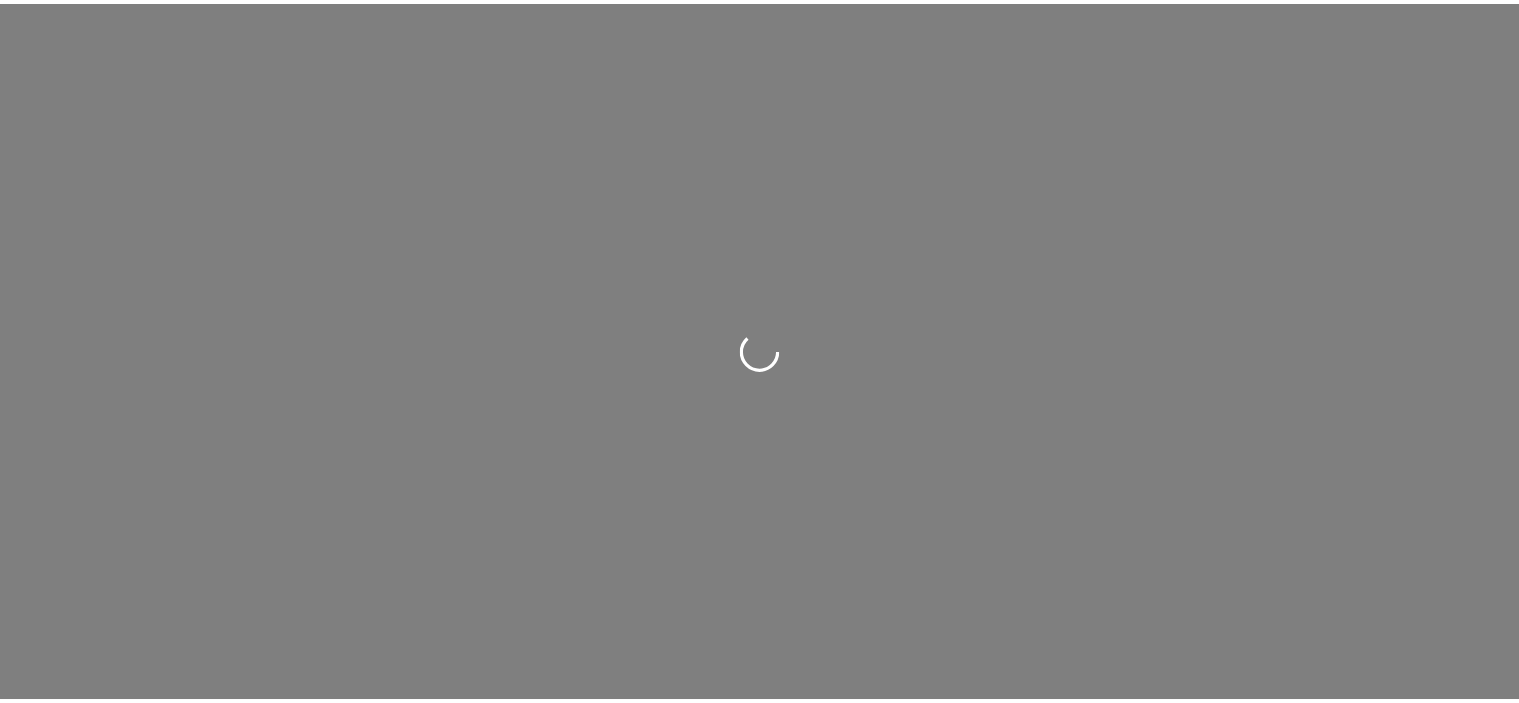 scroll, scrollTop: 0, scrollLeft: 0, axis: both 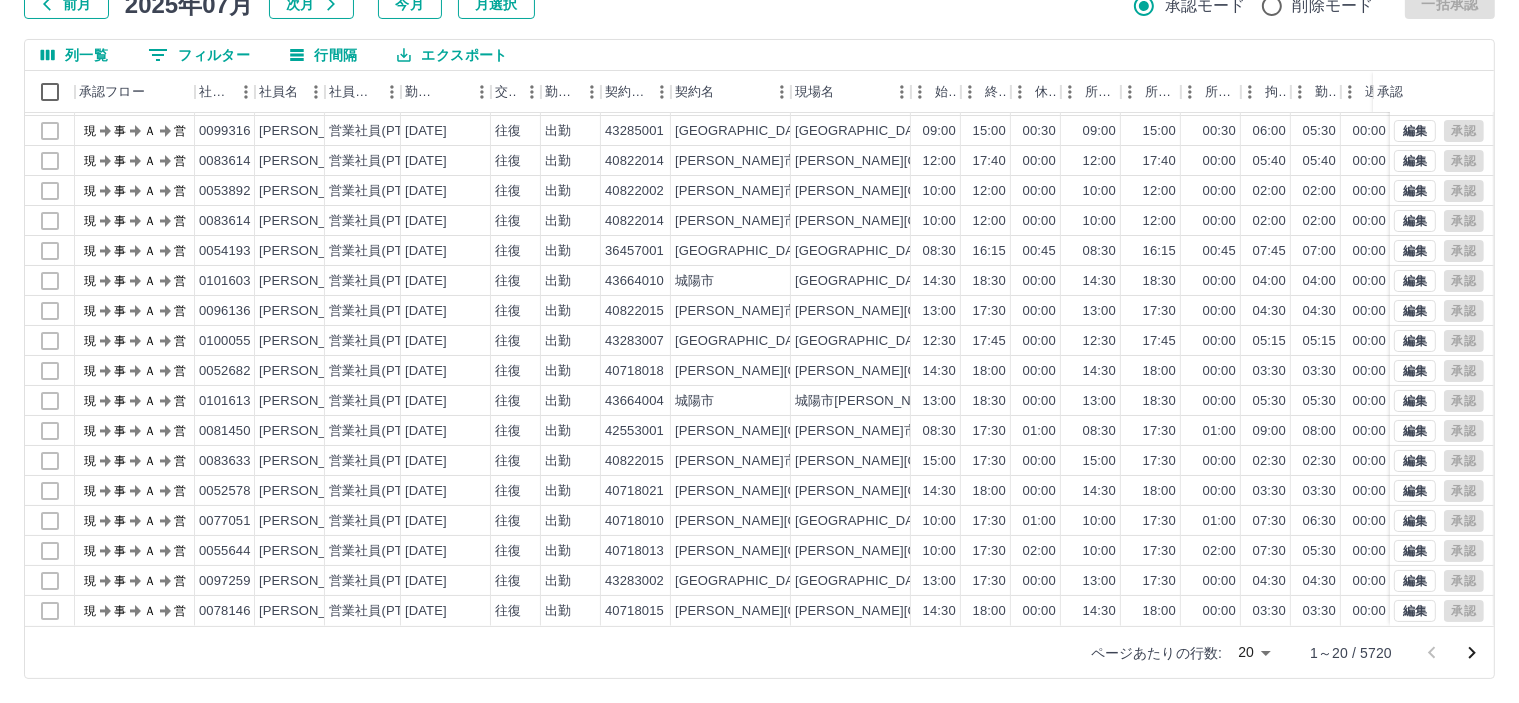 click on "SDH勤怠 皆元　佐紀 勤務実績承認 前月 2025年07月 次月 今月 月選択 承認モード 削除モード 一括承認 列一覧 0 フィルター 行間隔 エクスポート 承認フロー 社員番号 社員名 社員区分 勤務日 交通費 勤務区分 契約コード 契約名 現場名 始業 終業 休憩 所定開始 所定終業 所定休憩 拘束 勤務 遅刻等 コメント ステータス 承認 現 事 Ａ 営 0053944 坂口　信裕 営業社員(PT契約) 2025-07-11 往復 出勤 40822006 彦根市 彦根市城陽小学校放課後児童クラブ 10:00 12:00 00:00 10:00 12:00 00:00 02:00 02:00 00:00 シダックス研修 現場責任者承認待 現 事 Ａ 営 0053892 西村　昌子 営業社員(PT契約) 2025-07-11 往復 出勤 40822002 彦根市 彦根市城西小学校放課後児童クラブ 13:45 17:30 00:00 13:45 17:30 00:00 03:45 03:45 00:00 現場責任者承認待 現 事 Ａ 営 0099316 前川　智子 営業社員(PT契約) 2025-07-11 往復 出勤 43285001 現" at bounding box center (759, 280) 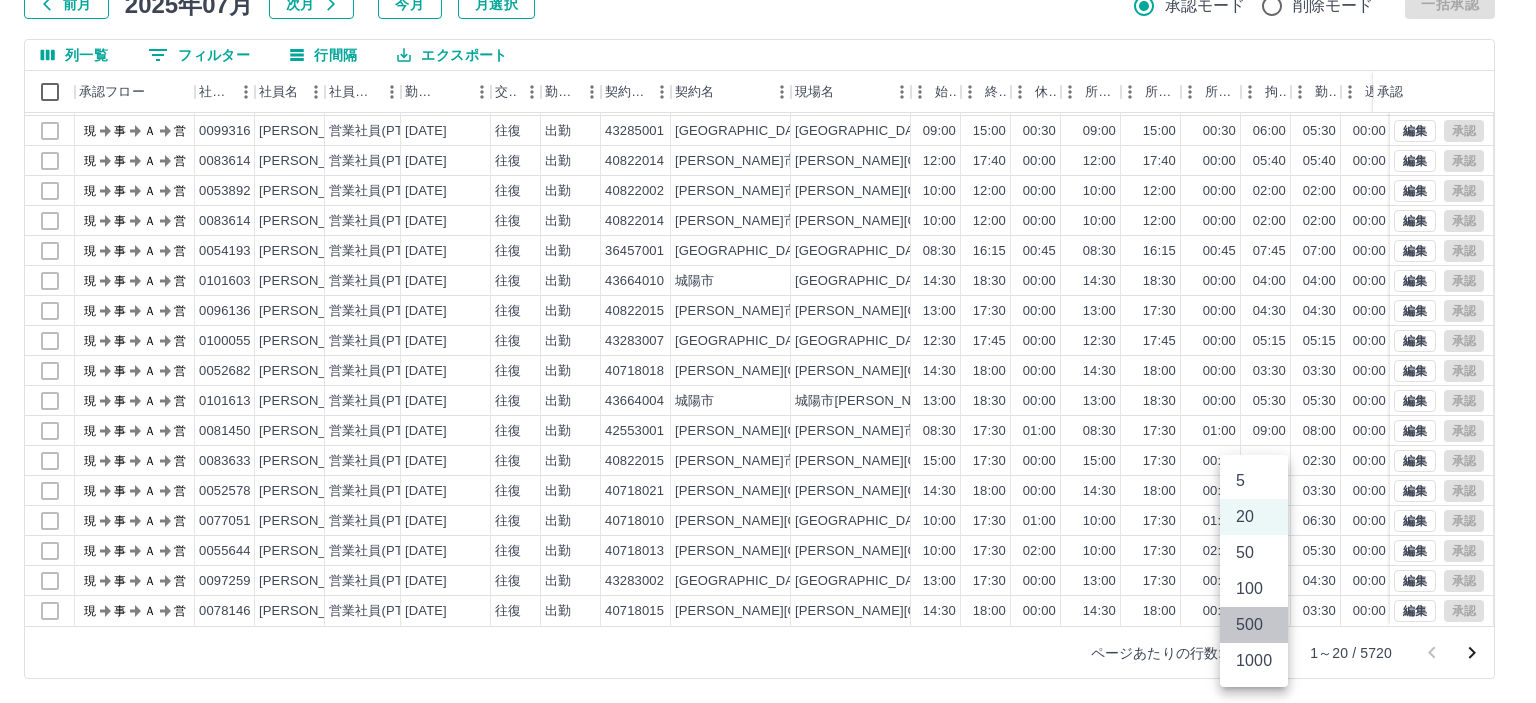 click on "500" at bounding box center (1254, 625) 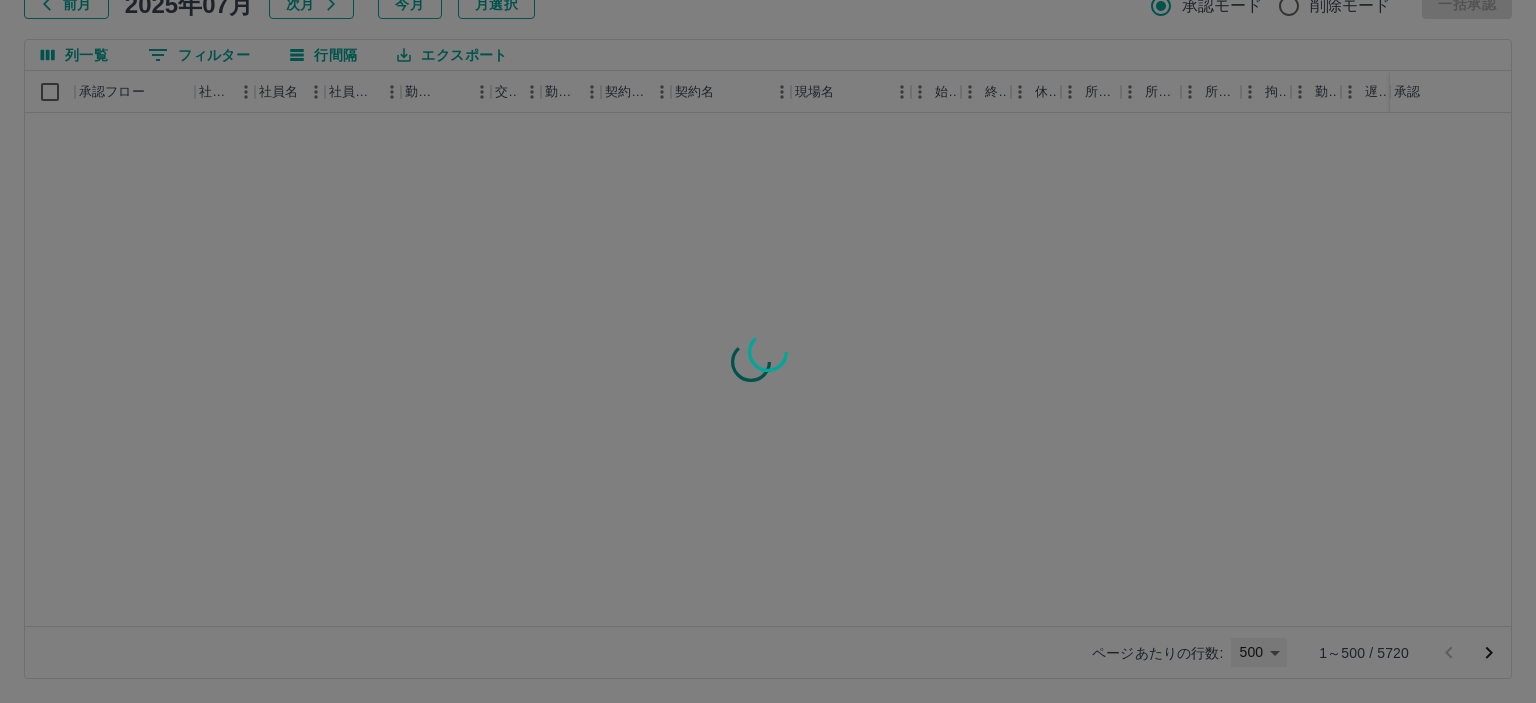 type on "***" 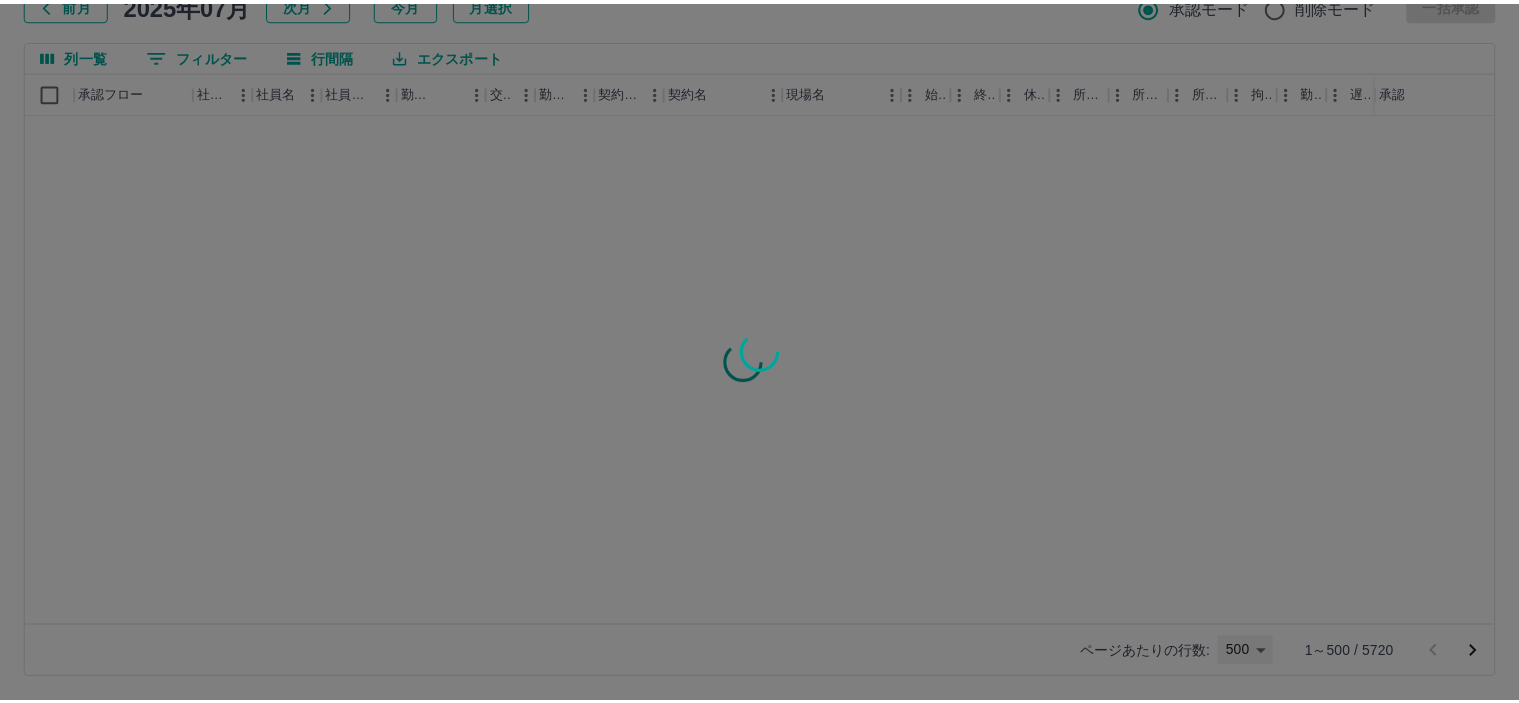 scroll, scrollTop: 0, scrollLeft: 0, axis: both 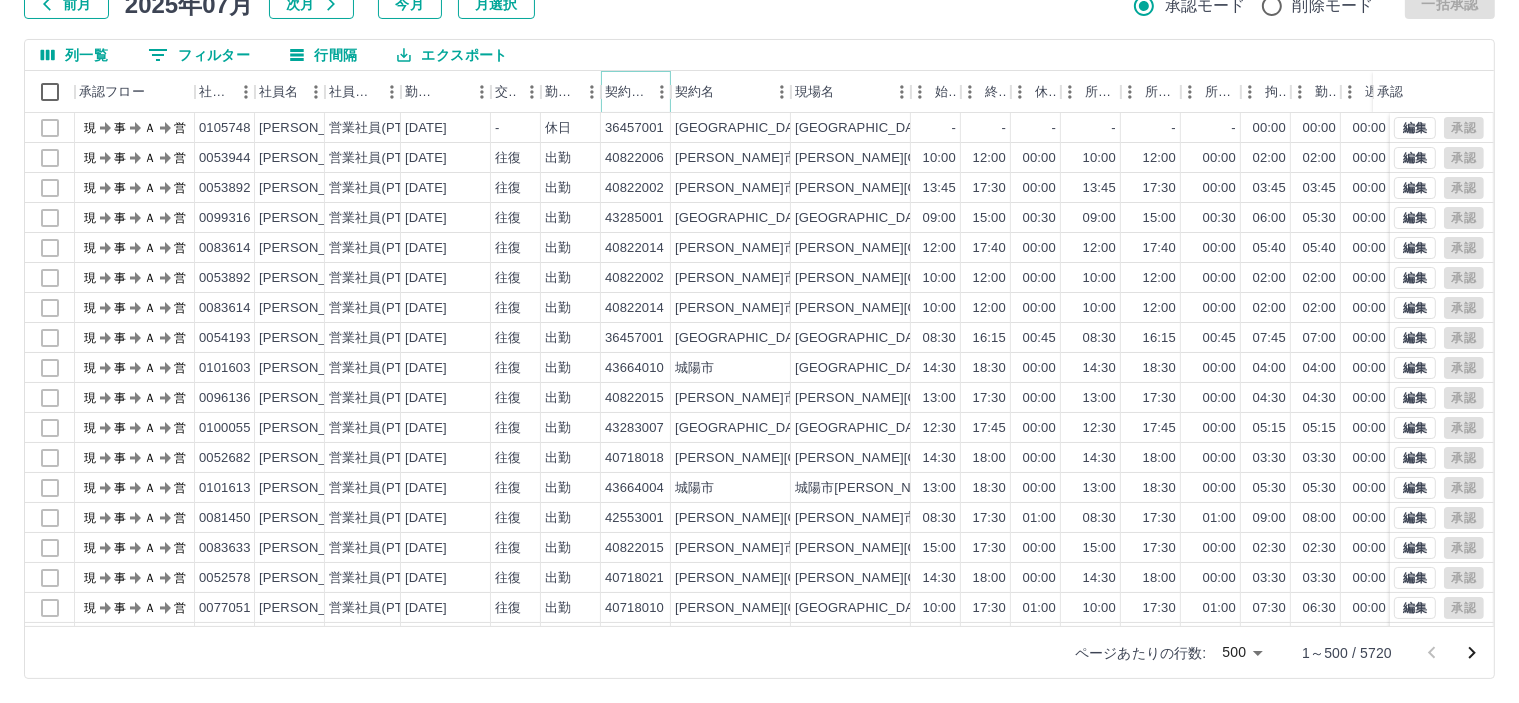 click 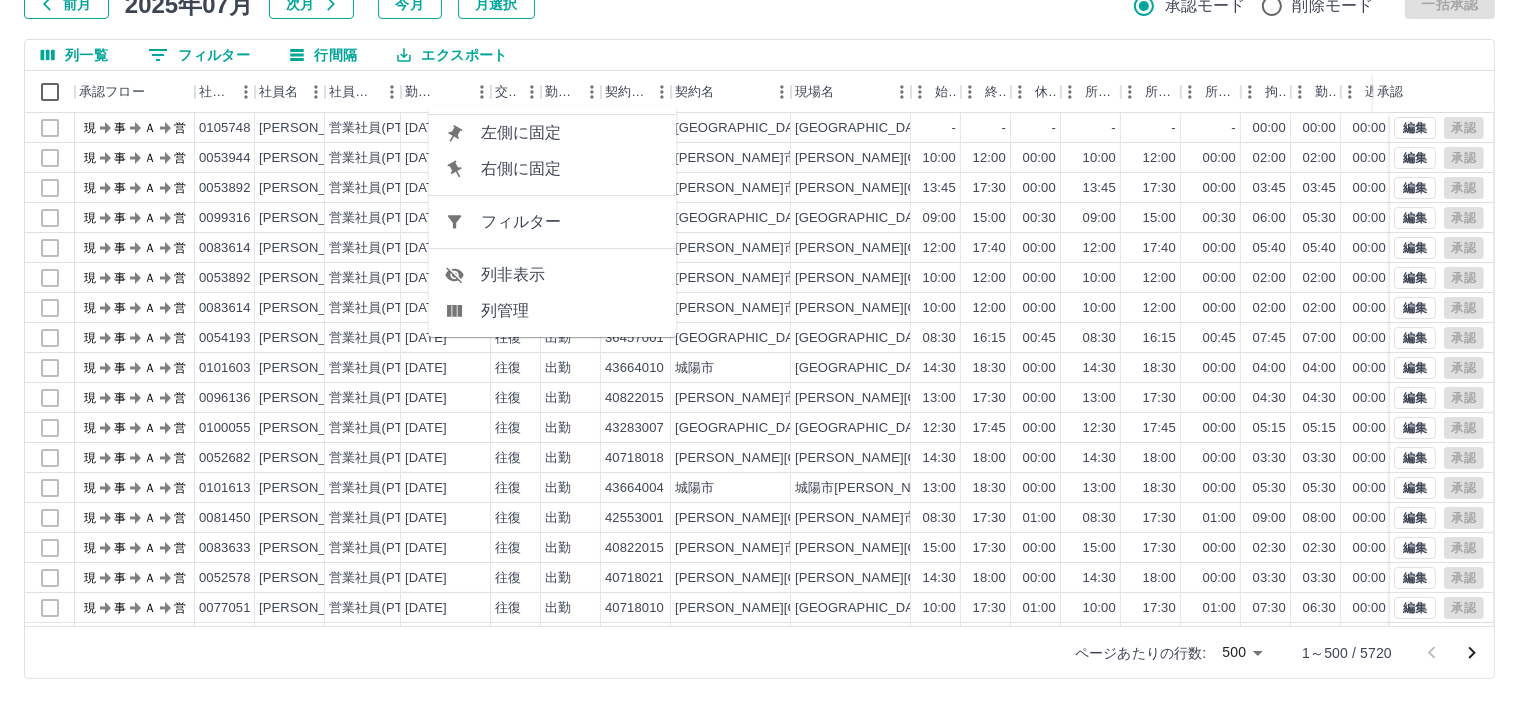 click on "フィルター" at bounding box center [571, 222] 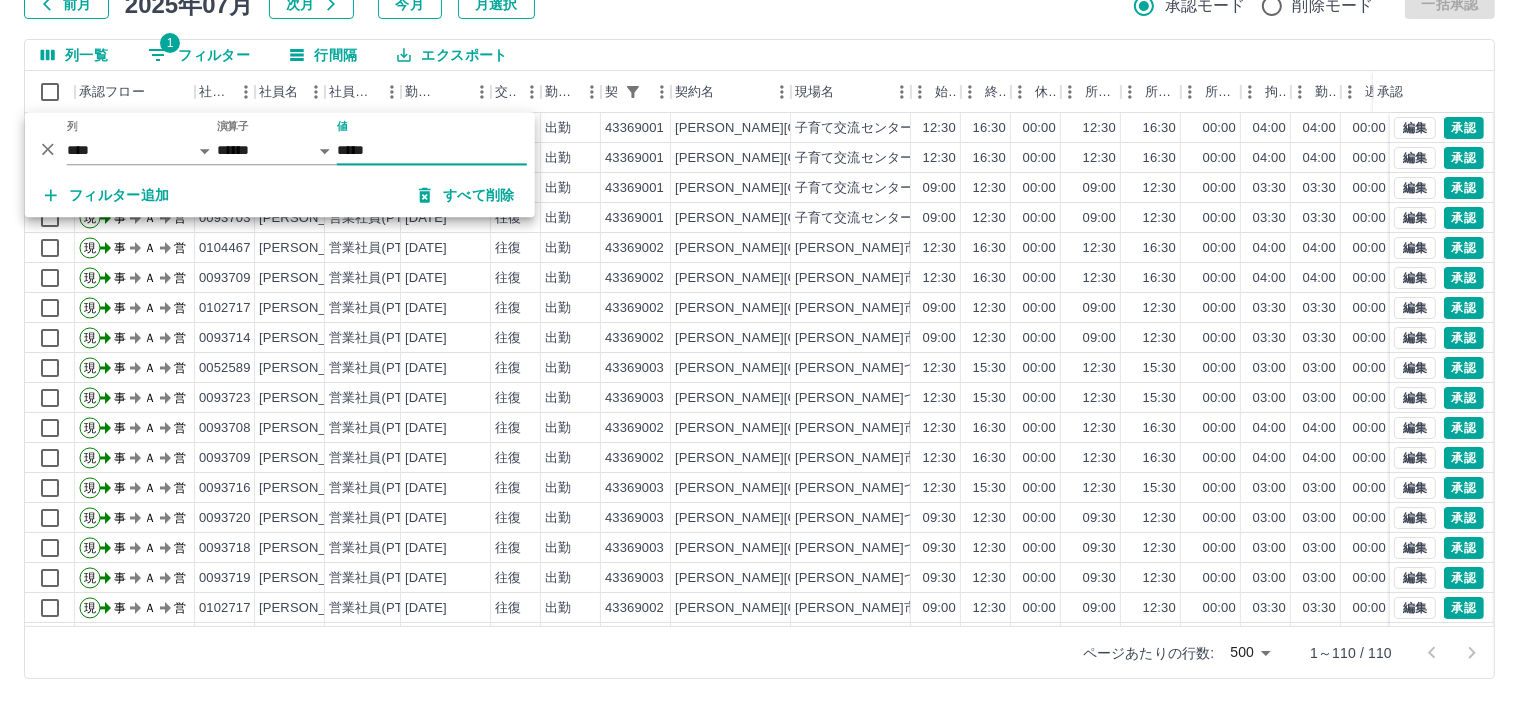 type on "*****" 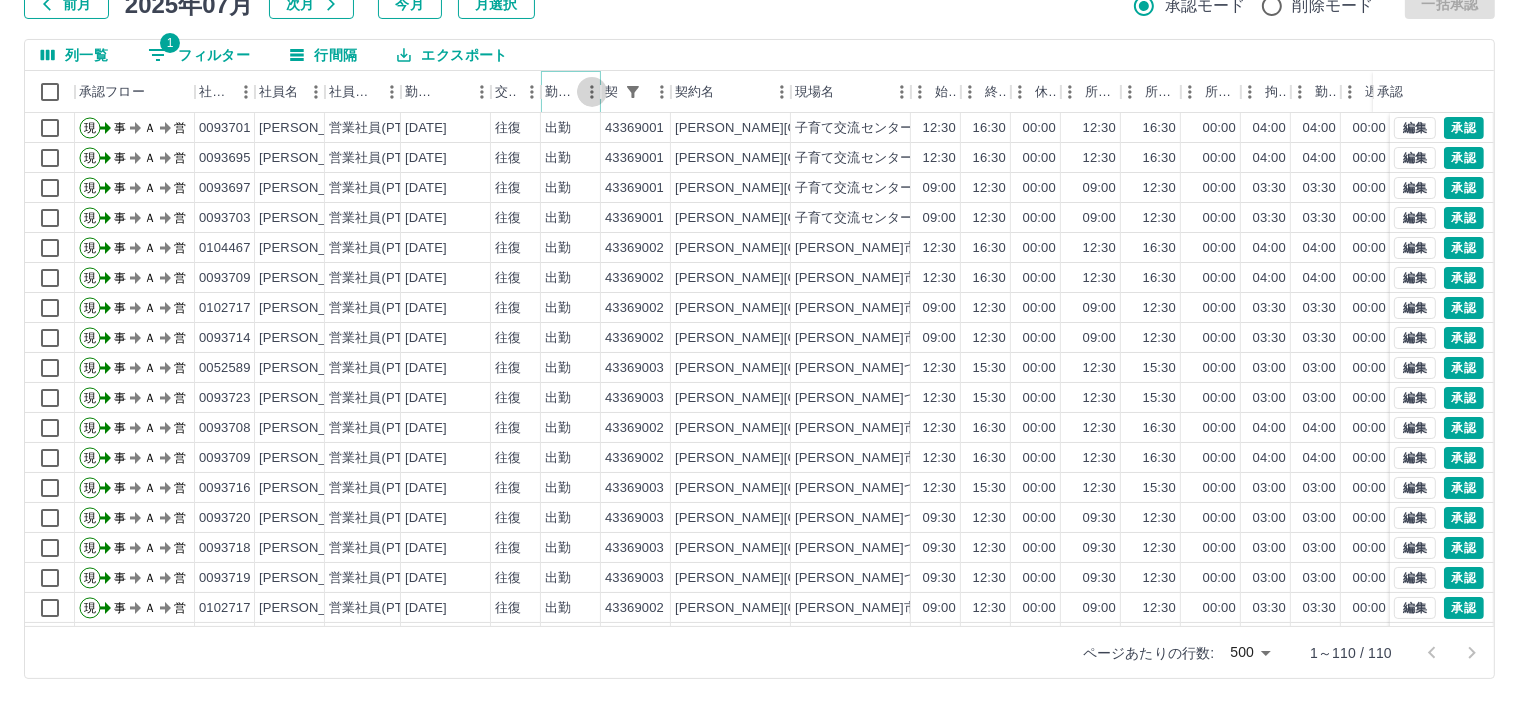 click 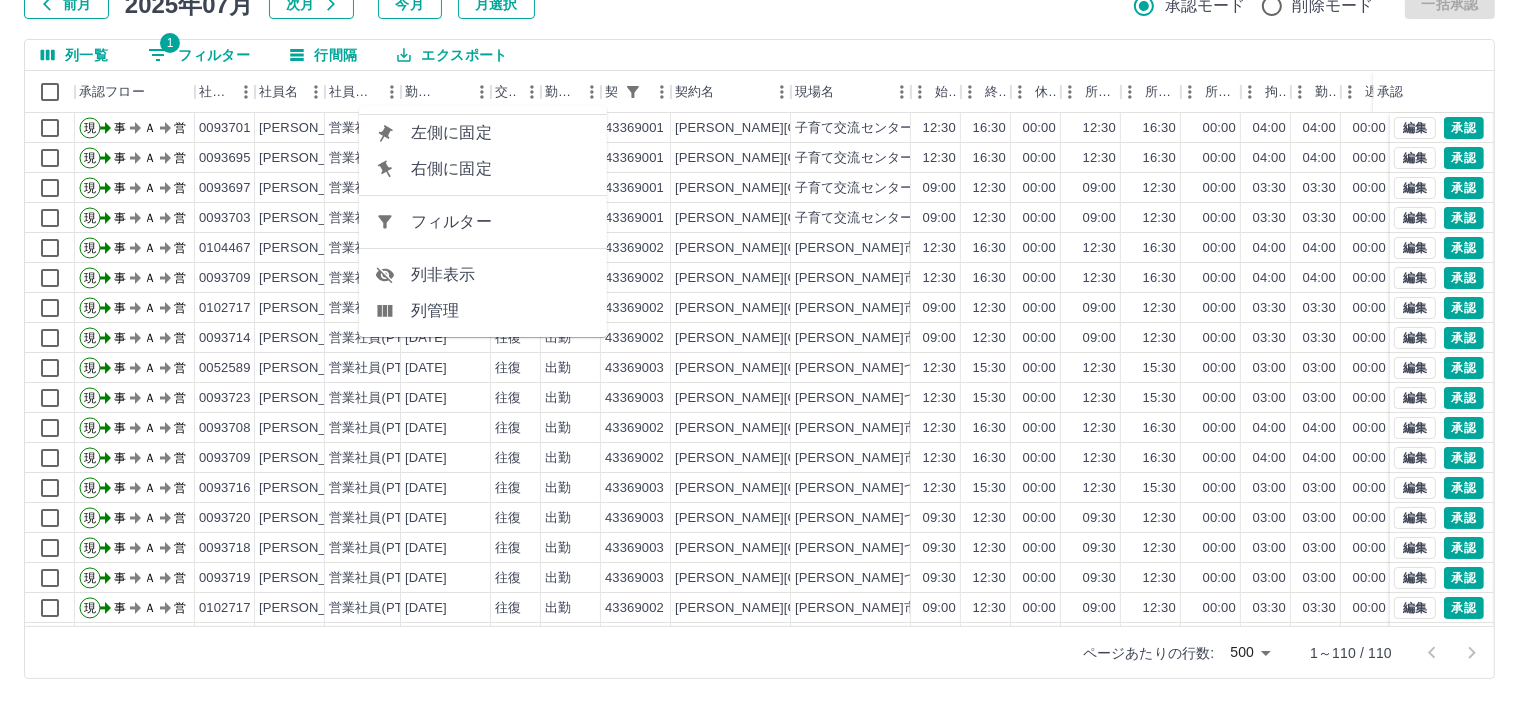 click on "フィルター" at bounding box center (501, 222) 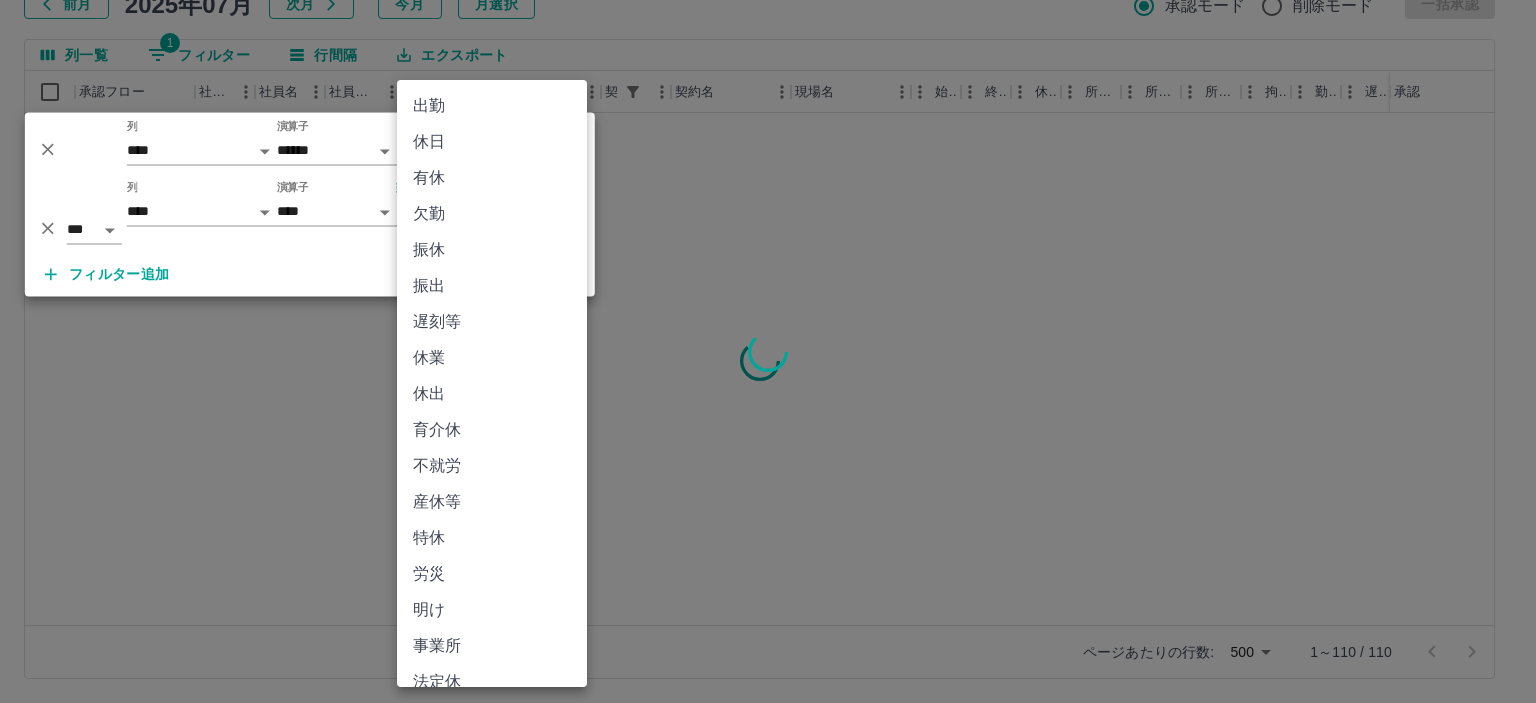 click on "SDH勤怠 皆元　佐紀 勤務実績承認 前月 2025年07月 次月 今月 月選択 承認モード 削除モード 一括承認 列一覧 1 フィルター 行間隔 エクスポート 承認フロー 社員番号 社員名 社員区分 勤務日 交通費 勤務区分 契約コード 契約名 現場名 始業 終業 休憩 所定開始 所定終業 所定休憩 拘束 勤務 遅刻等 コメント ステータス 承認 ページあたりの行数: 500 *** 1～110 / 110 SDH勤怠 *** ** 列 **** *** **** *** *** **** ***** *** *** ** ** ** **** **** **** ** ** *** **** ***** 演算子 ****** ******* 値 ***** *** ** 列 **** *** **** *** *** **** ***** *** *** ** ** ** **** **** **** ** ** *** **** ***** 演算子 **** ****** 勤務区分 ​ ********* フィルター追加 すべて削除 出勤 休日 有休 欠勤 振休 振出 遅刻等 休業 休出 育介休 不就労 産休等 特休 労災 明け 事業所 法定休 休職" at bounding box center [768, 280] 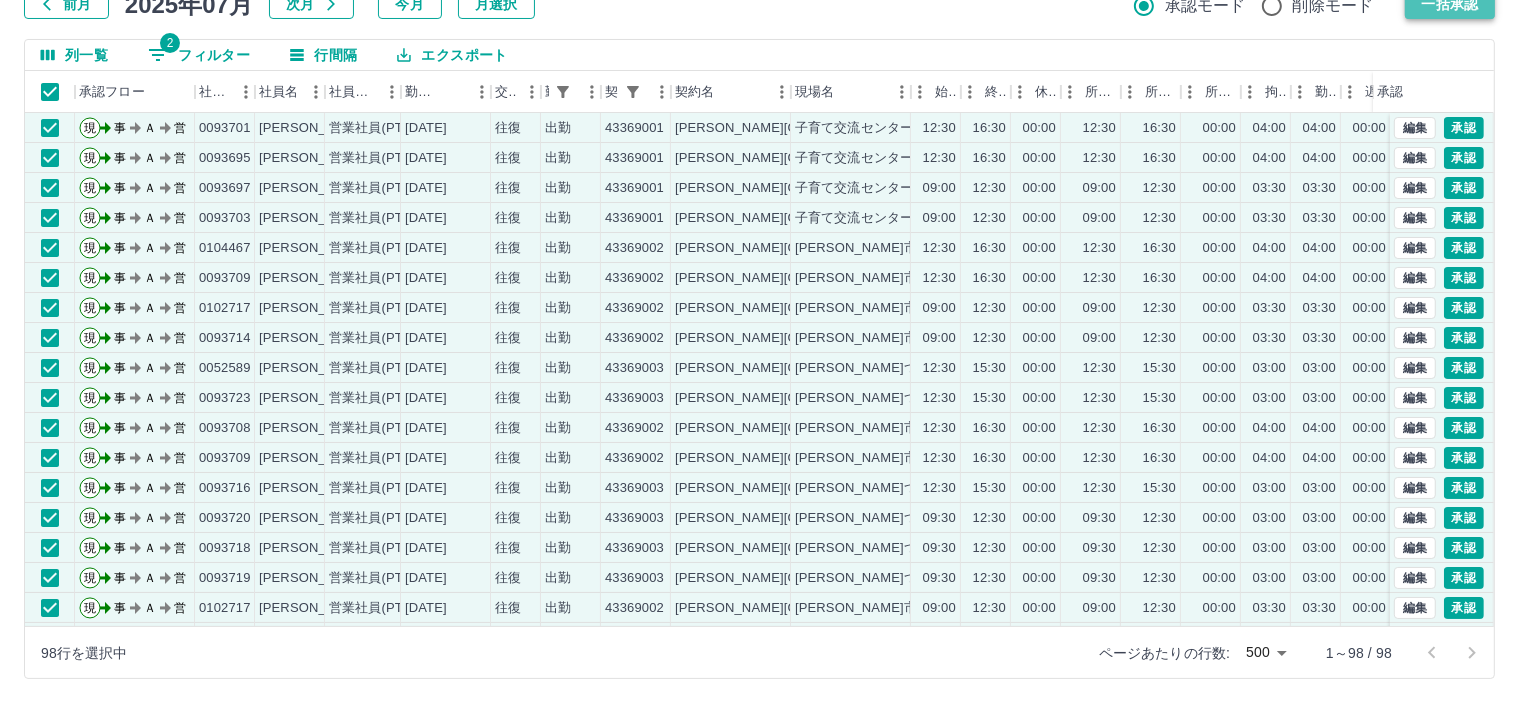 click on "一括承認" at bounding box center (1450, 4) 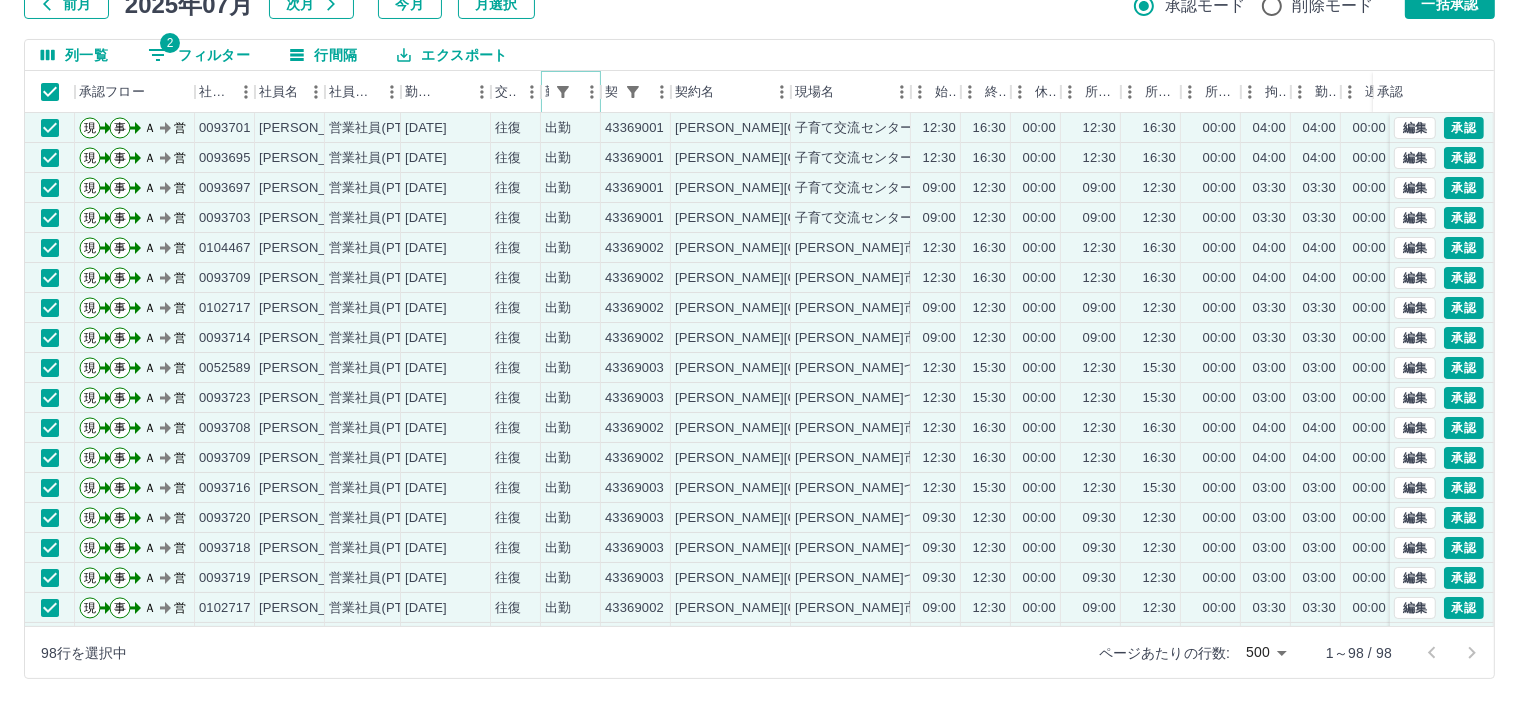 click at bounding box center [563, 92] 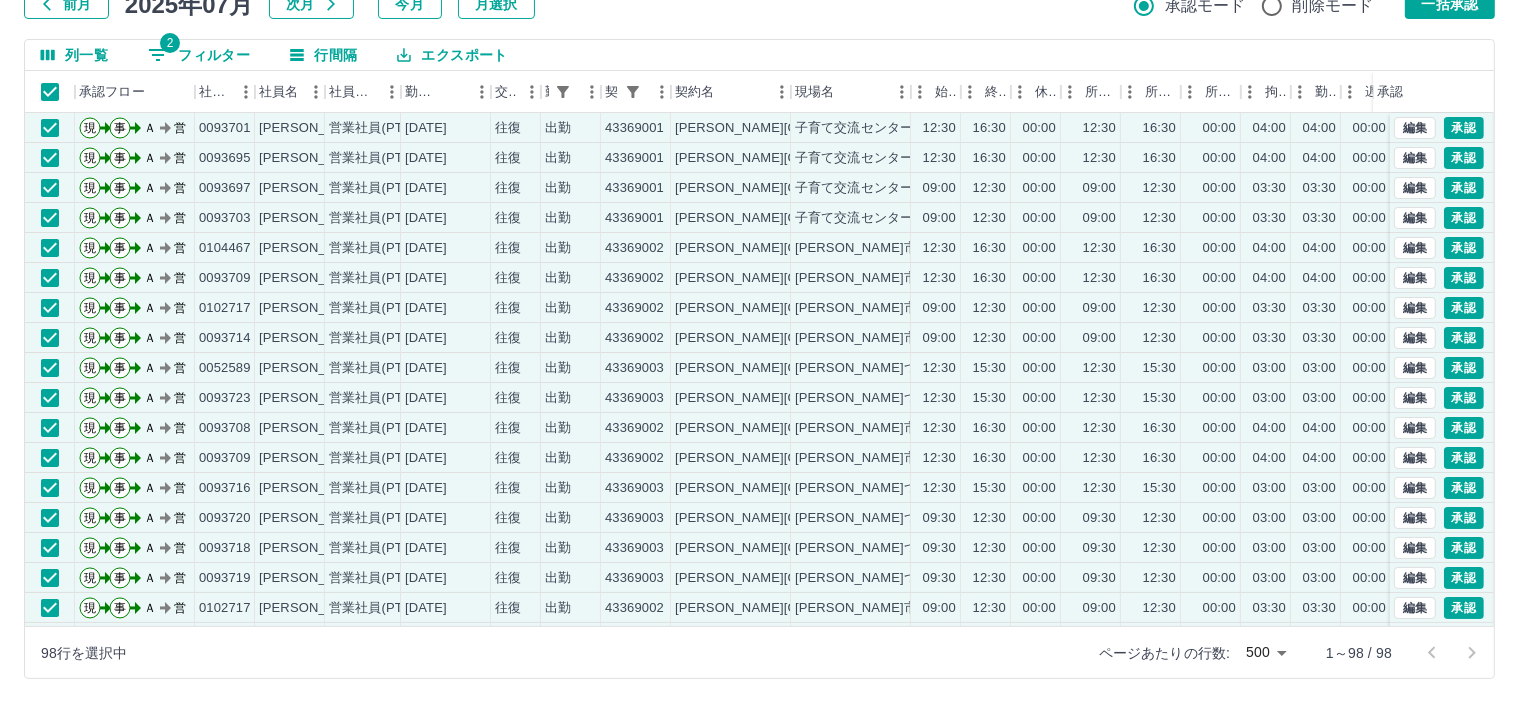 select on "**********" 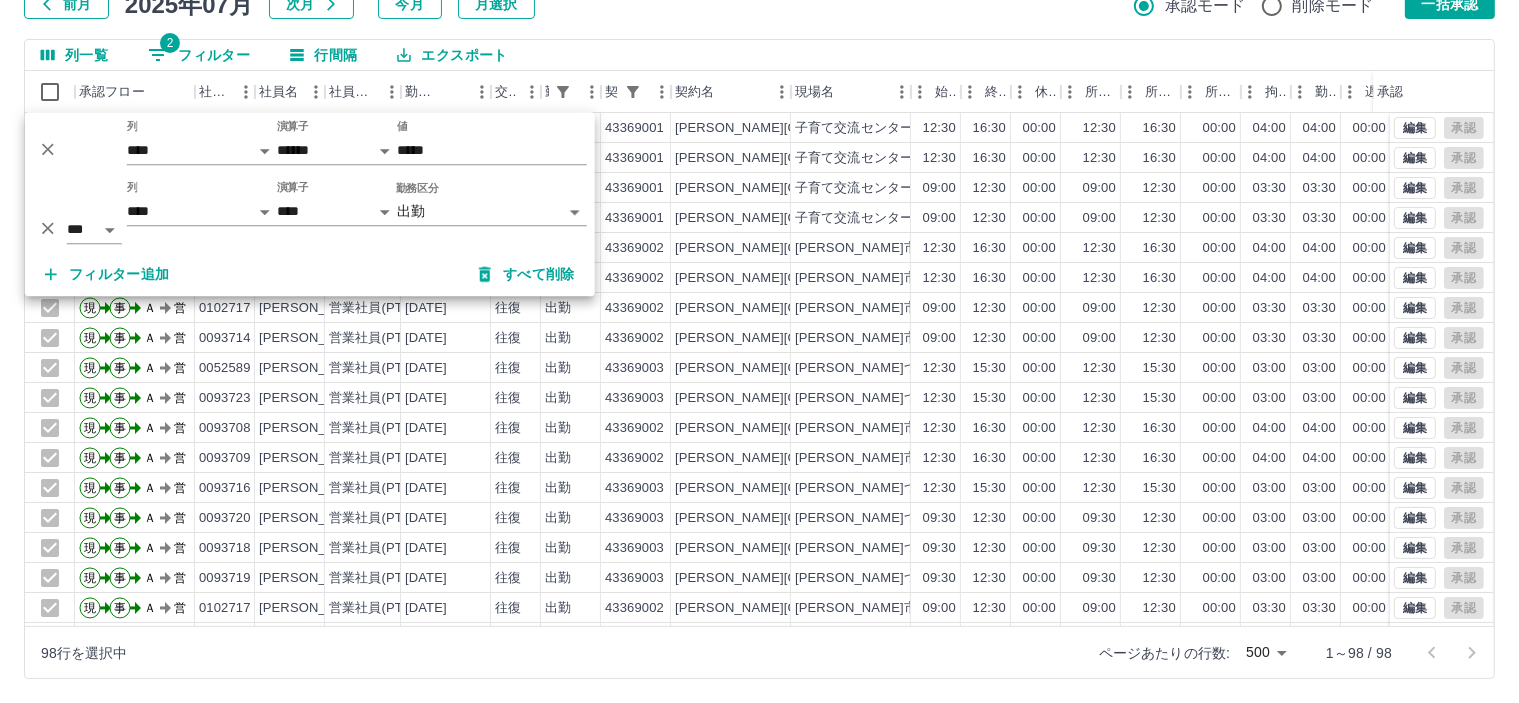 click on "SDH勤怠 皆元　佐紀 勤務実績承認 前月 2025年07月 次月 今月 月選択 承認モード 削除モード 一括承認 列一覧 2 フィルター 行間隔 エクスポート 承認フロー 社員番号 社員名 社員区分 勤務日 交通費 勤務区分 契約コード 契約名 現場名 始業 終業 休憩 所定開始 所定終業 所定休憩 拘束 勤務 遅刻等 コメント ステータス 承認 現 事 Ａ 営 0093701 名越　由美 営業社員(PT契約) 2025-07-11 往復 出勤 43369001 香芝市 子育て交流センター「おうちのこうえん」 12:30 16:30 00:00 12:30 16:30 00:00 04:00 04:00 00:00 AM承認待 現 事 Ａ 営 0093695 赤土　晃子 営業社員(PT契約) 2025-07-11 往復 出勤 43369001 香芝市 子育て交流センター「おうちのこうえん」 12:30 16:30 00:00 12:30 16:30 00:00 04:00 04:00 00:00 AM承認待 現 事 Ａ 営 0093697 山田　恵子 営業社員(PT契約) 2025-07-11 往復 出勤 43369001 香芝市 09:00 12:30 00:00 09:00" at bounding box center [759, 280] 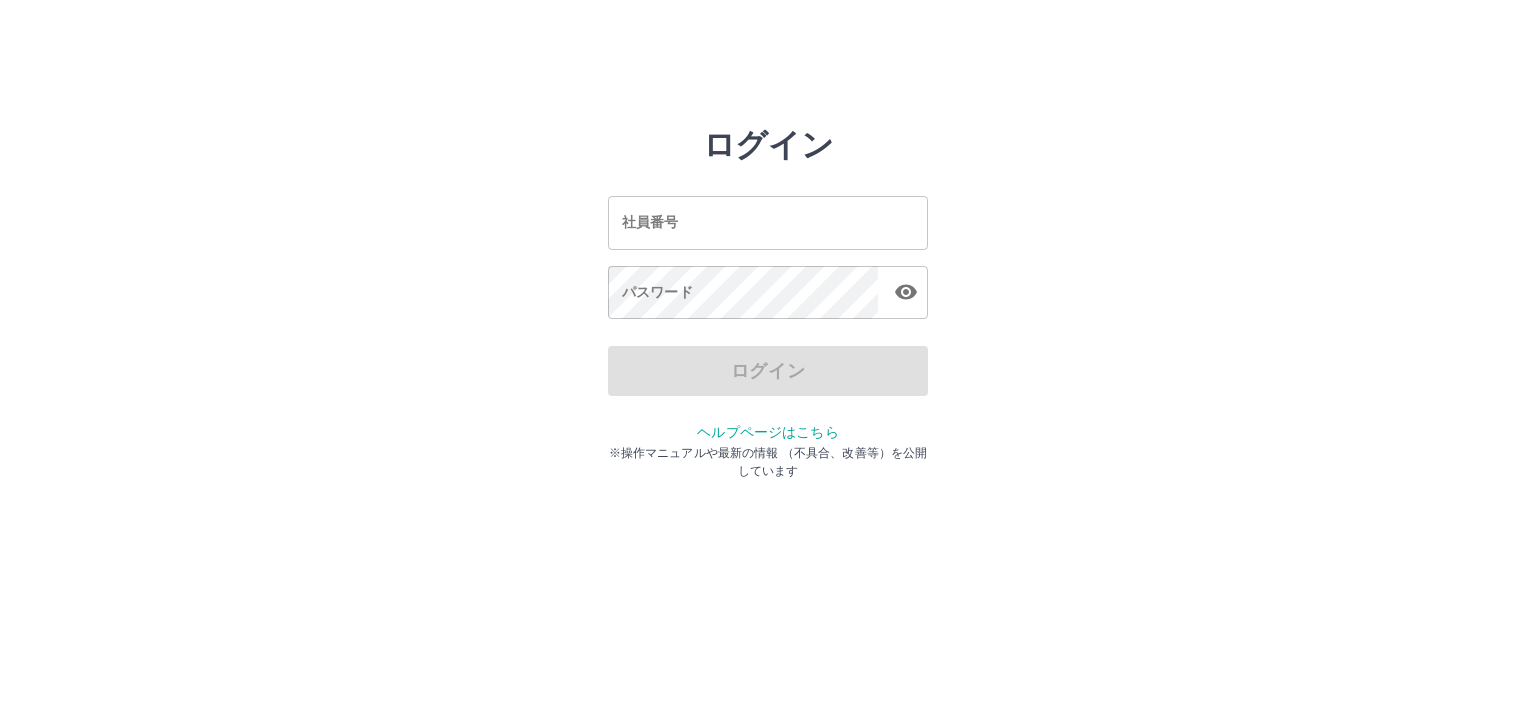 scroll, scrollTop: 0, scrollLeft: 0, axis: both 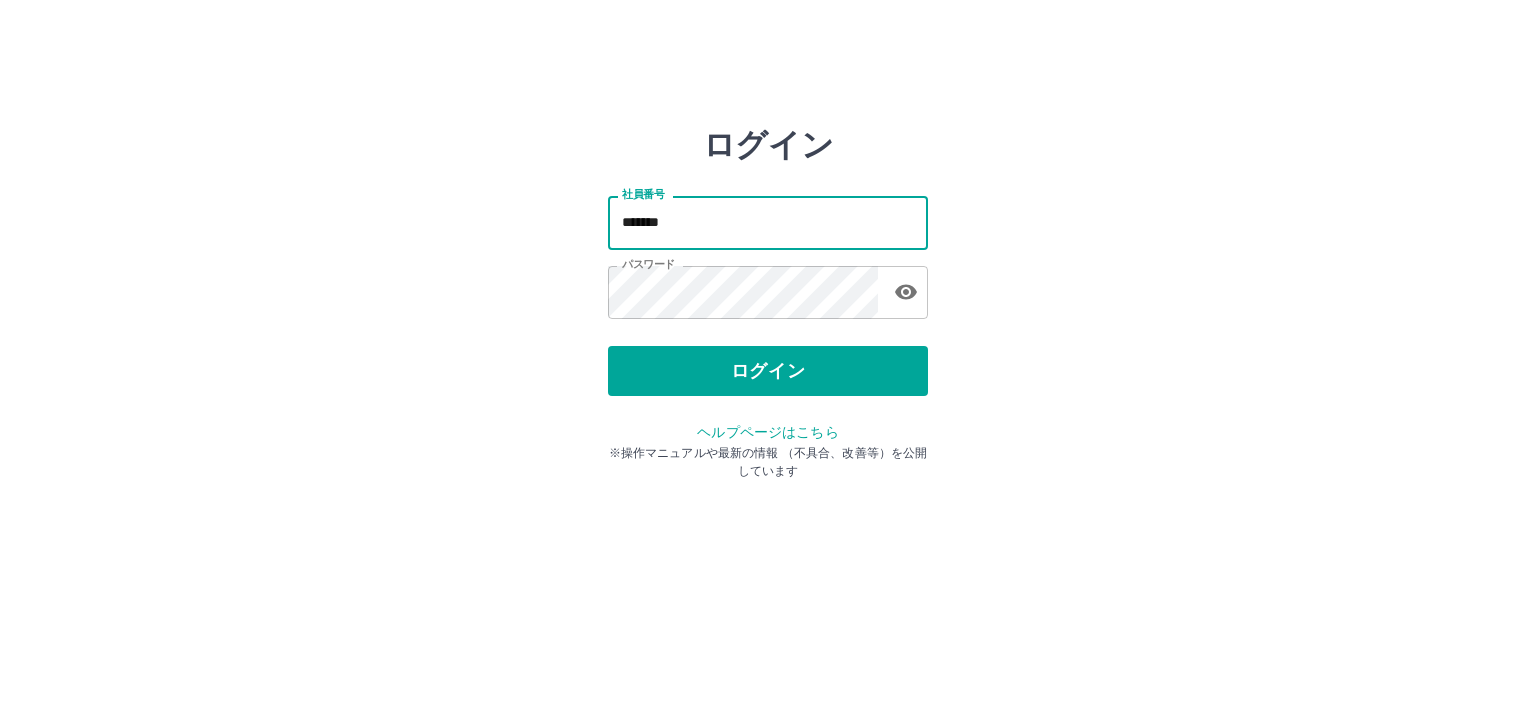 click on "*******" at bounding box center (768, 222) 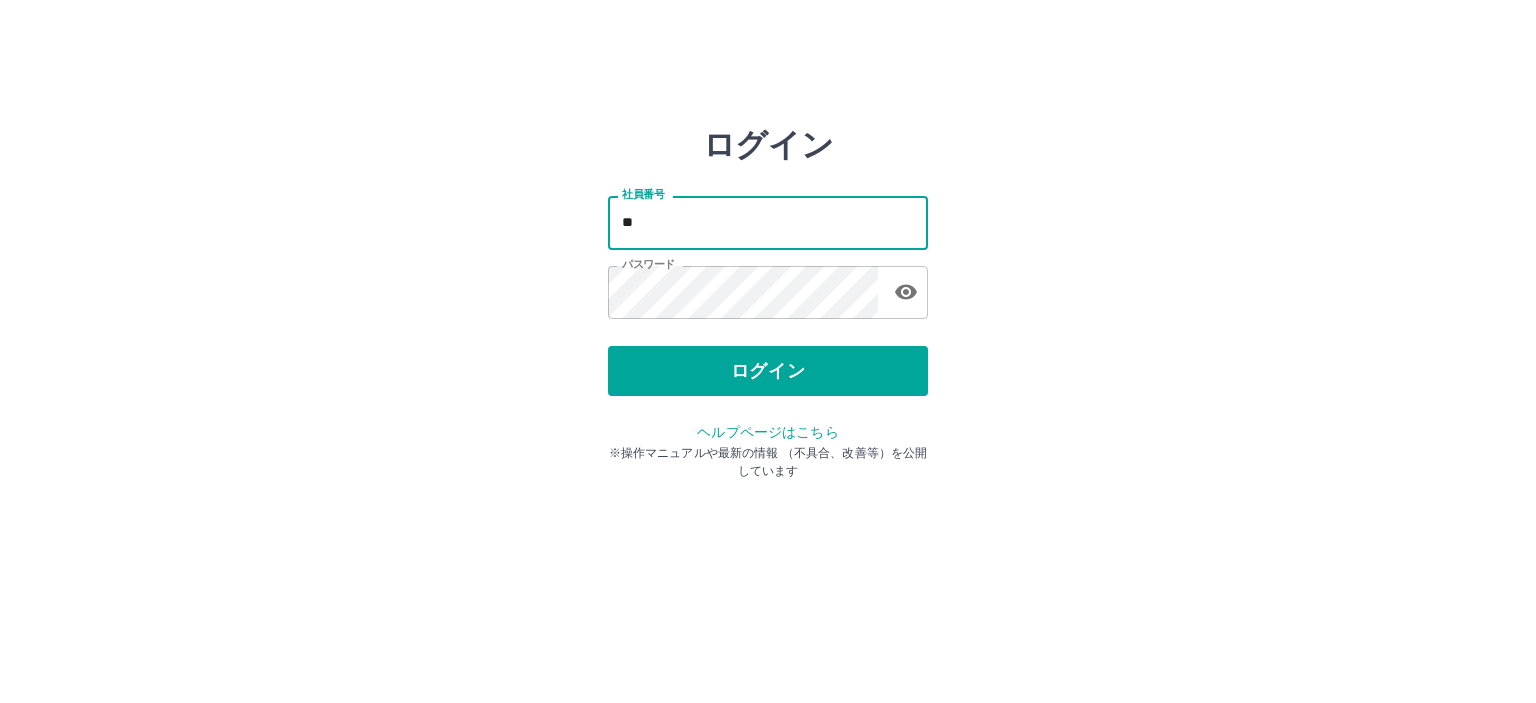 type on "*" 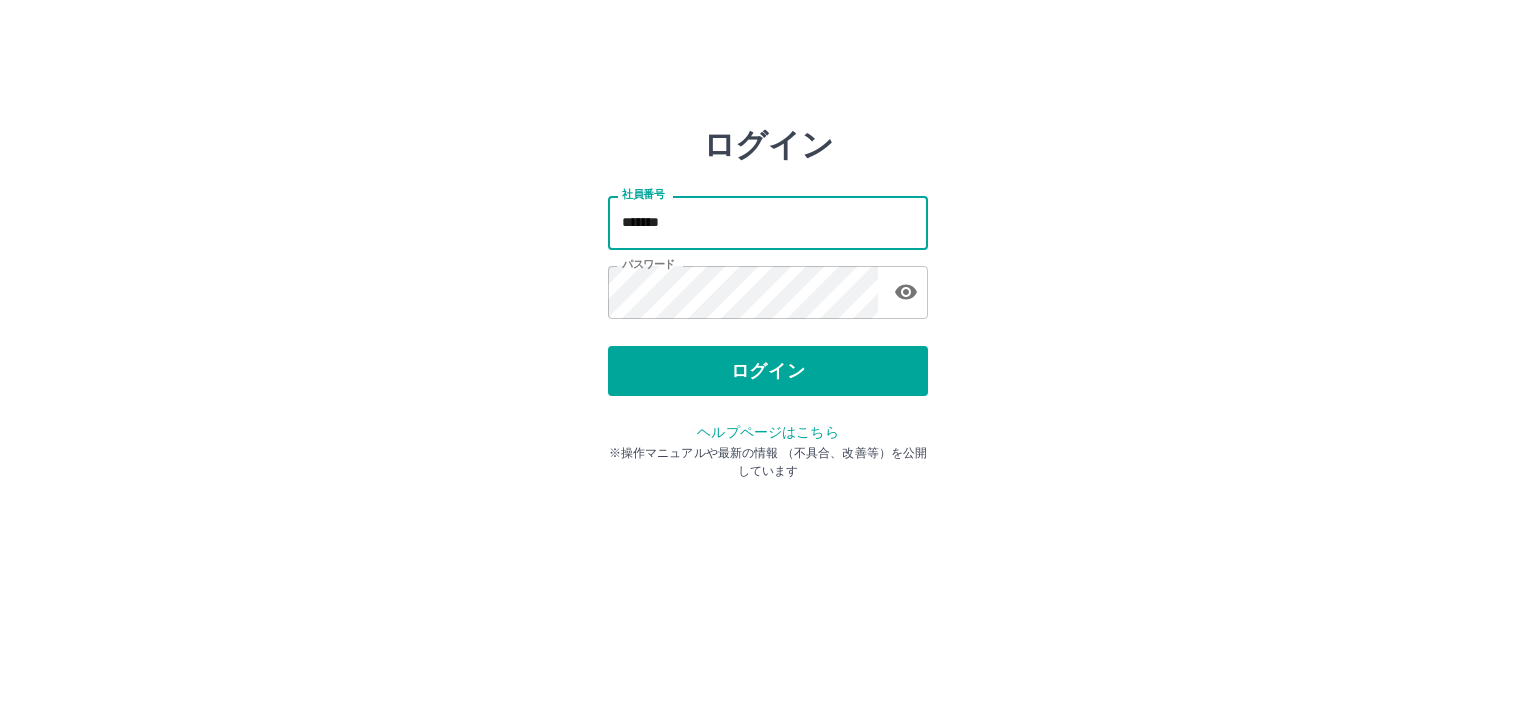 type on "*******" 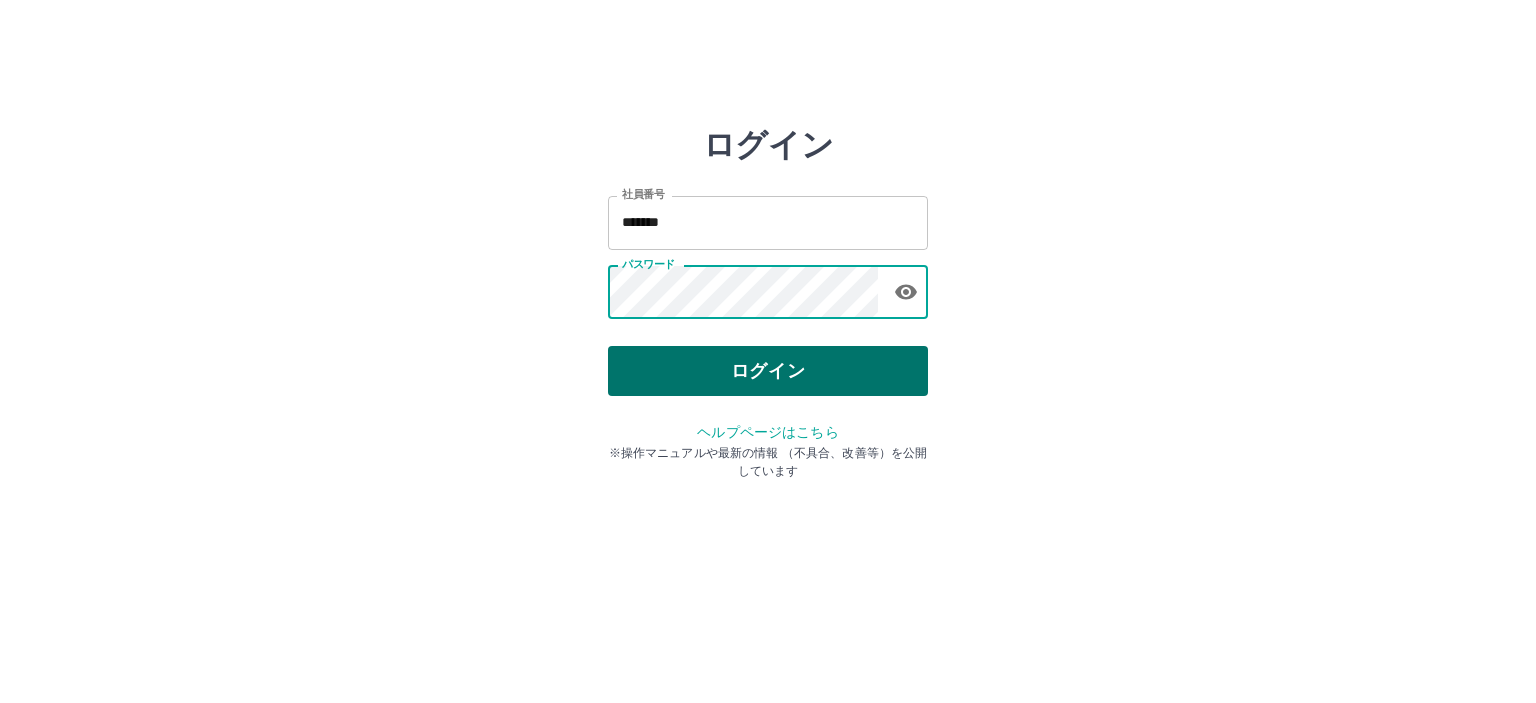 click on "ログイン" at bounding box center (768, 371) 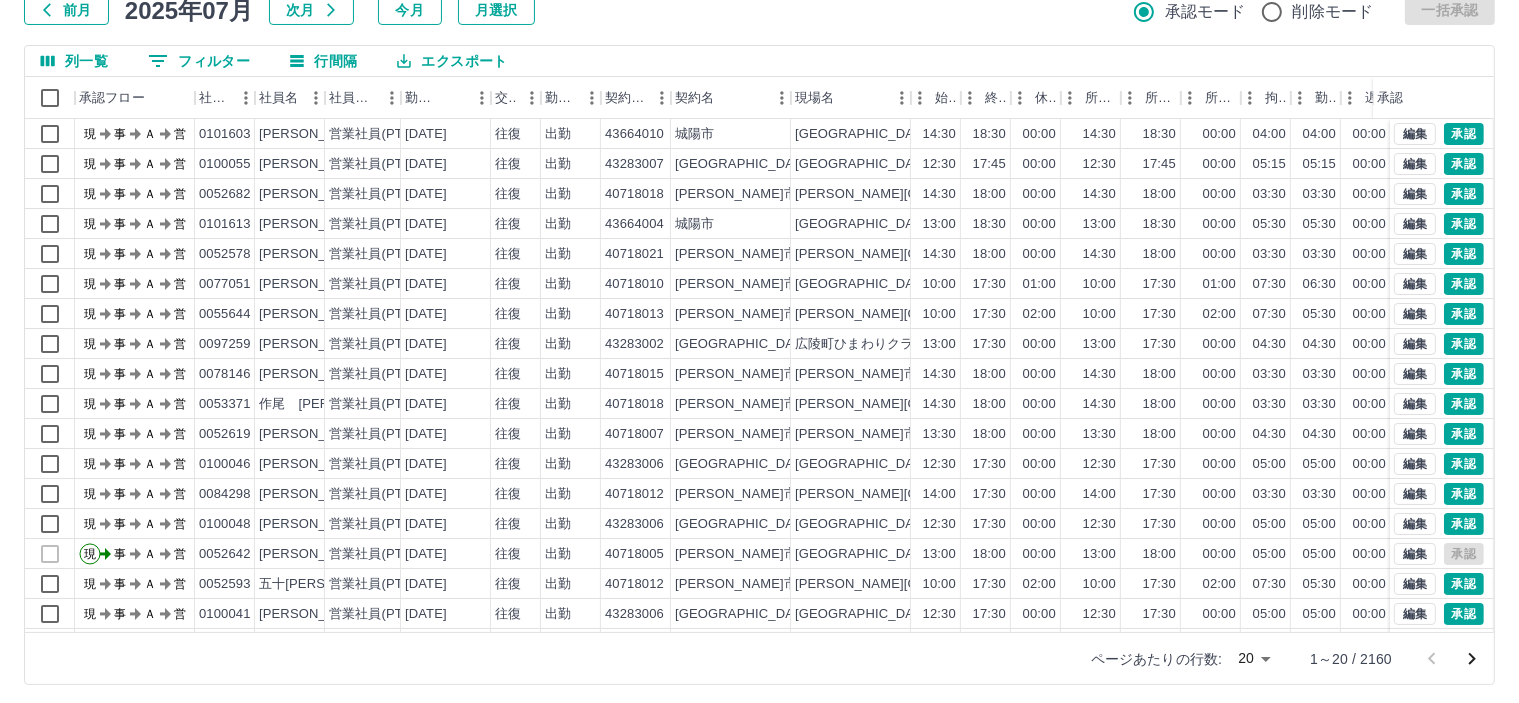 scroll, scrollTop: 142, scrollLeft: 0, axis: vertical 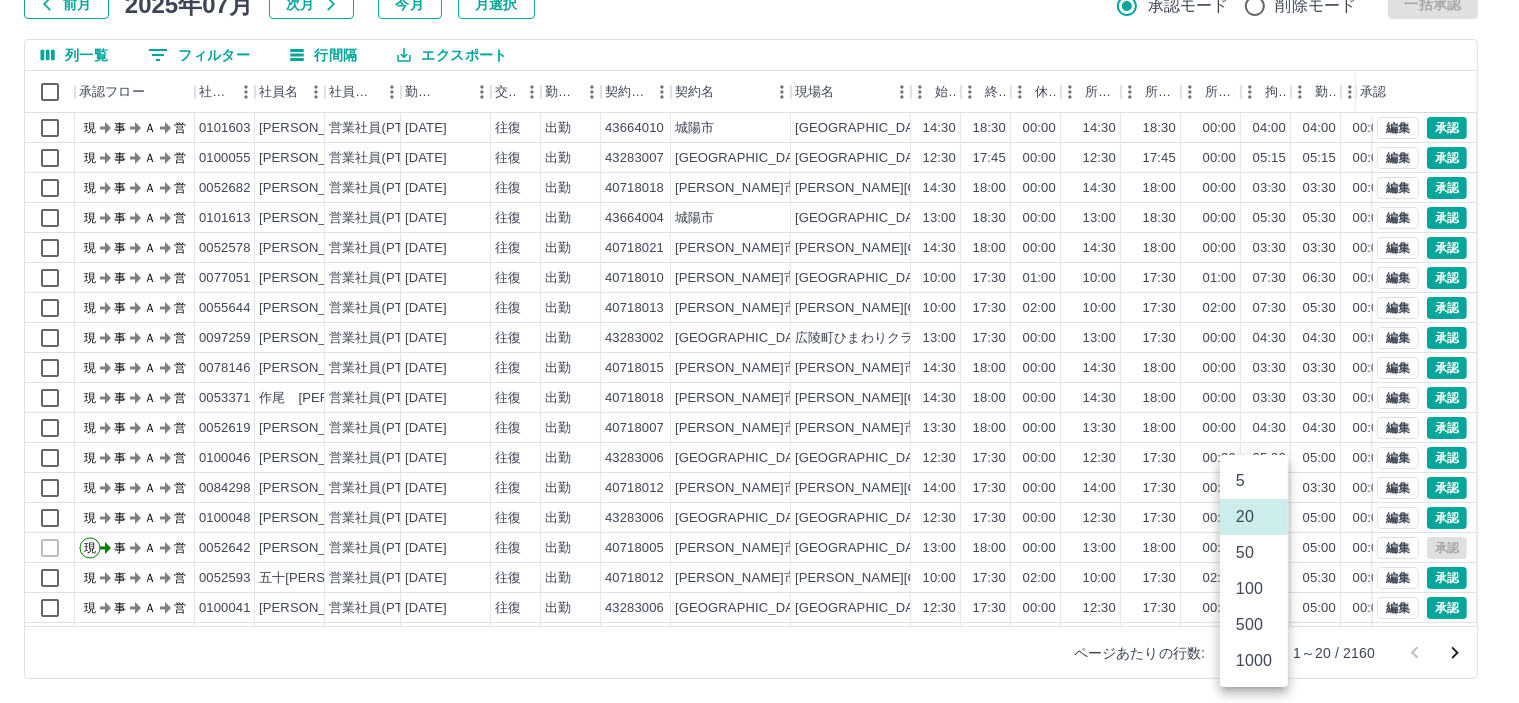 click on "SDH勤怠 [PERSON_NAME] 勤務実績承認 前月 [DATE] 次月 今月 月選択 承認モード 削除モード 一括承認 列一覧 0 フィルター 行間隔 エクスポート 承認フロー 社員番号 社員名 社員区分 勤務日 交通費 勤務区分 契約コード 契約名 現場名 始業 終業 休憩 所定開始 所定終業 所定休憩 拘束 勤務 遅刻等 コメント ステータス 承認 現 事 Ａ 営 0101603 [PERSON_NAME] 営業社員(PT契約) [DATE] 往復 出勤 43664010 [GEOGRAPHIC_DATA] [GEOGRAPHIC_DATA][PERSON_NAME][GEOGRAPHIC_DATA] 14:30 18:30 00:00 14:30 18:30 00:00 04:00 04:00 00:00 現場責任者承認待 現 事 Ａ 営 0100055 [PERSON_NAME] 営業社員(PT契約) [DATE] 往復 出勤 43283007 [GEOGRAPHIC_DATA][PERSON_NAME]のきクラブ 12:30 17:45 00:00 12:30 17:45 00:00 05:15 05:15 00:00 現場責任者承認待 現 事 Ａ 営 0052682 [PERSON_NAME] 営業社員(PT契約) [DATE] 往復 出勤 40718018 [PERSON_NAME][GEOGRAPHIC_DATA] [PERSON_NAME][GEOGRAPHIC_DATA][GEOGRAPHIC_DATA] 14:30 18:00 20" at bounding box center [759, 280] 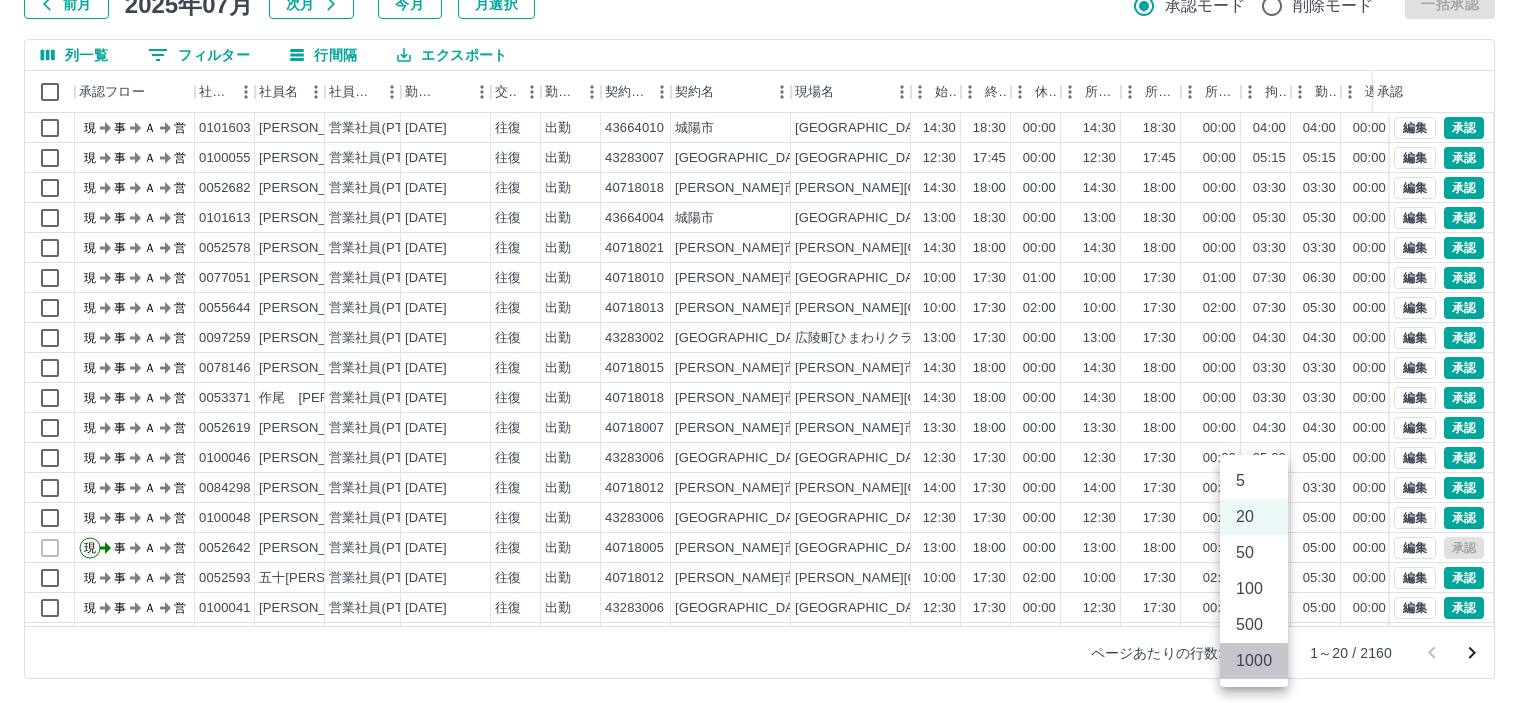 click on "1000" at bounding box center [1254, 661] 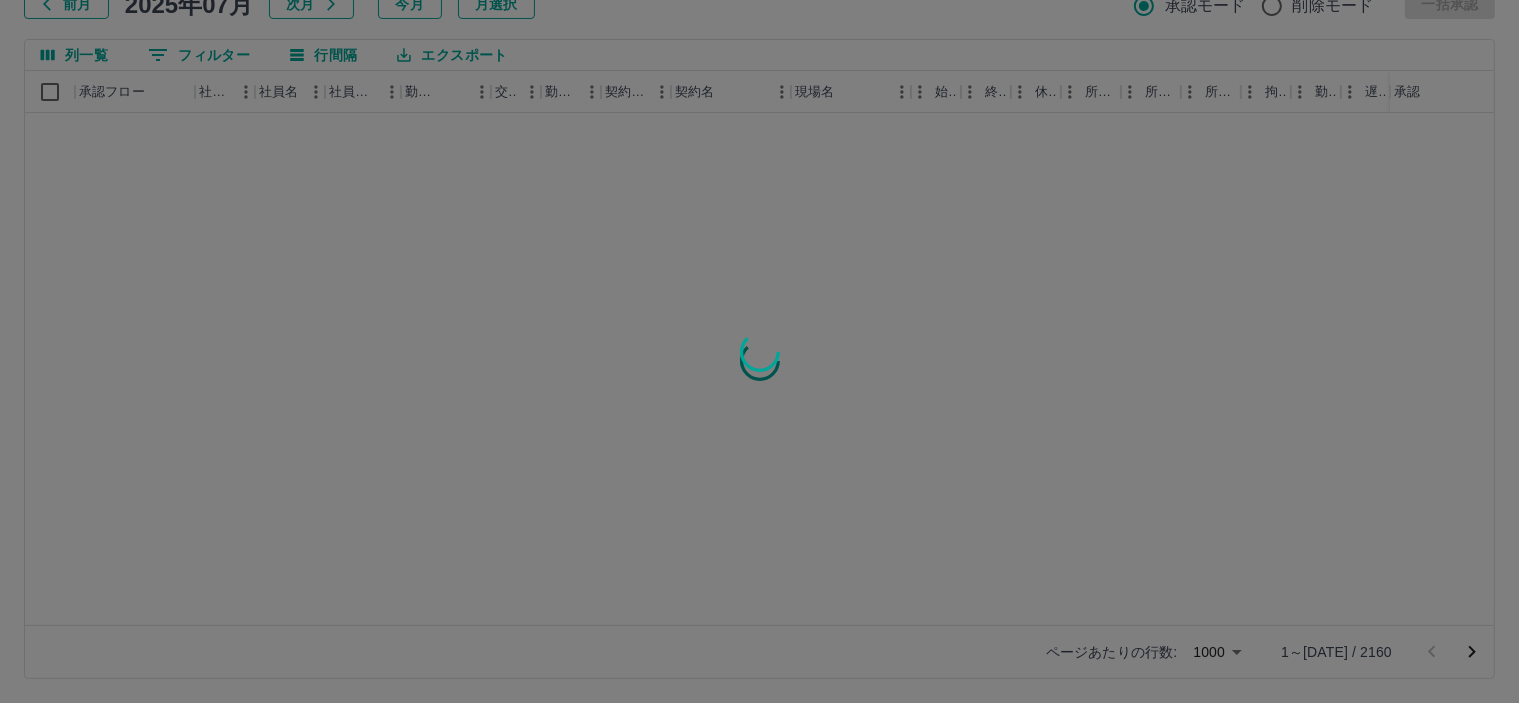 click at bounding box center [759, 351] 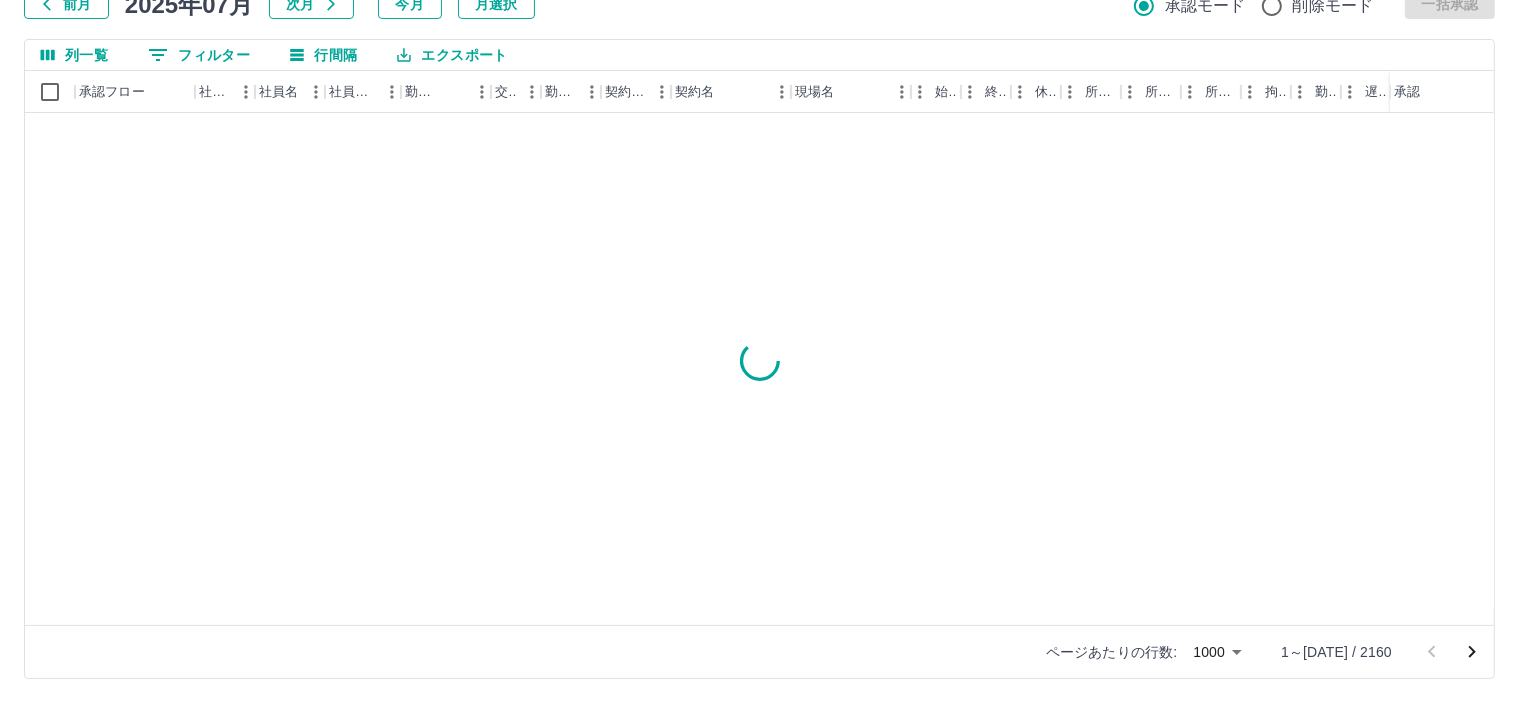 click on "SDH勤怠 [PERSON_NAME] 勤務実績承認 前月 [DATE] 次月 今月 月選択 承認モード 削除モード 一括承認 列一覧 0 フィルター 行間隔 エクスポート 承認フロー 社員番号 社員名 社員区分 勤務日 交通費 勤務区分 契約コード 契約名 現場名 始業 終業 休憩 所定開始 所定終業 所定休憩 拘束 勤務 遅刻等 コメント ステータス 承認 ページあたりの行数: [DATE] **** 1～[DATE] / 2160 SDH勤怠" at bounding box center [759, 280] 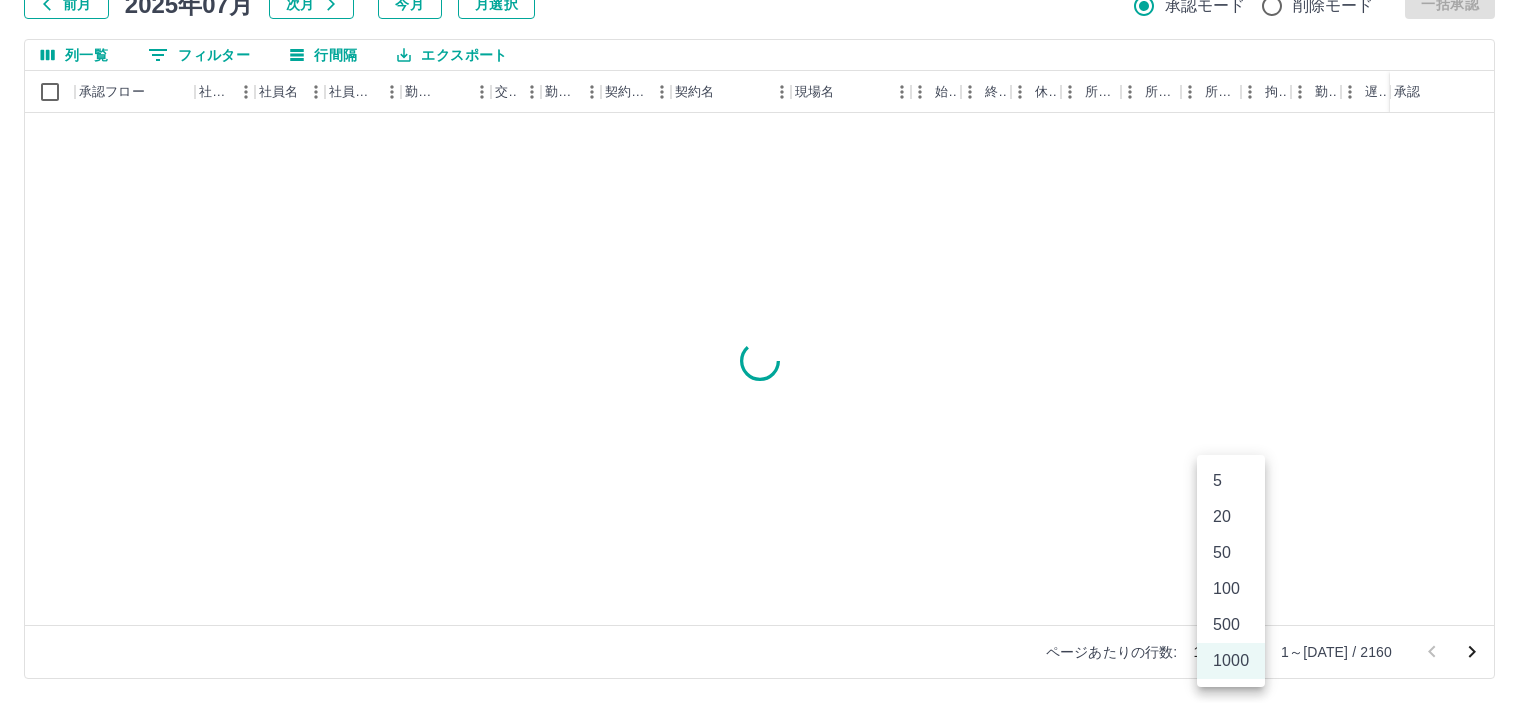click on "500" at bounding box center [1231, 625] 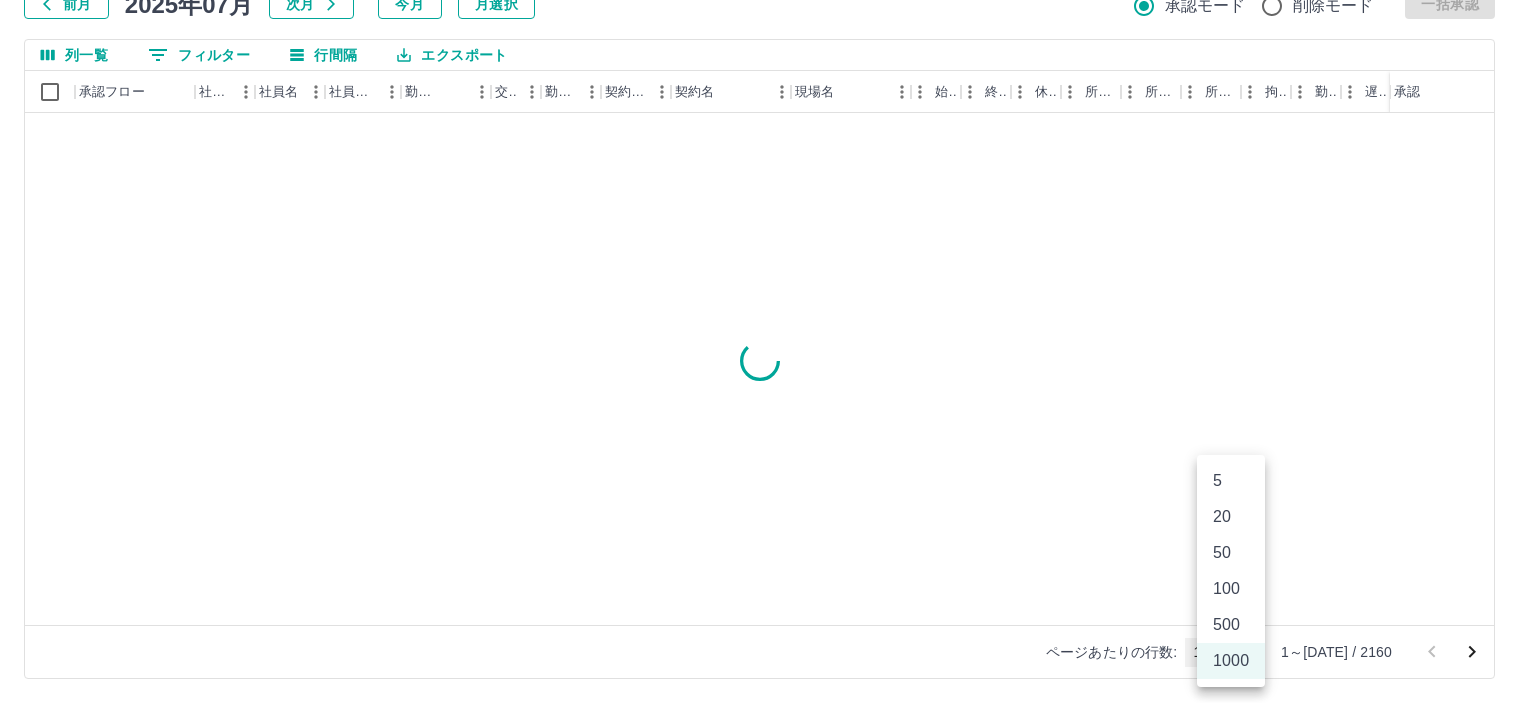 type on "***" 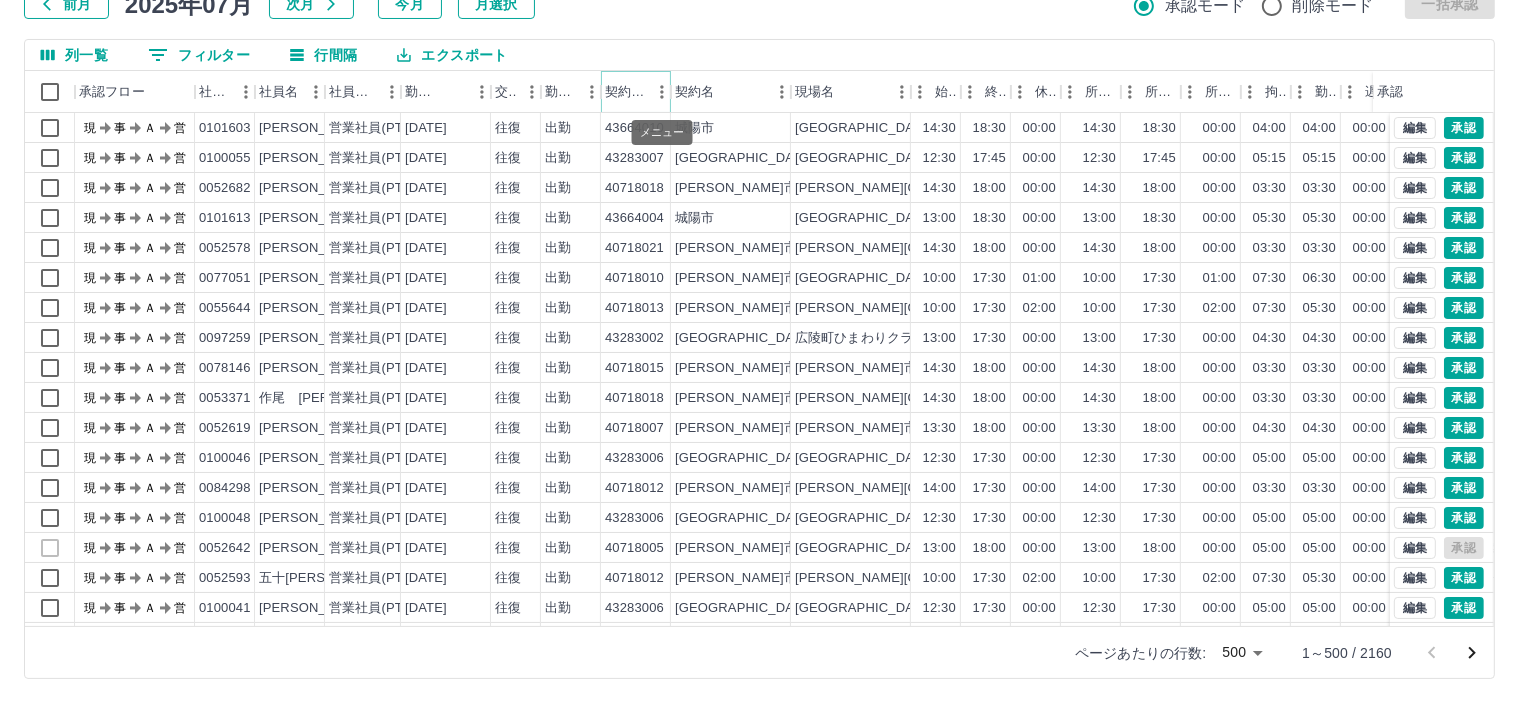 click 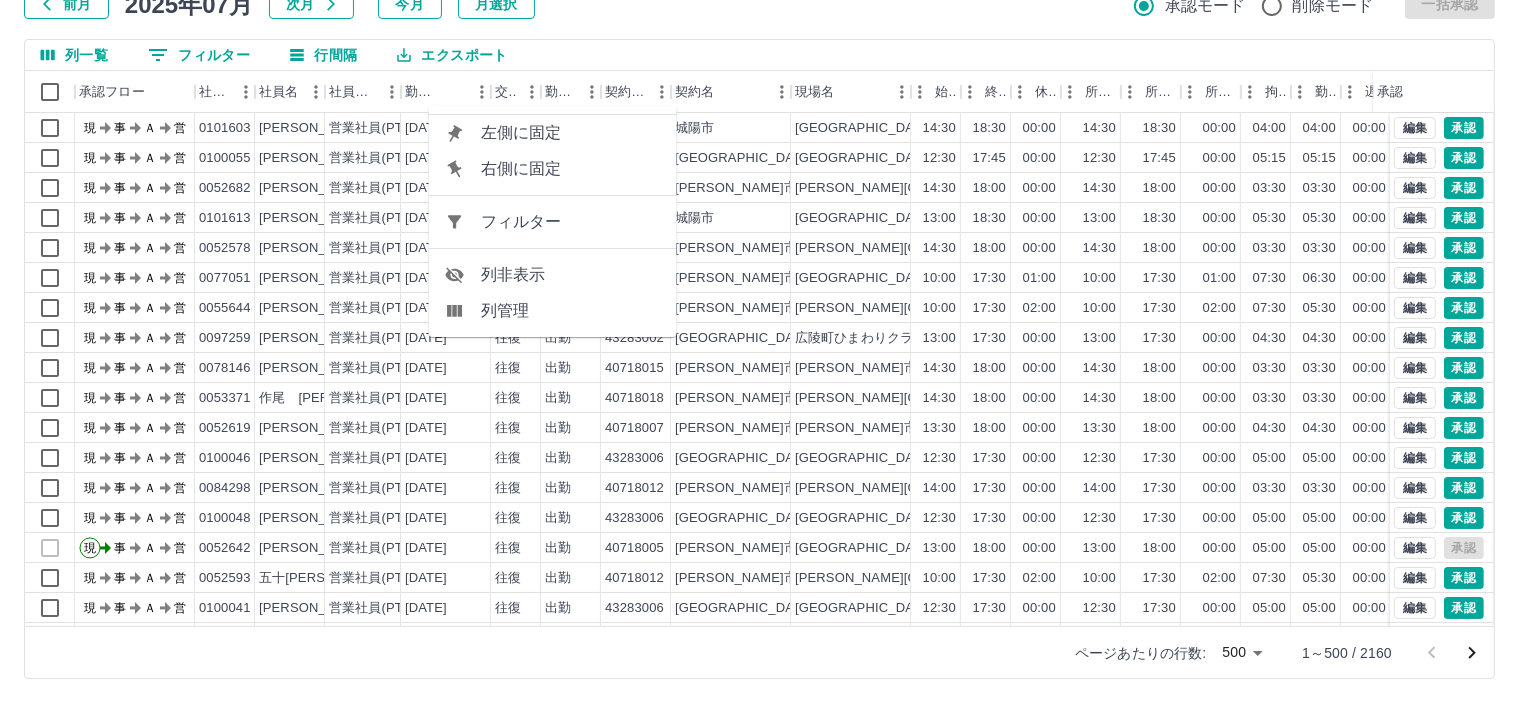 click on "フィルター" at bounding box center (571, 222) 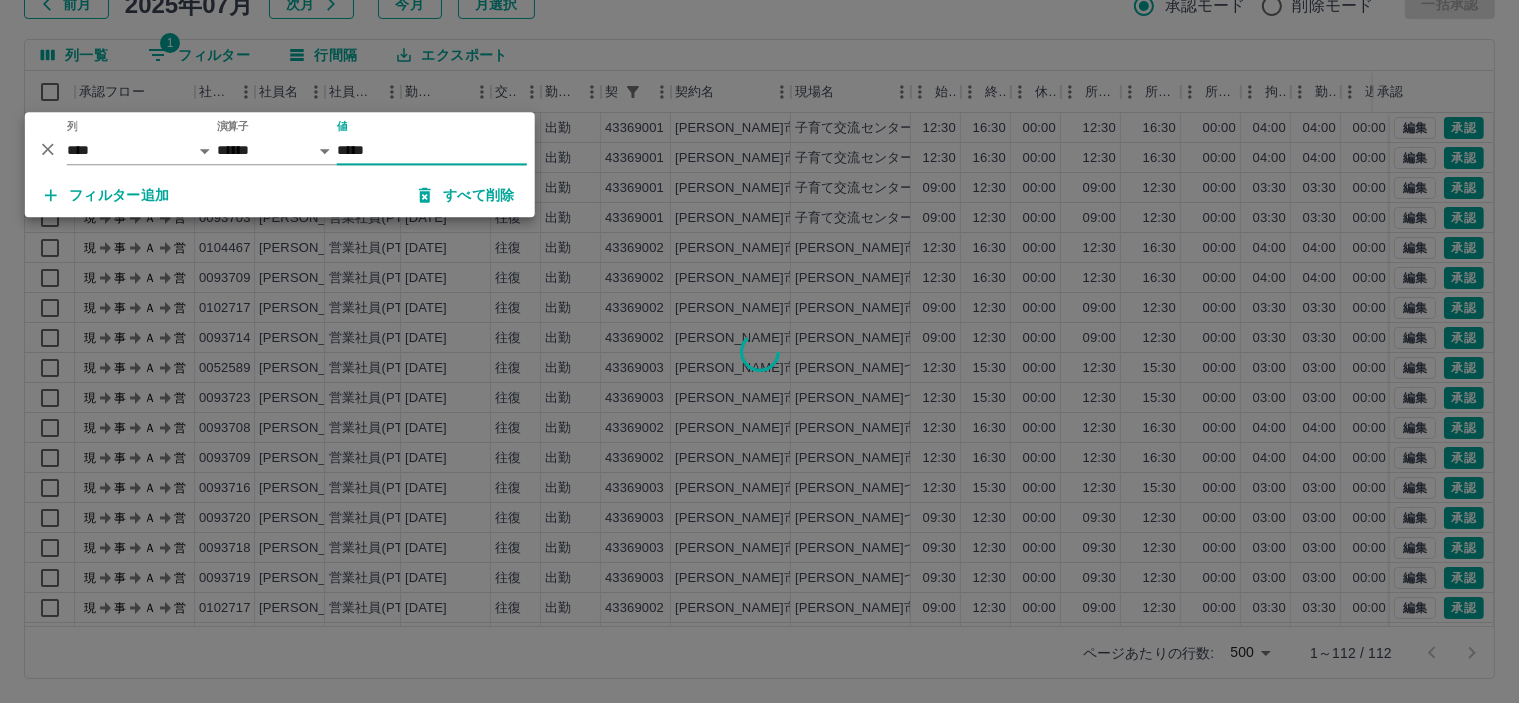 type on "*****" 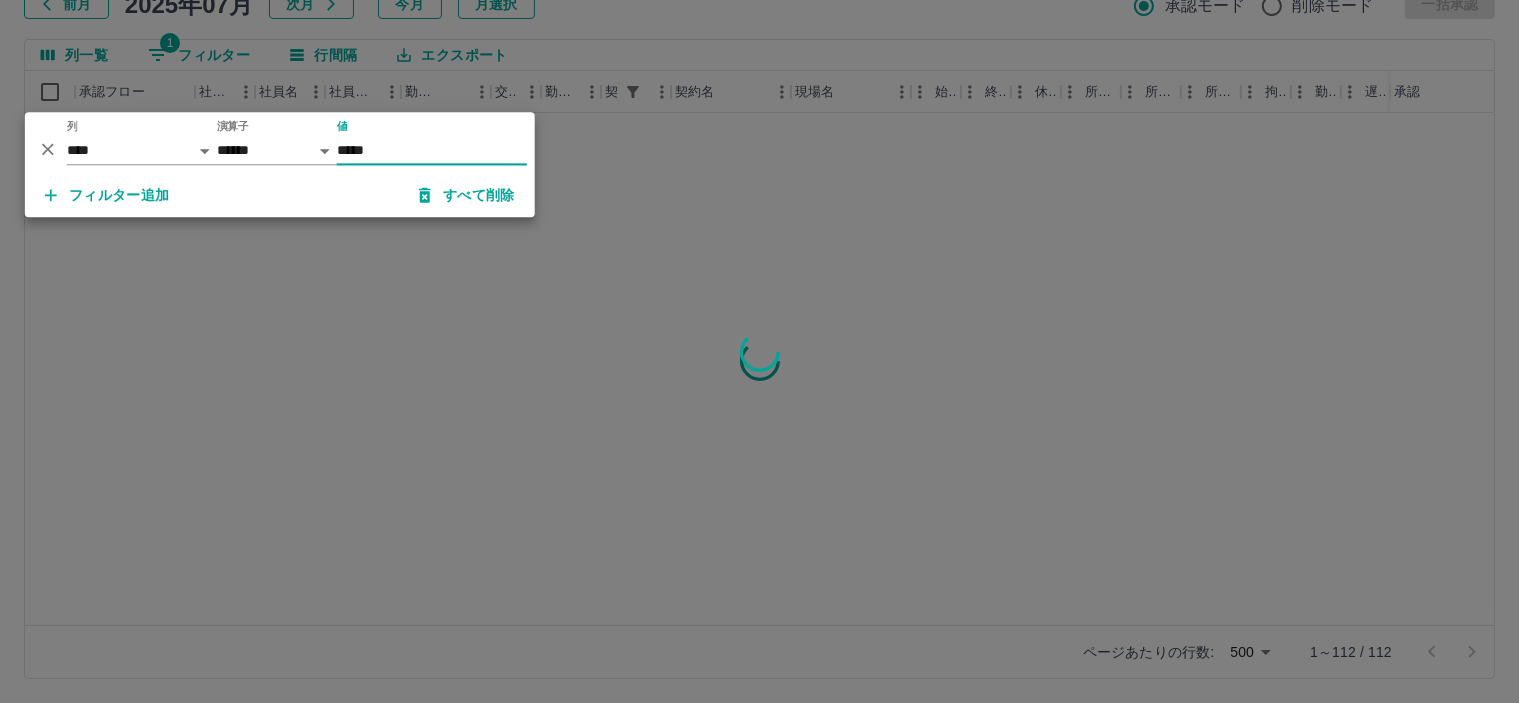 click at bounding box center (759, 351) 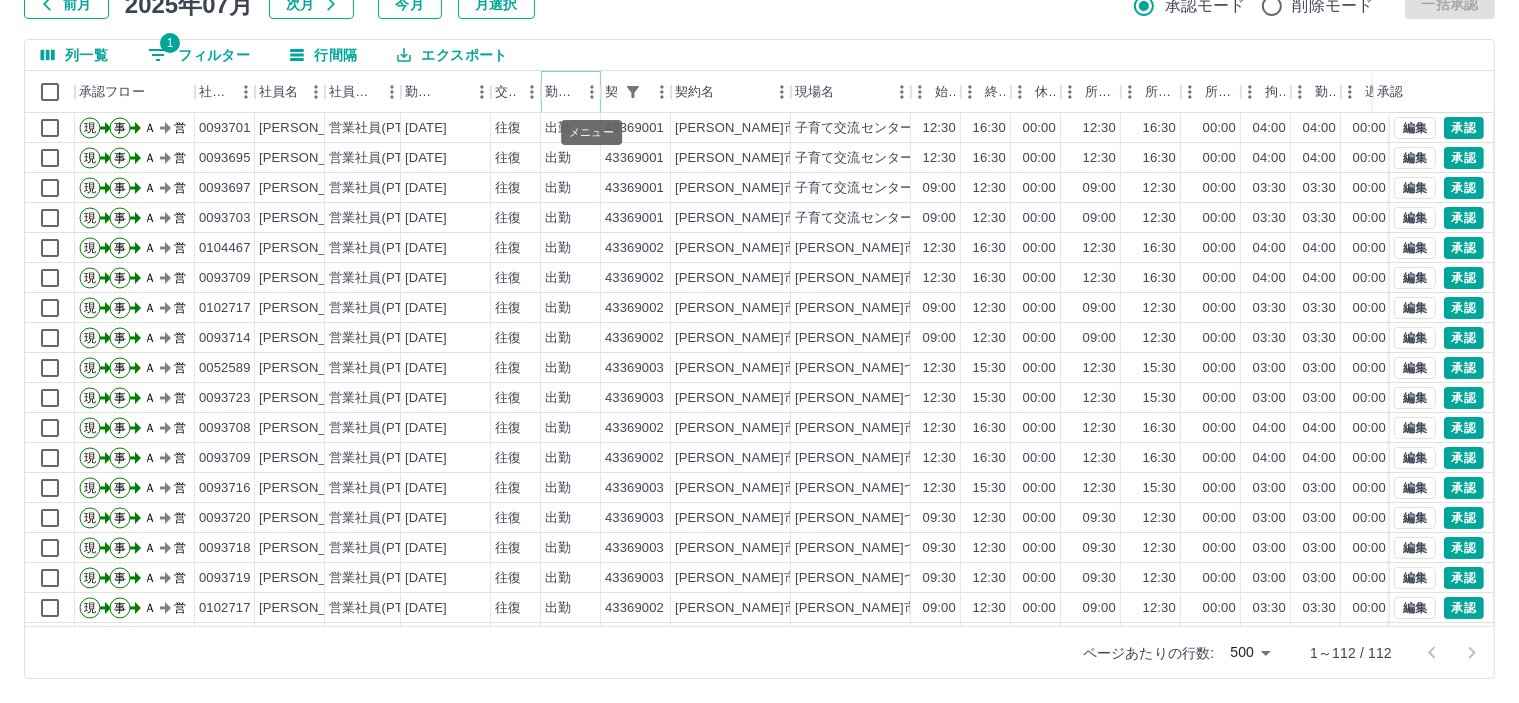 click 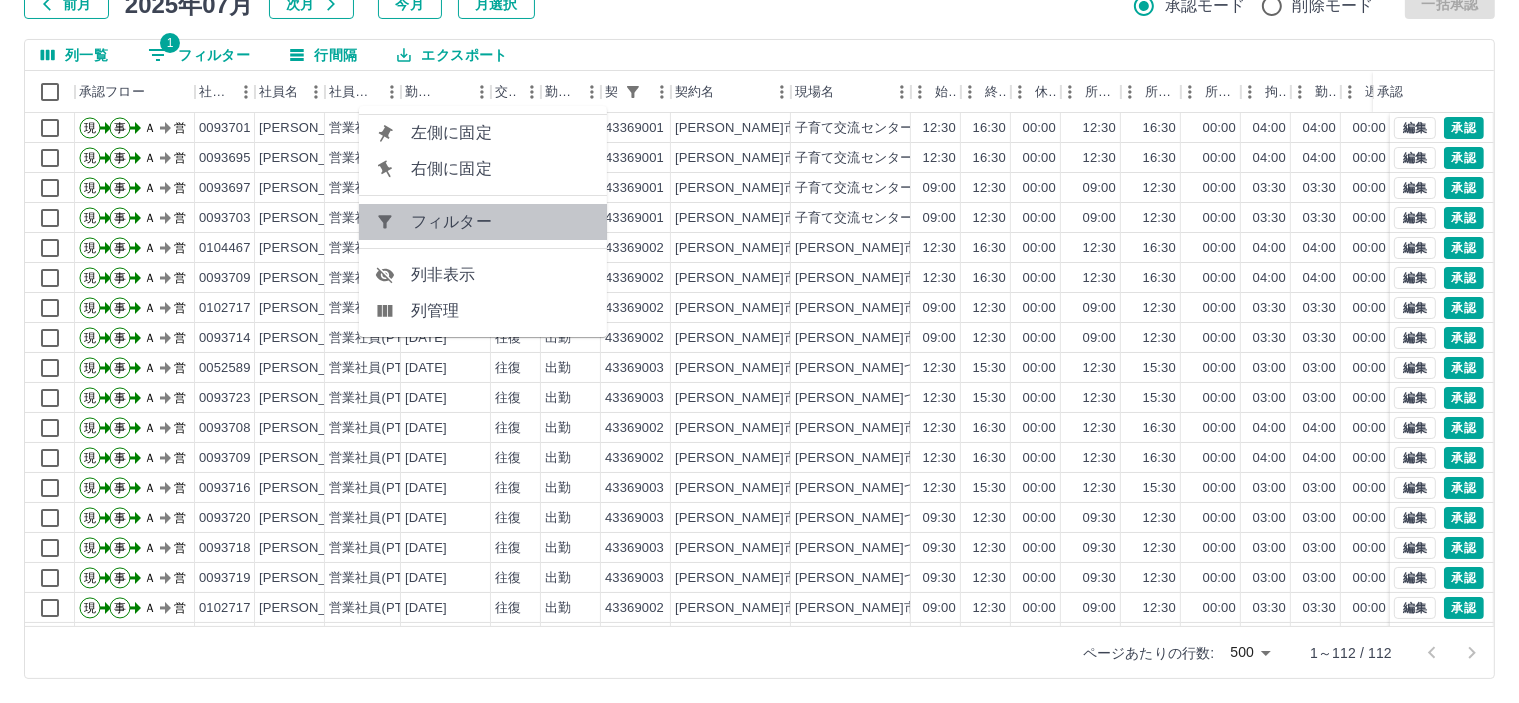click on "フィルター" at bounding box center (501, 222) 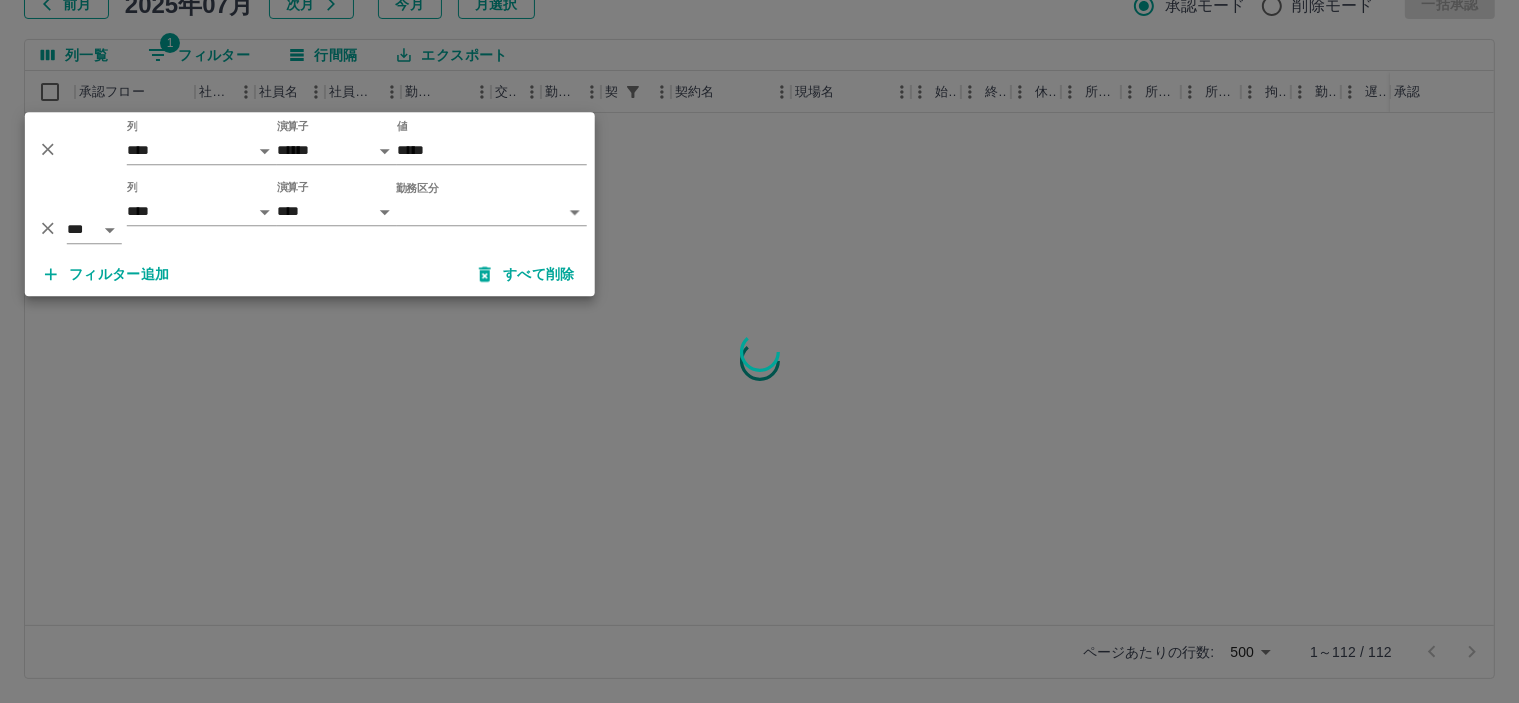 click on "SDH勤怠 小森　美和 勤務実績承認 前月 2025年07月 次月 今月 月選択 承認モード 削除モード 一括承認 列一覧 1 フィルター 行間隔 エクスポート 承認フロー 社員番号 社員名 社員区分 勤務日 交通費 勤務区分 契約コード 契約名 現場名 始業 終業 休憩 所定開始 所定終業 所定休憩 拘束 勤務 遅刻等 コメント ステータス 承認 ページあたりの行数: 500 *** 1～112 / 112 SDH勤怠 *** ** 列 **** *** **** *** *** **** ***** *** *** ** ** ** **** **** **** ** ** *** **** ***** 演算子 ****** ******* 値 ***** *** ** 列 **** *** **** *** *** **** ***** *** *** ** ** ** **** **** **** ** ** *** **** ***** 演算子 **** ****** 勤務区分 ​ ********* フィルター追加 すべて削除" at bounding box center [759, 280] 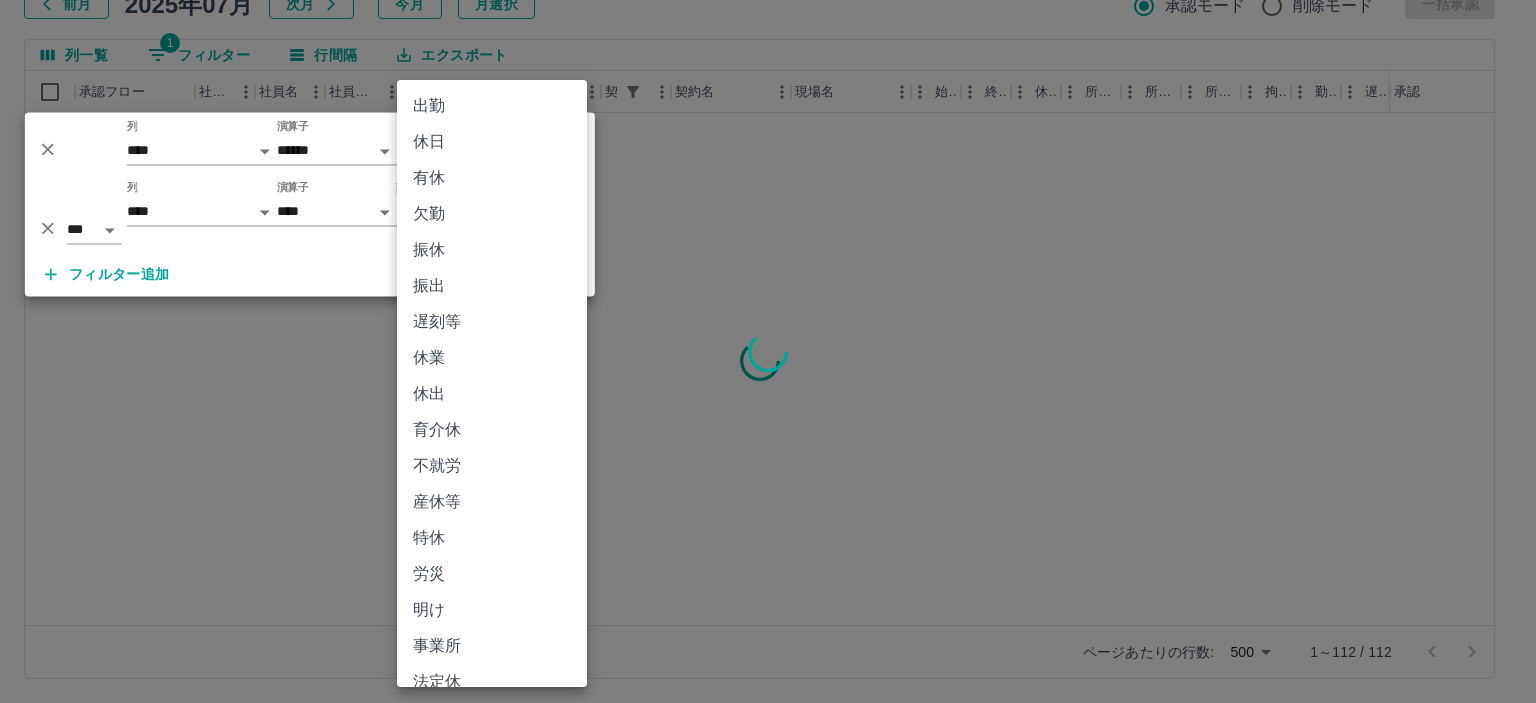 click on "出勤" at bounding box center [492, 106] 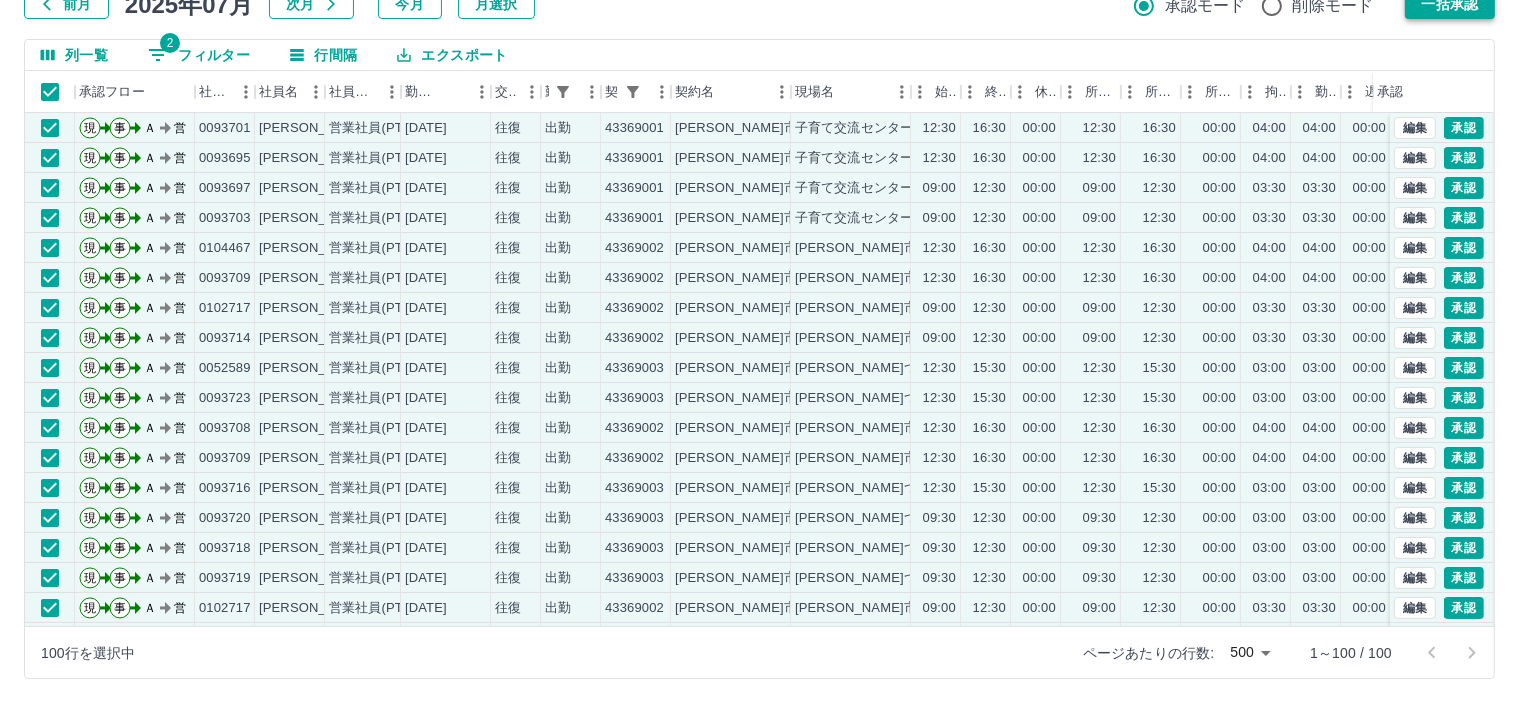 click on "一括承認" at bounding box center (1450, 4) 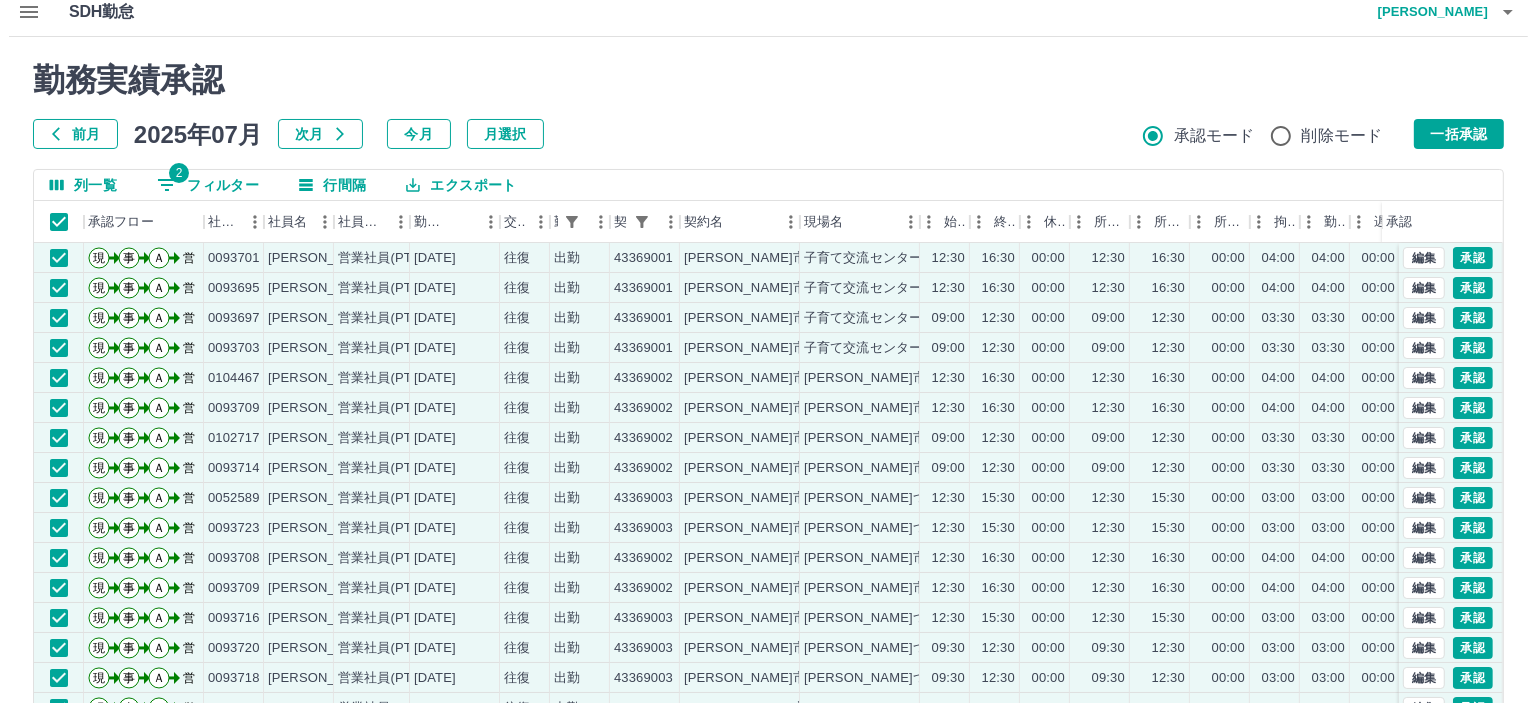 scroll, scrollTop: 0, scrollLeft: 0, axis: both 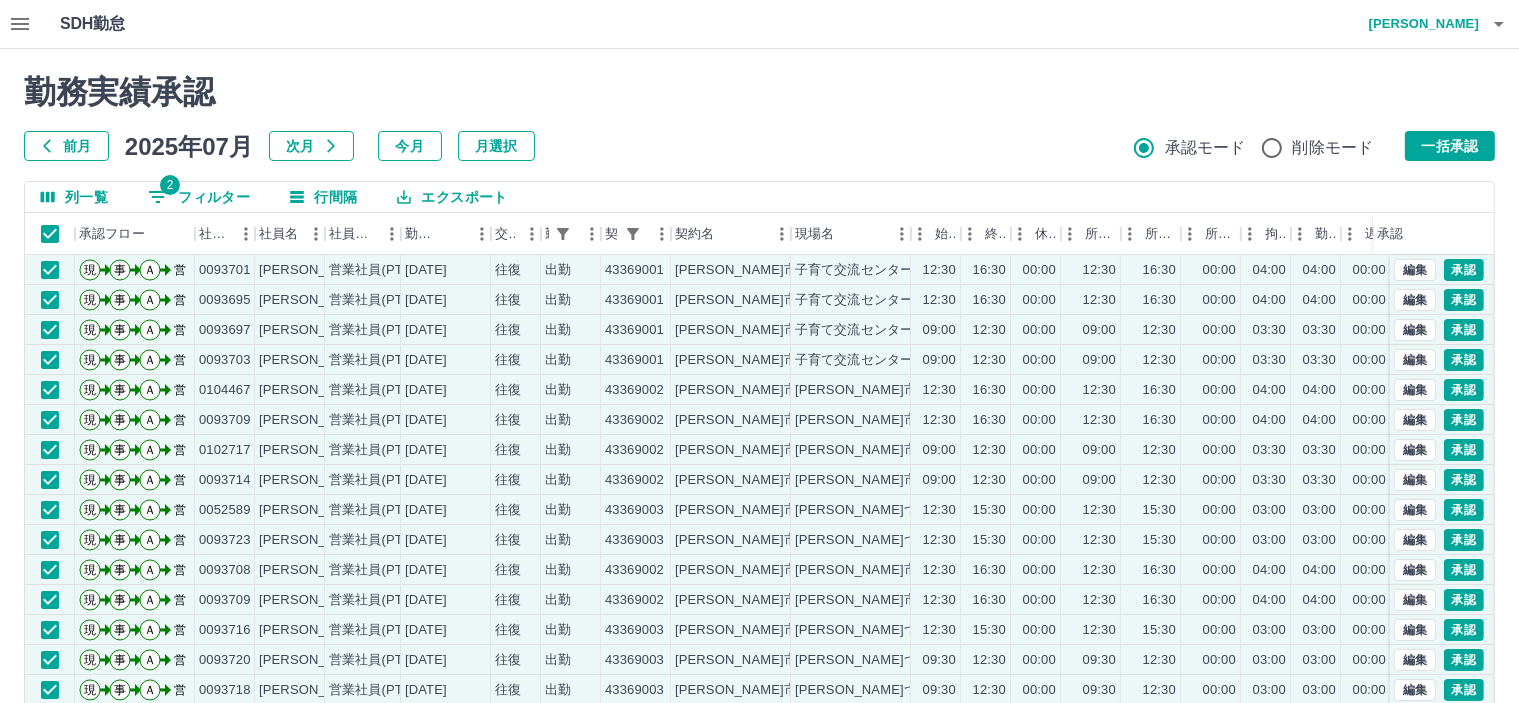 click at bounding box center (1499, 24) 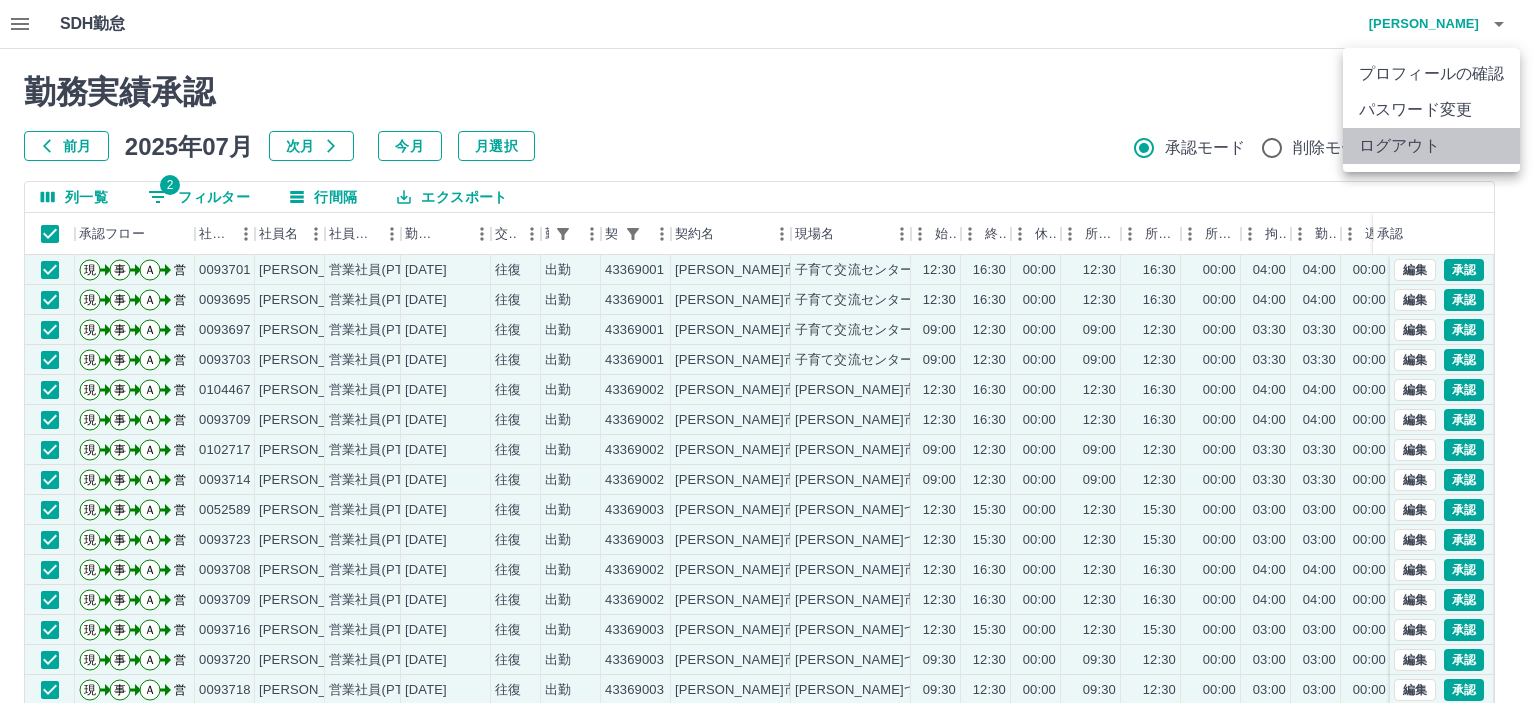 click on "ログアウト" at bounding box center (1431, 146) 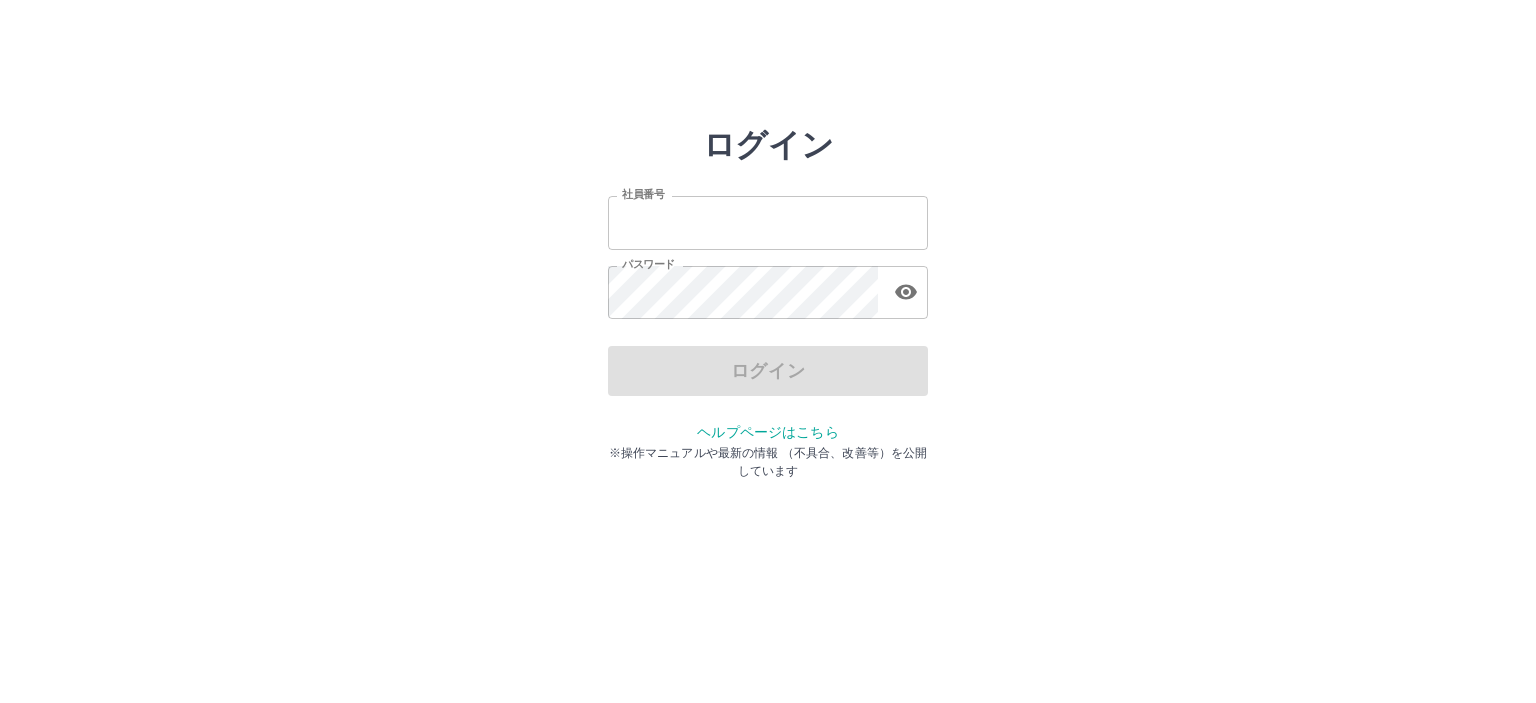 scroll, scrollTop: 0, scrollLeft: 0, axis: both 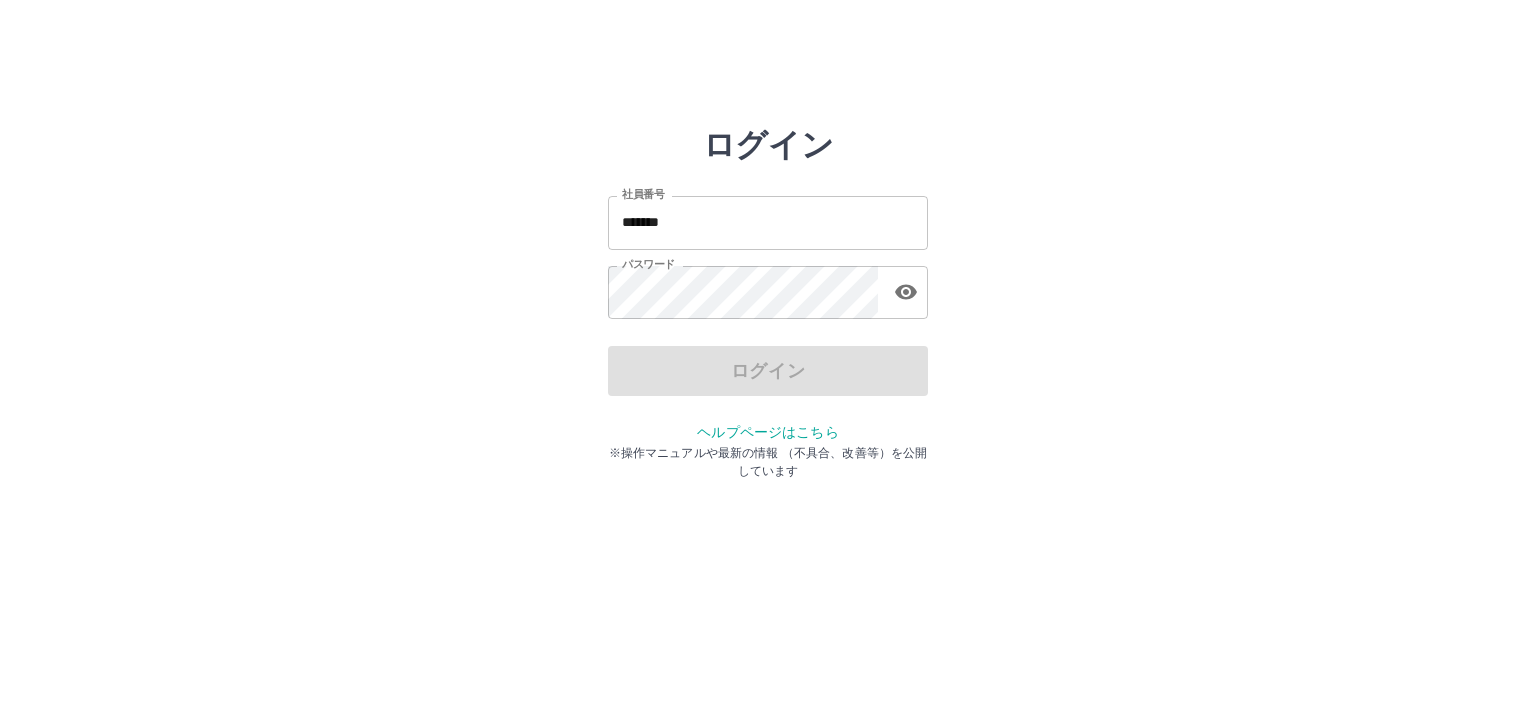 click on "*******" at bounding box center [768, 222] 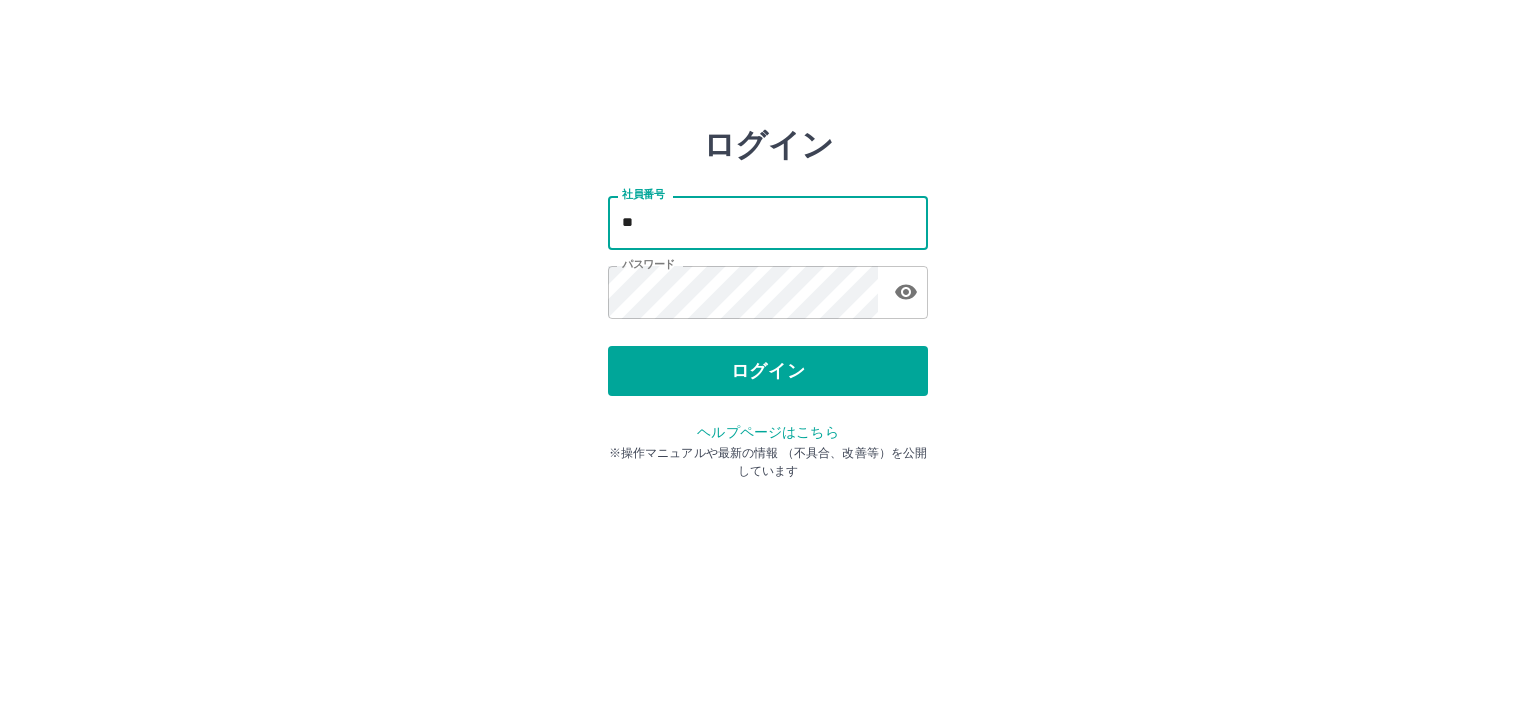 type on "*" 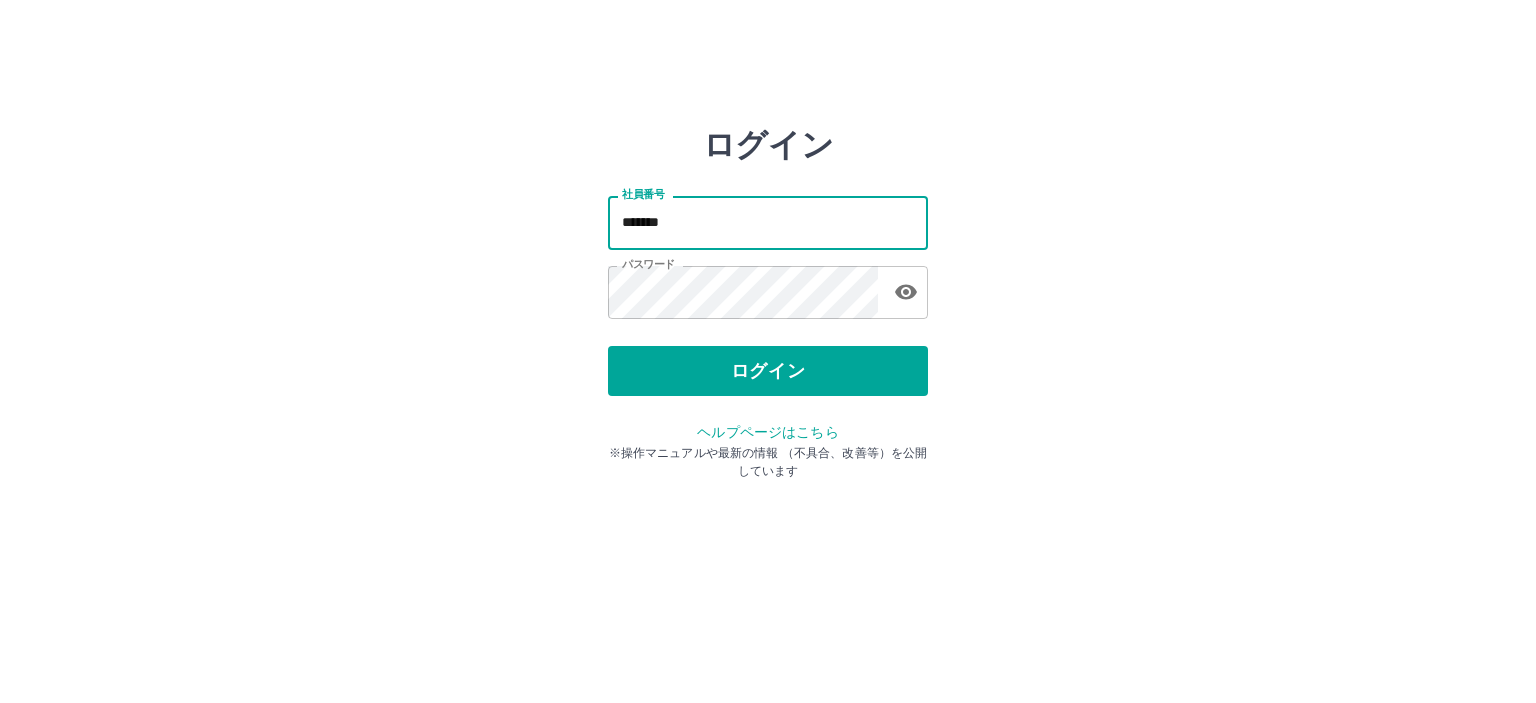 type on "*******" 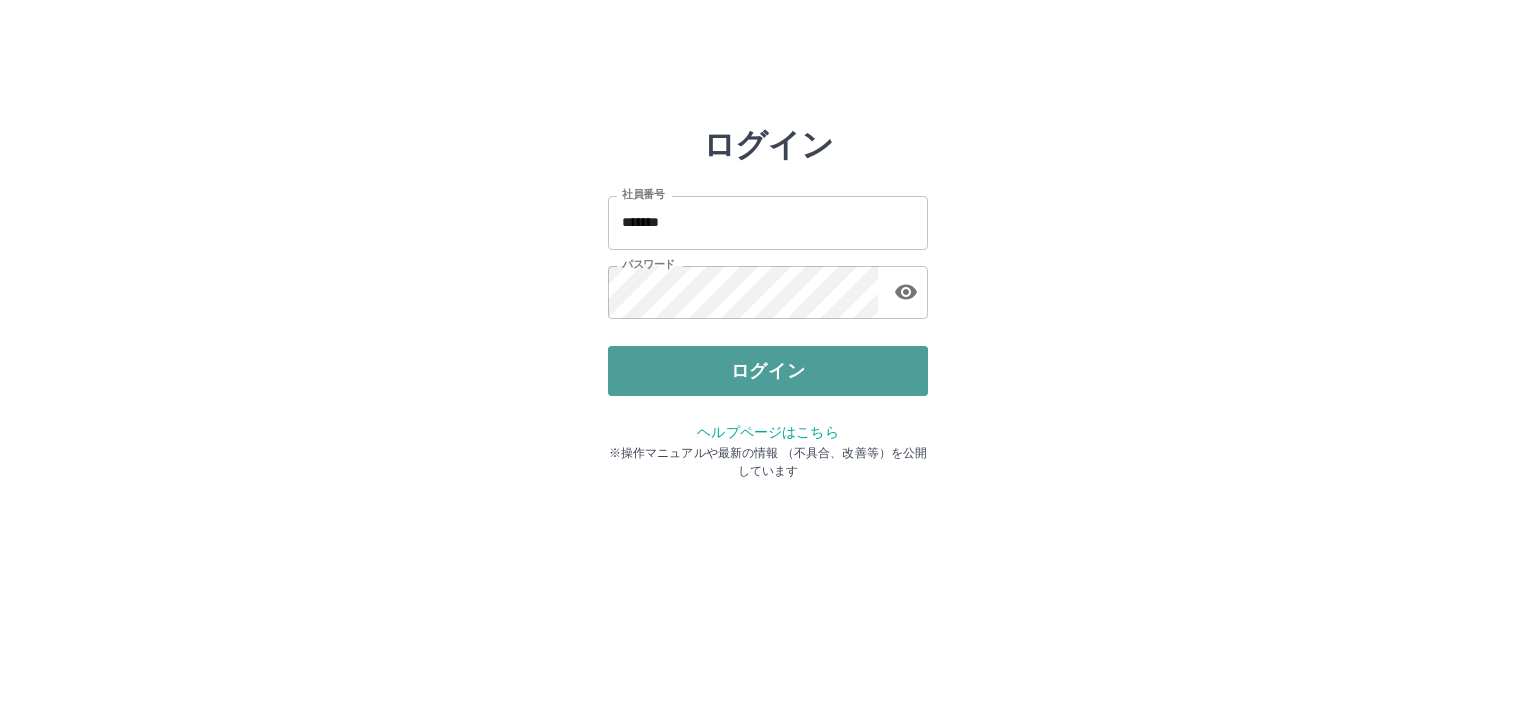 click on "ログイン" at bounding box center [768, 371] 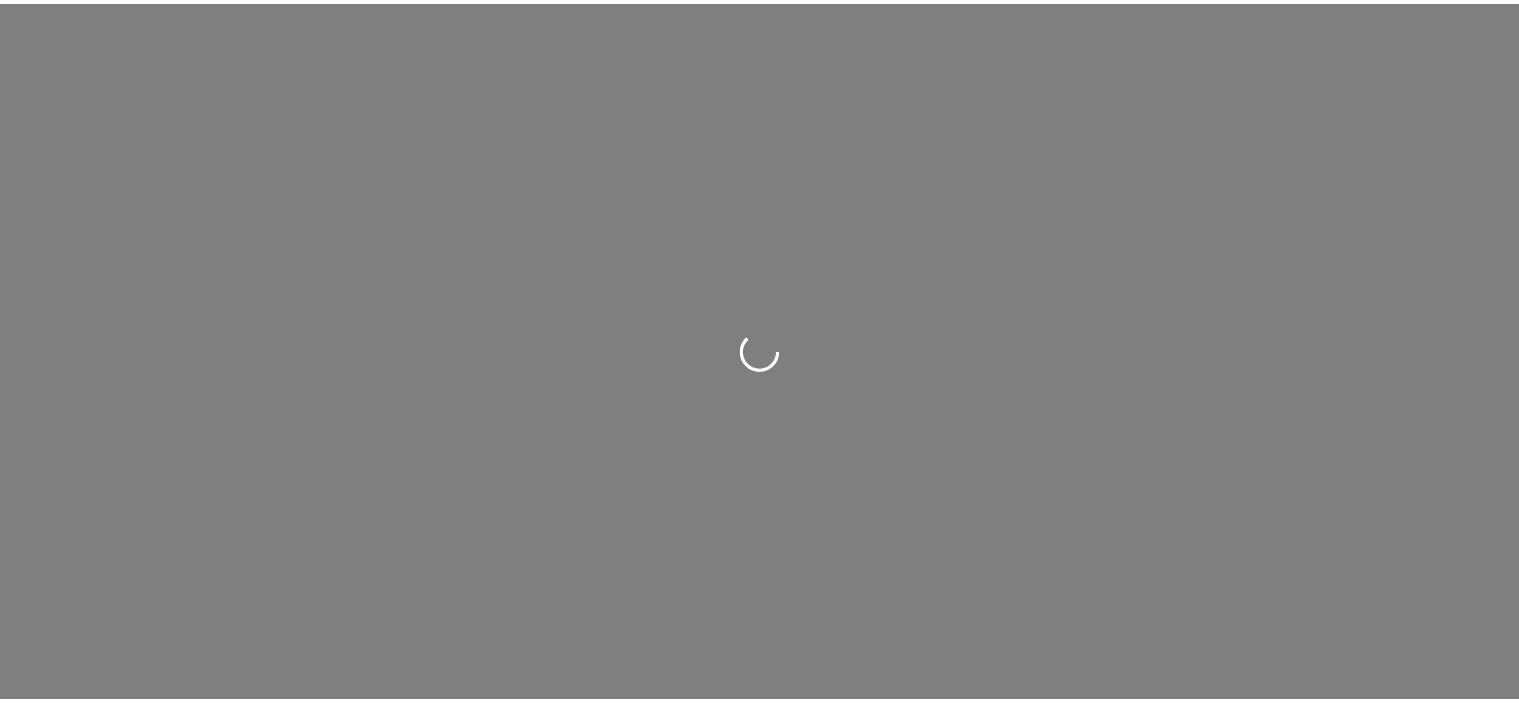 scroll, scrollTop: 0, scrollLeft: 0, axis: both 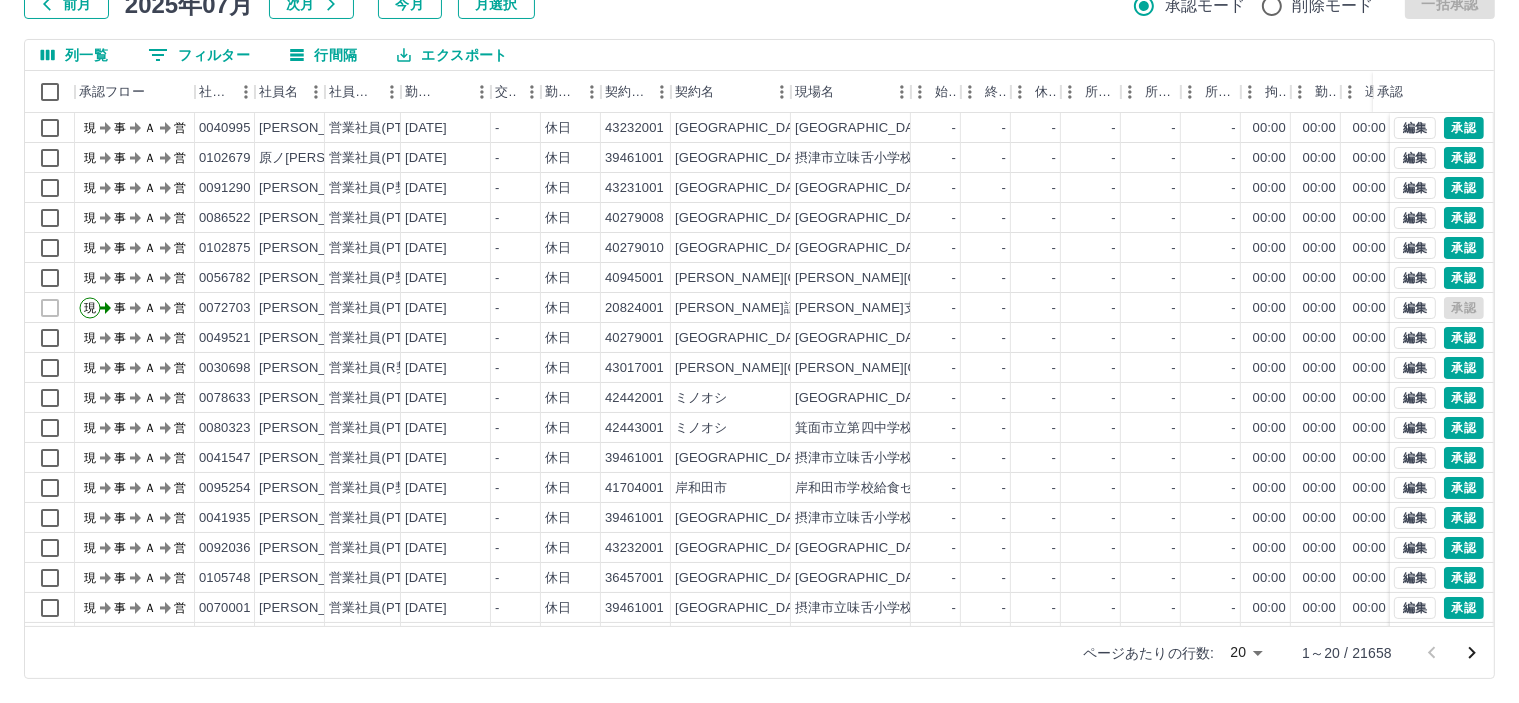 click on "SDH勤怠 [PERSON_NAME] 勤務実績承認 前月 [DATE] 次月 今月 月選択 承認モード 削除モード 一括承認 列一覧 0 フィルター 行間隔 エクスポート 承認フロー 社員番号 社員名 社員区分 勤務日 交通費 勤務区分 契約コード 契約名 現場名 始業 終業 休憩 所定開始 所定終業 所定休憩 拘束 勤務 遅刻等 コメント ステータス 承認 現 事 Ａ 営 0040995 [PERSON_NAME] 営業社員(PT契約) [DATE]  -  休日 43232001 [GEOGRAPHIC_DATA] [GEOGRAPHIC_DATA][GEOGRAPHIC_DATA] - - - - - - 00:00 00:00 00:00 現場責任者承認待 現 事 Ａ 営 0102679 原ノ[PERSON_NAME] 営業社員(PT契約) [DATE]  -  休日 39461001 [GEOGRAPHIC_DATA] [GEOGRAPHIC_DATA]立[GEOGRAPHIC_DATA] - - - - - - 00:00 00:00 00:00 現場責任者承認待 現 事 Ａ 営 0091290 [PERSON_NAME] 営業社員(P契約) [DATE]  -  休日 43231001 [GEOGRAPHIC_DATA] [GEOGRAPHIC_DATA][PERSON_NAME] - - - - - - 00:00 00:00 00:00 現場責任者承認待 現 事 Ａ 営 0086522 -" at bounding box center [759, 280] 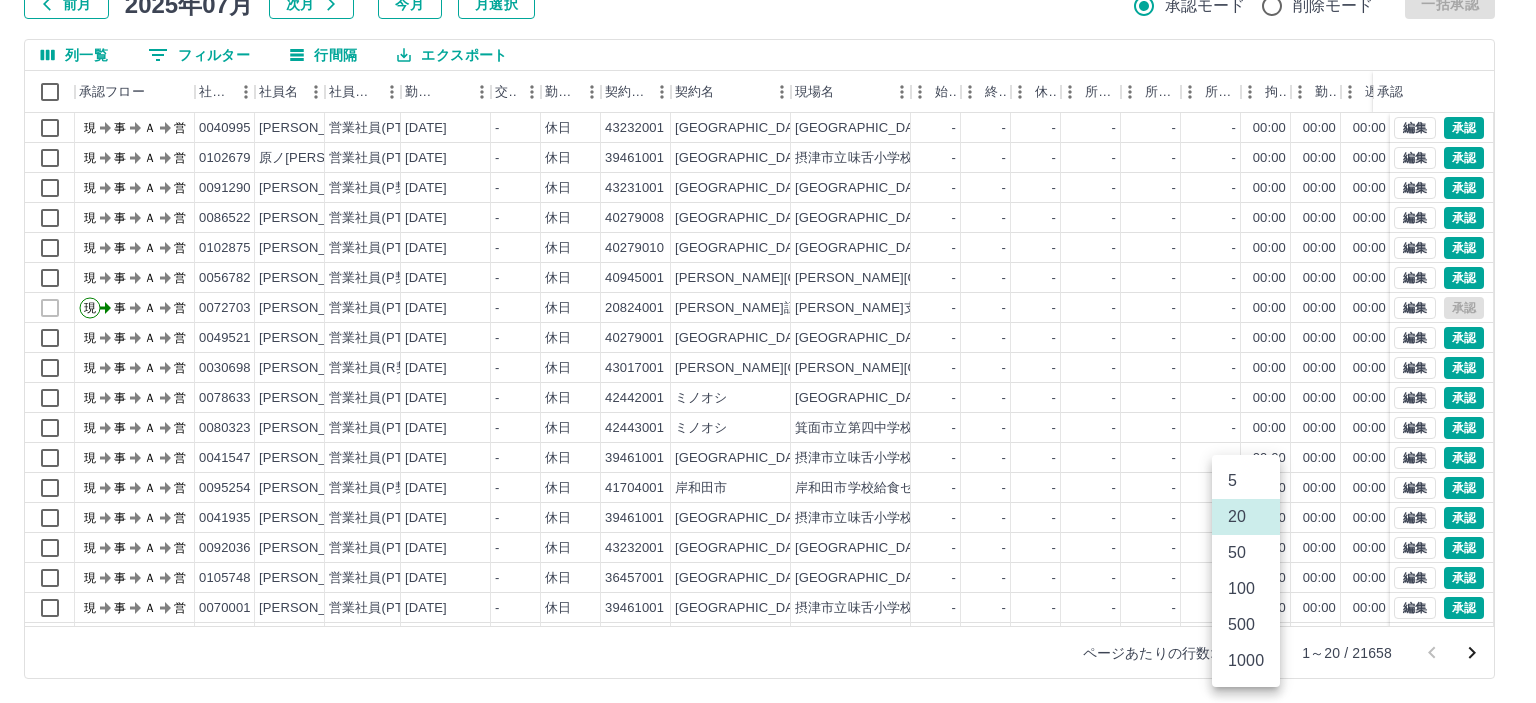 click on "500" at bounding box center (1246, 625) 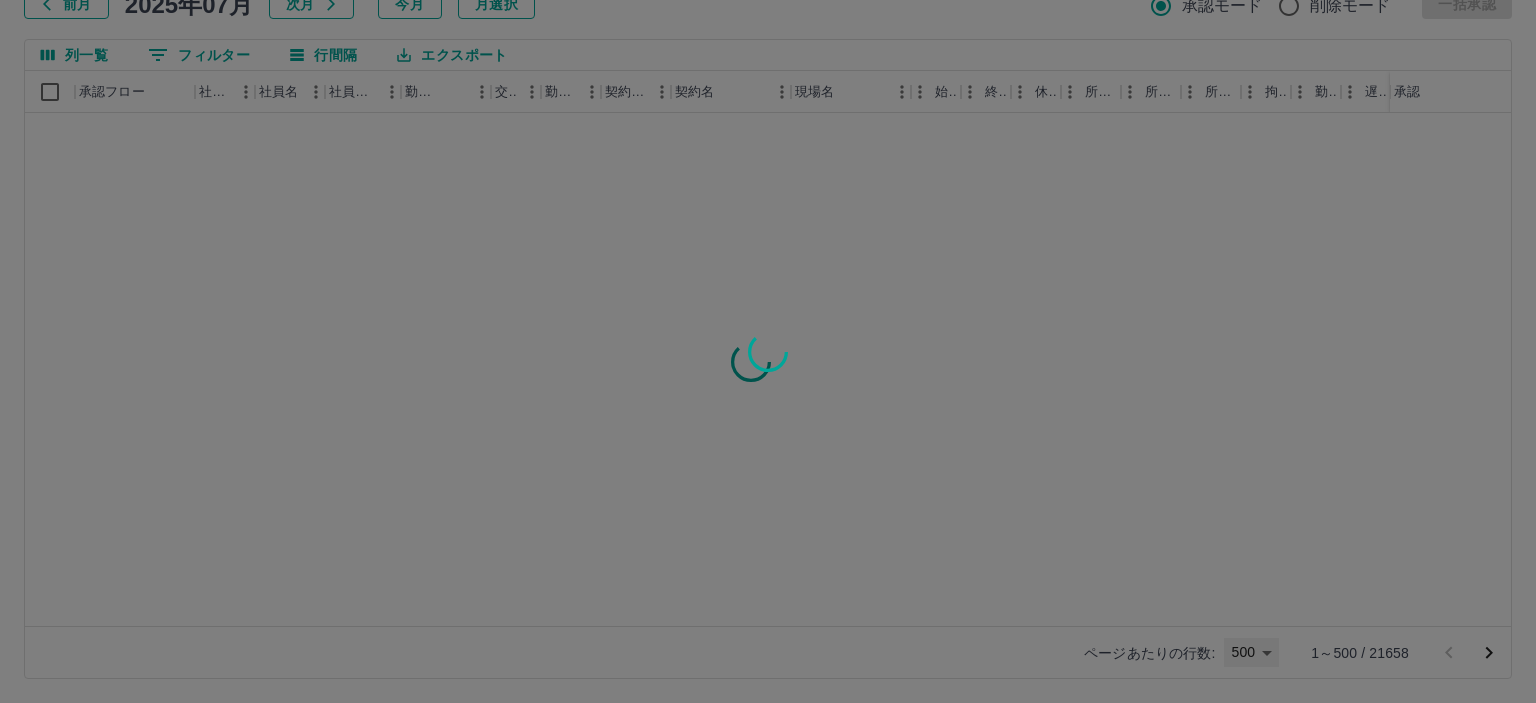 type on "***" 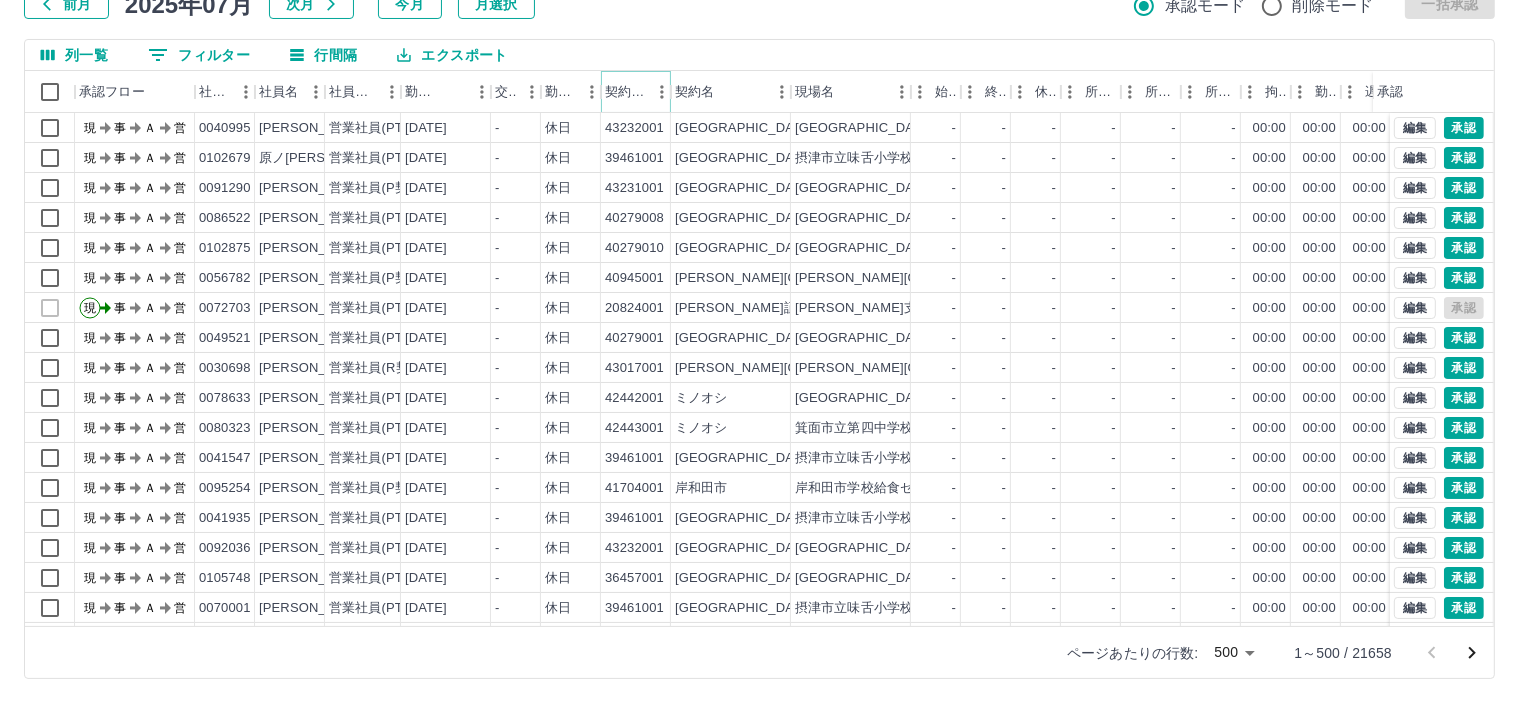 click 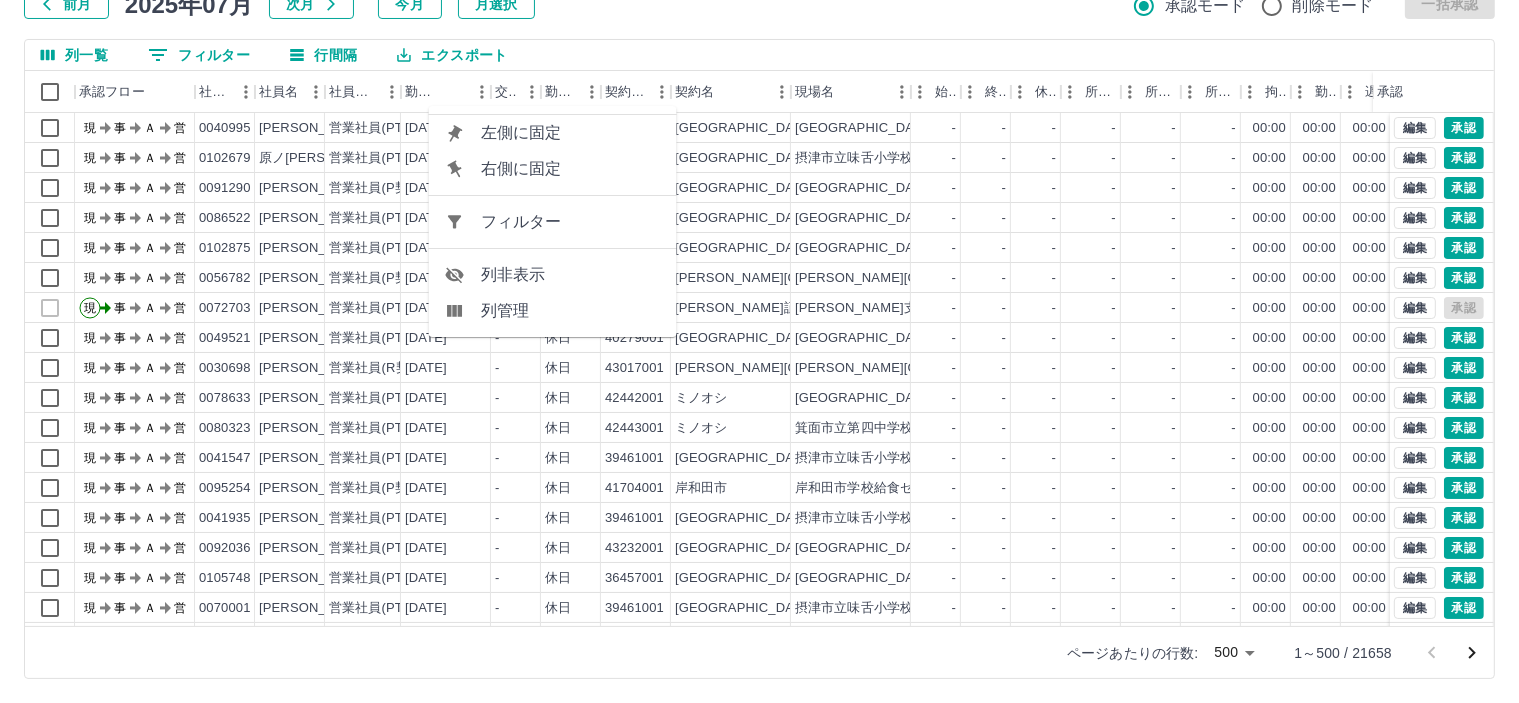 click on "フィルター" at bounding box center [571, 222] 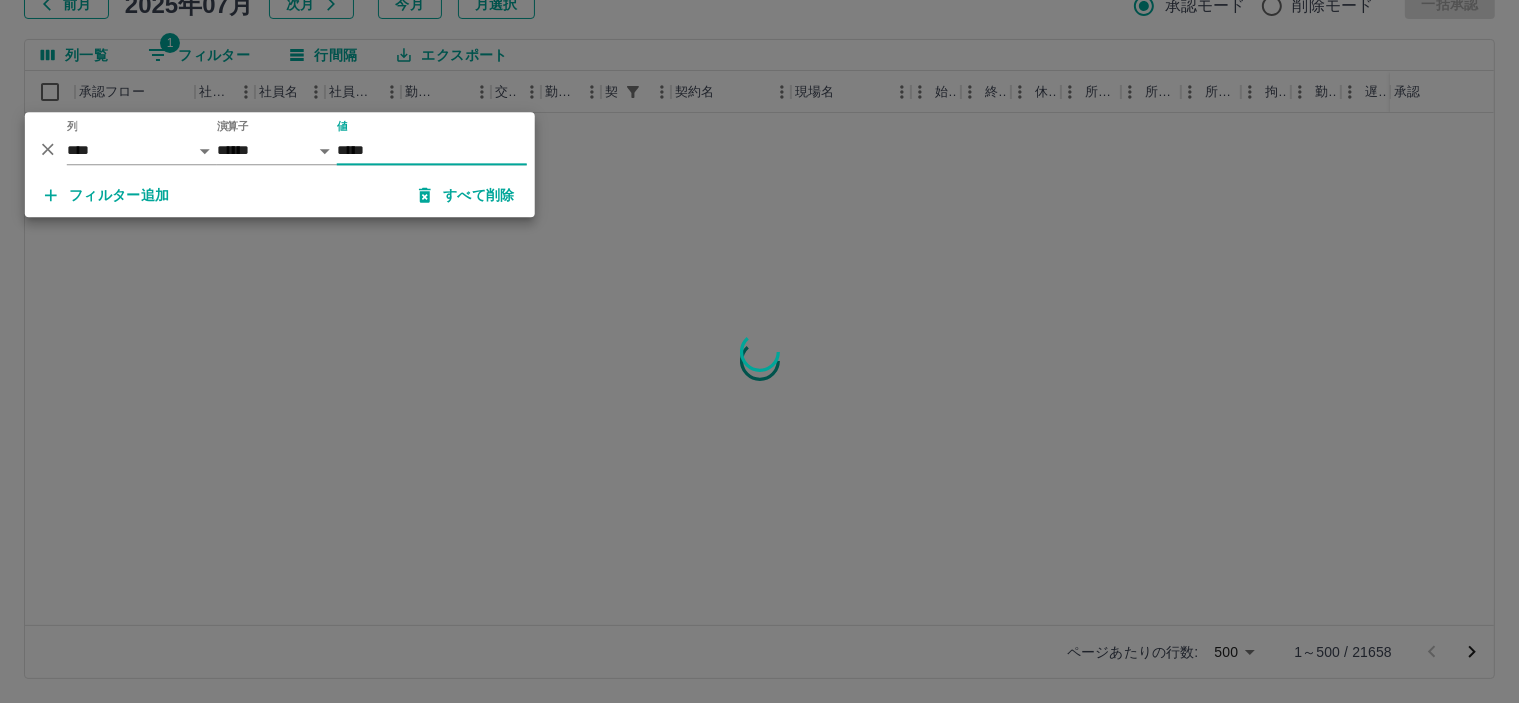 type on "*****" 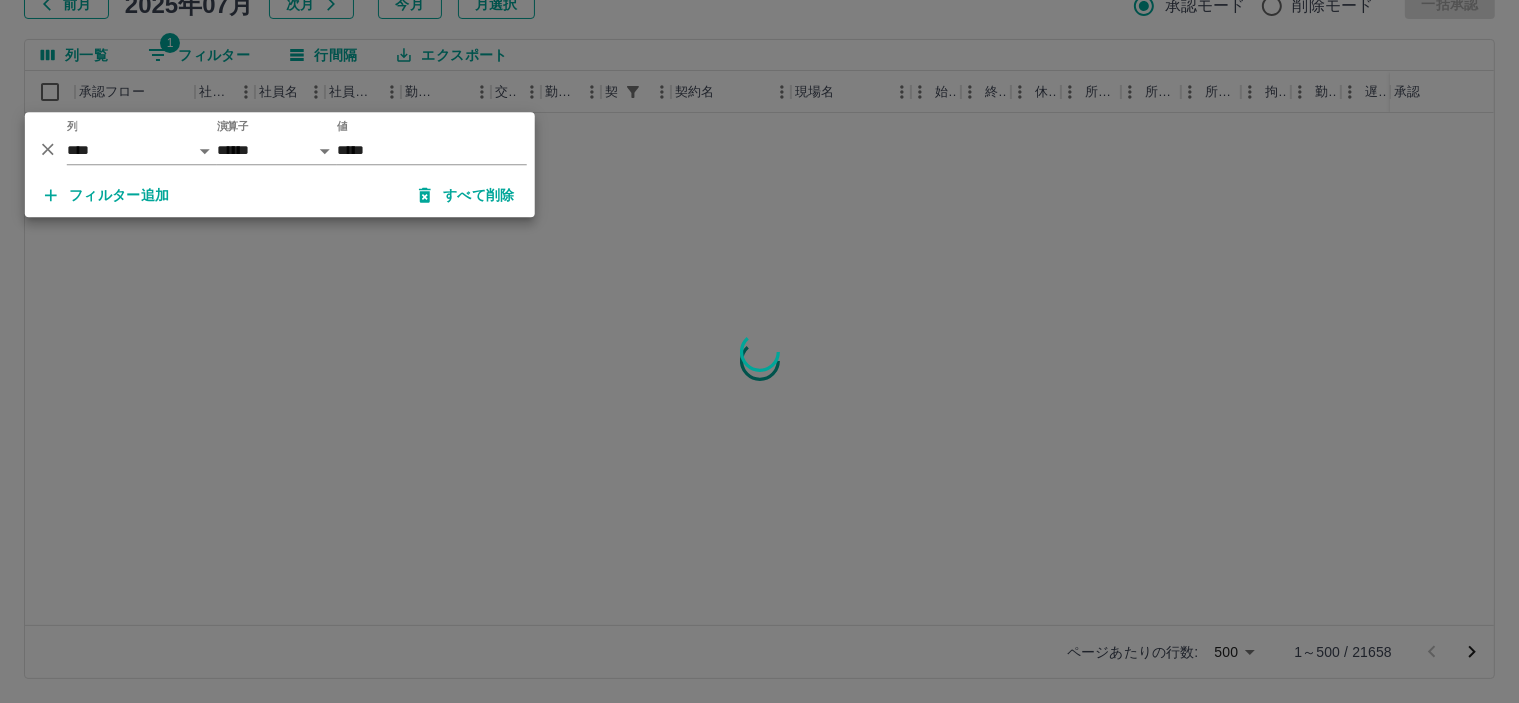 click at bounding box center [759, 351] 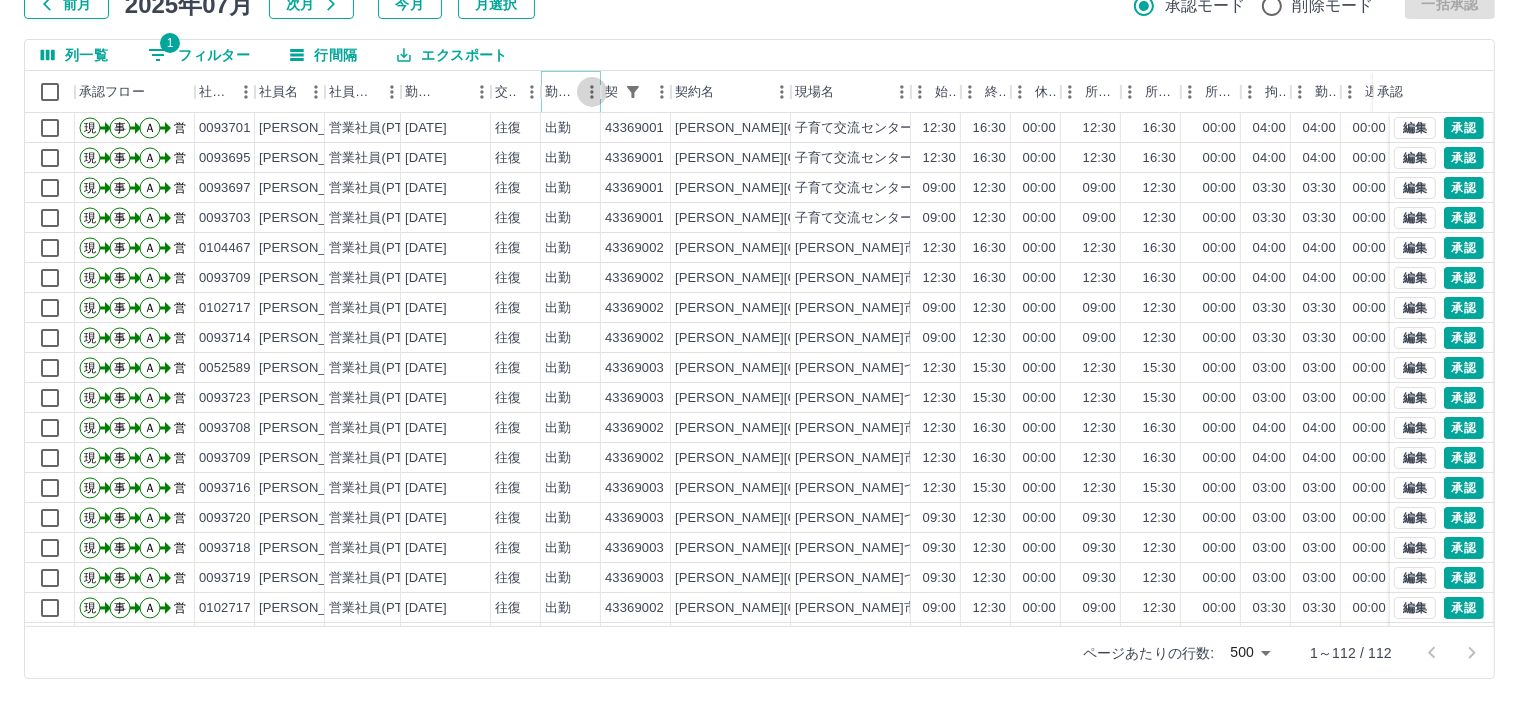 click 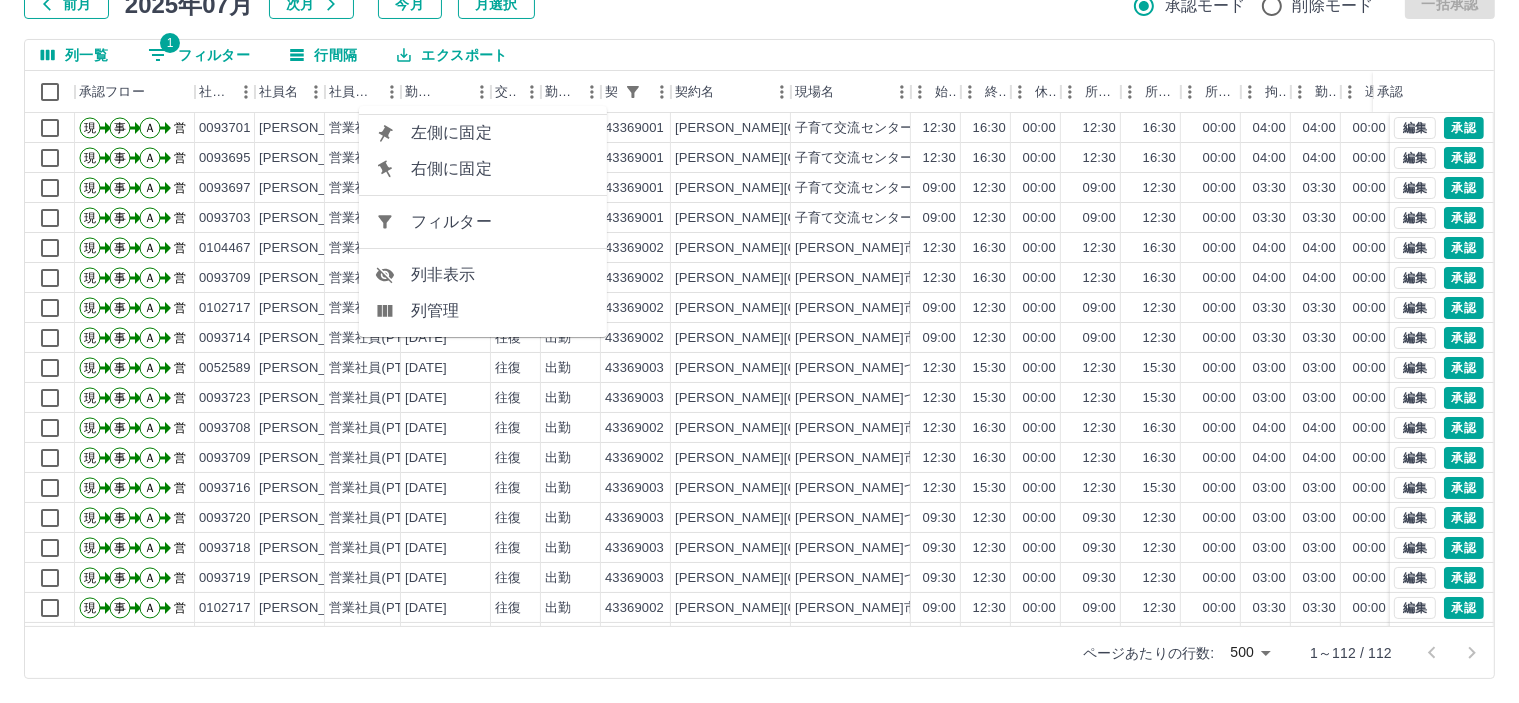 click on "フィルター" at bounding box center (501, 222) 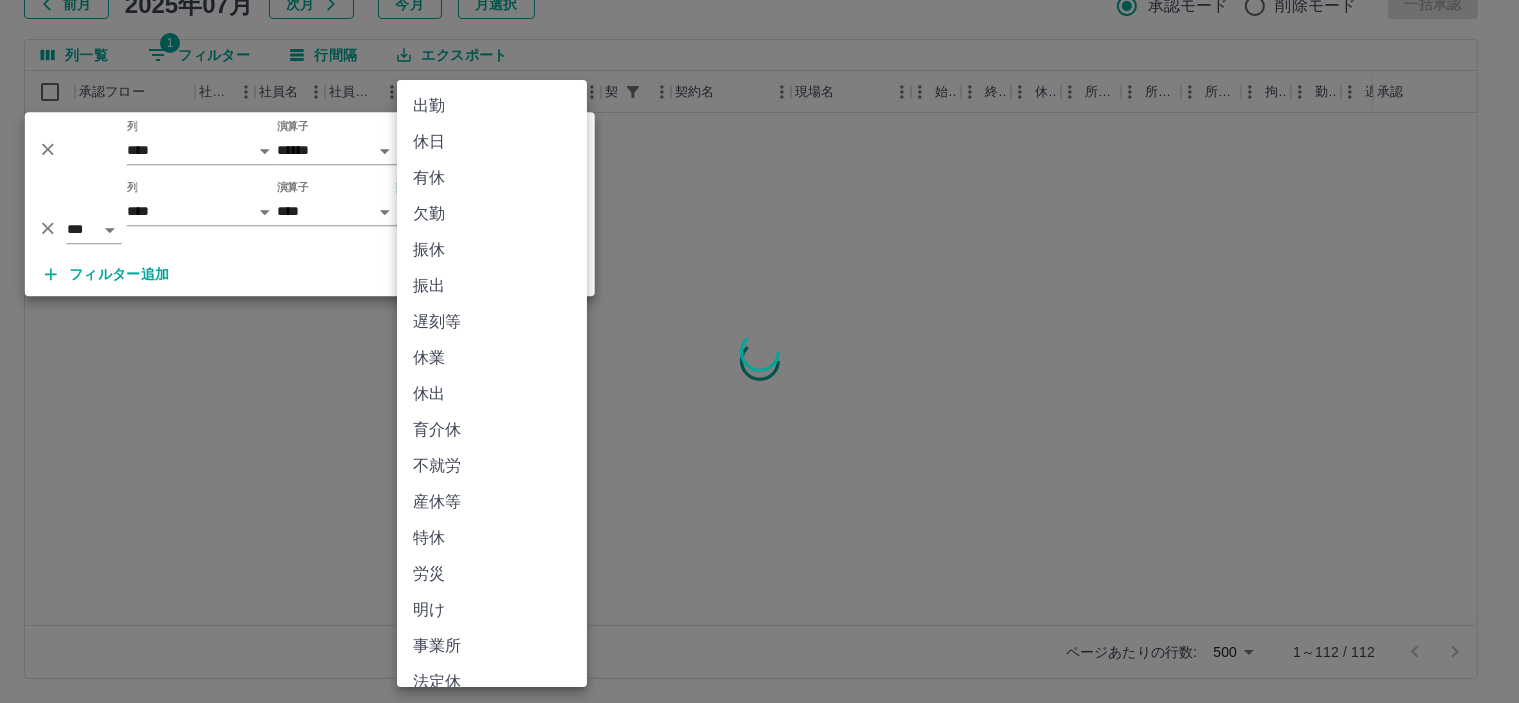 click on "SDH勤怠 [PERSON_NAME] 勤務実績承認 前月 [DATE] 次月 今月 月選択 承認モード 削除モード 一括承認 列一覧 1 フィルター 行間隔 エクスポート 承認フロー 社員番号 社員名 社員区分 勤務日 交通費 勤務区分 契約コード 契約名 現場名 始業 終業 休憩 所定開始 所定終業 所定休憩 拘束 勤務 遅刻等 コメント ステータス 承認 ページあたりの行数: 500 *** 1～112 / 112 SDH勤怠 *** ** 列 **** *** **** *** *** **** ***** *** *** ** ** ** **** **** **** ** ** *** **** ***** 演算子 ****** ******* 値 ***** *** ** 列 **** *** **** *** *** **** ***** *** *** ** ** ** **** **** **** ** ** *** **** ***** 演算子 **** ****** 勤務区分 ​ ********* フィルター追加 すべて削除 出勤 休日 有休 欠勤 振休 振出 遅刻等 休業 休[PERSON_NAME]介休 不就労 産休等 特休 労災 明け 事業所 法定休 休職" at bounding box center (759, 280) 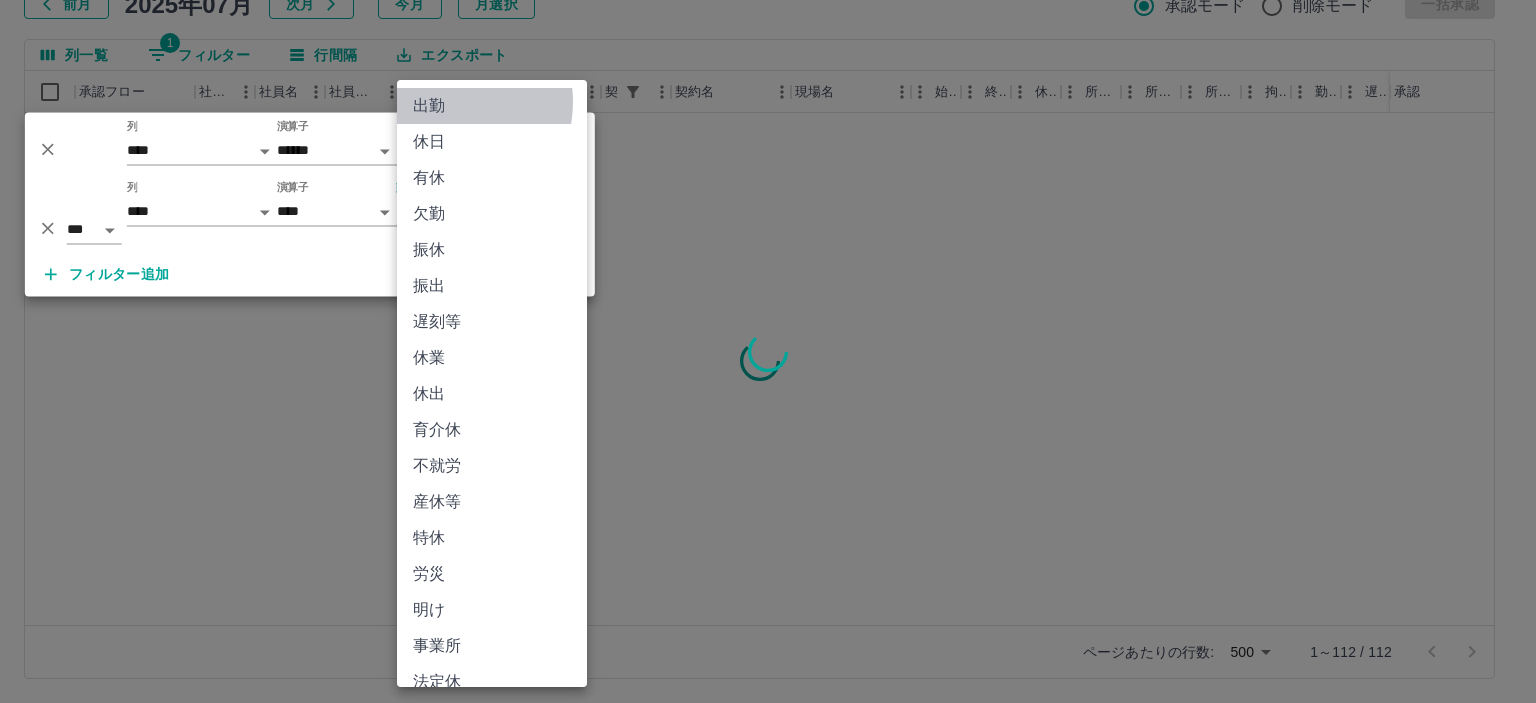 click on "出勤" at bounding box center (492, 106) 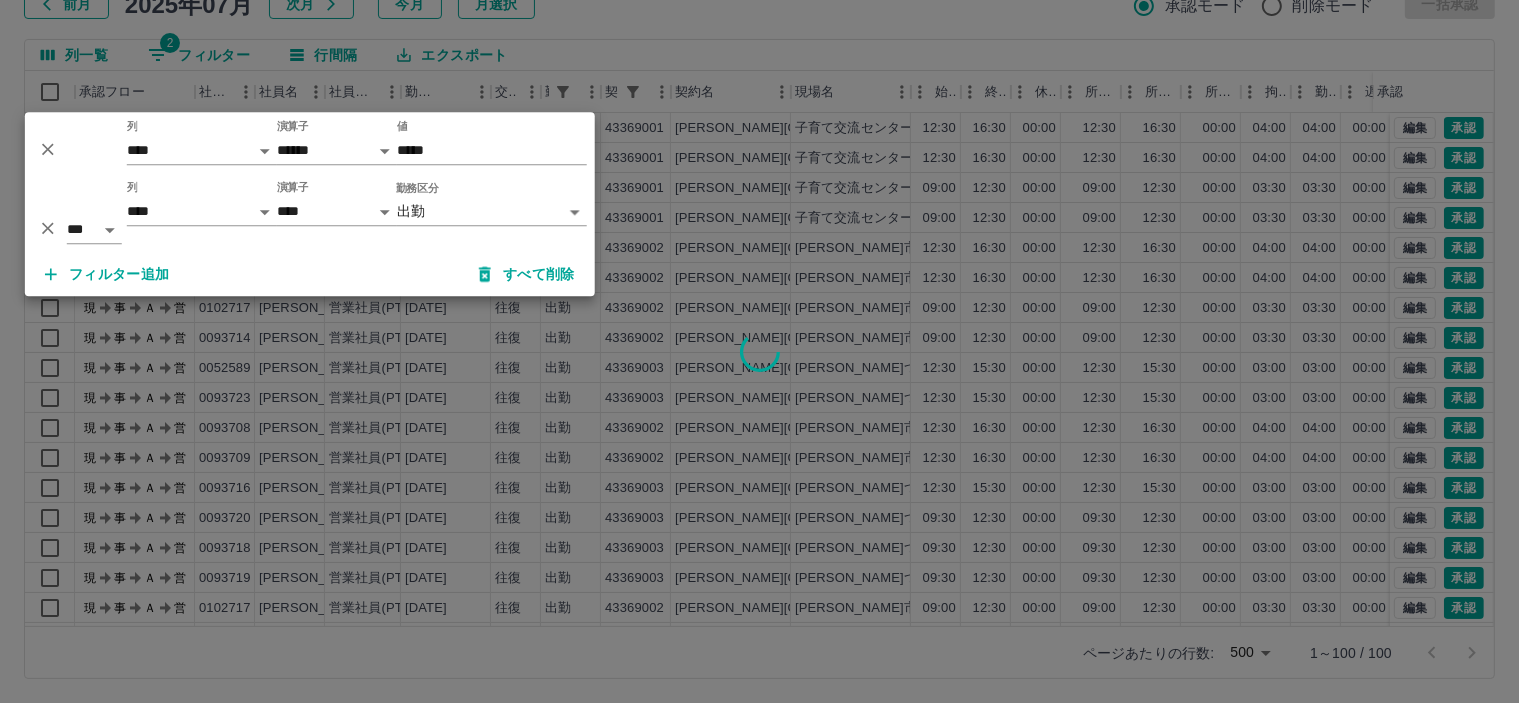 click at bounding box center [759, 351] 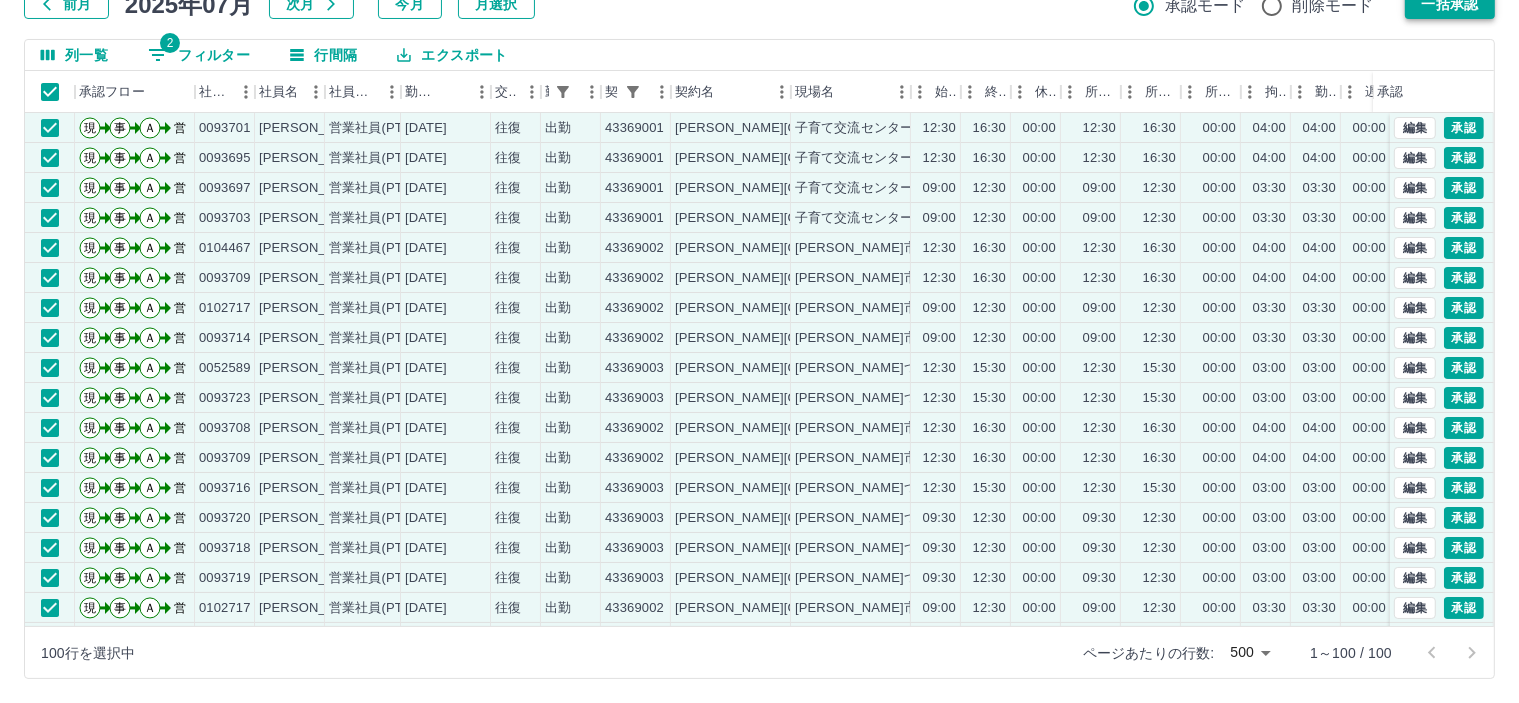 click on "一括承認" at bounding box center (1450, 4) 